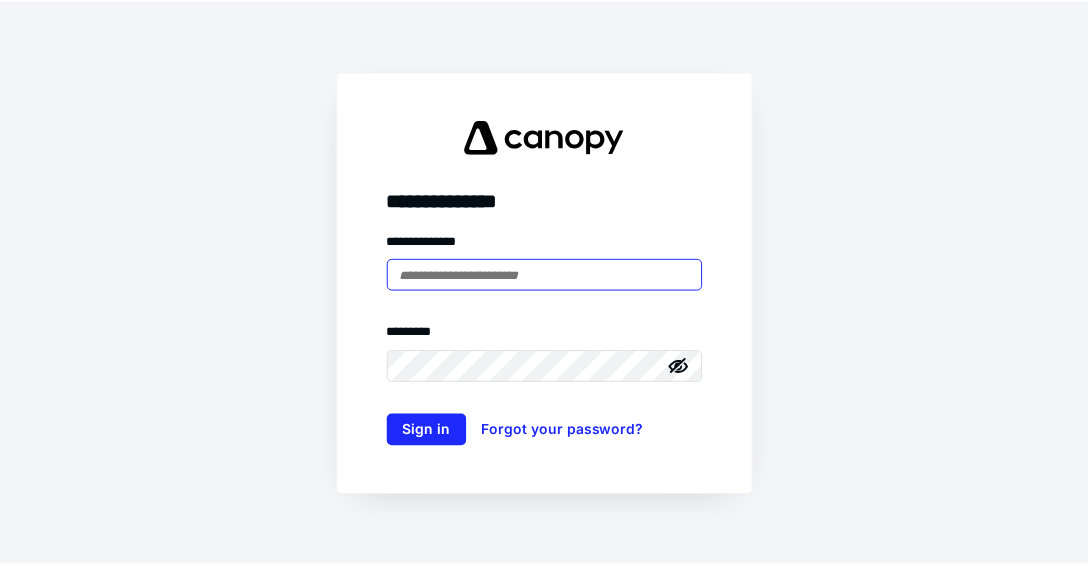 scroll, scrollTop: 0, scrollLeft: 0, axis: both 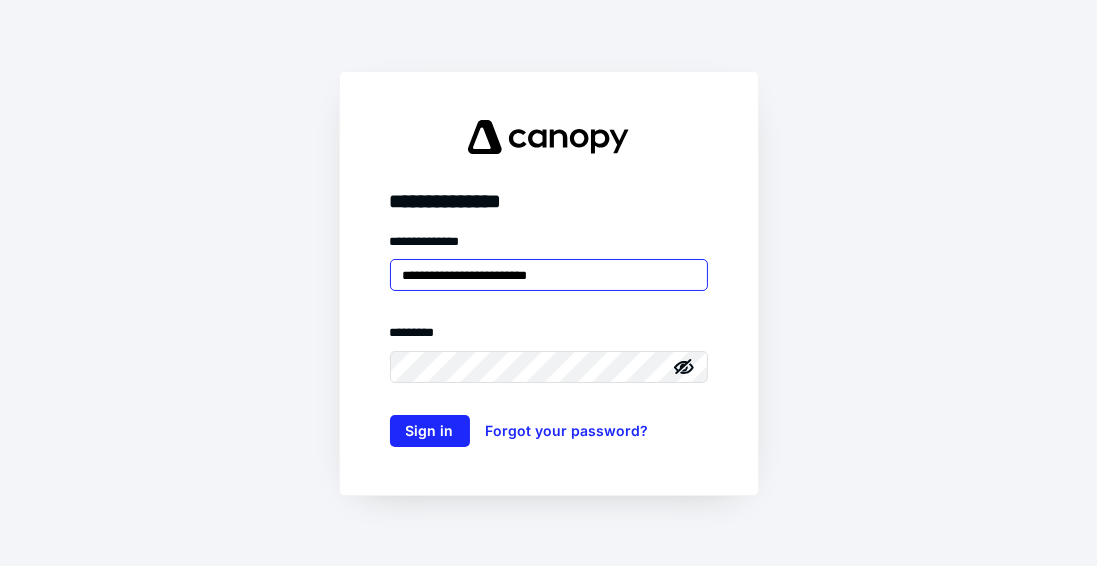 type on "**********" 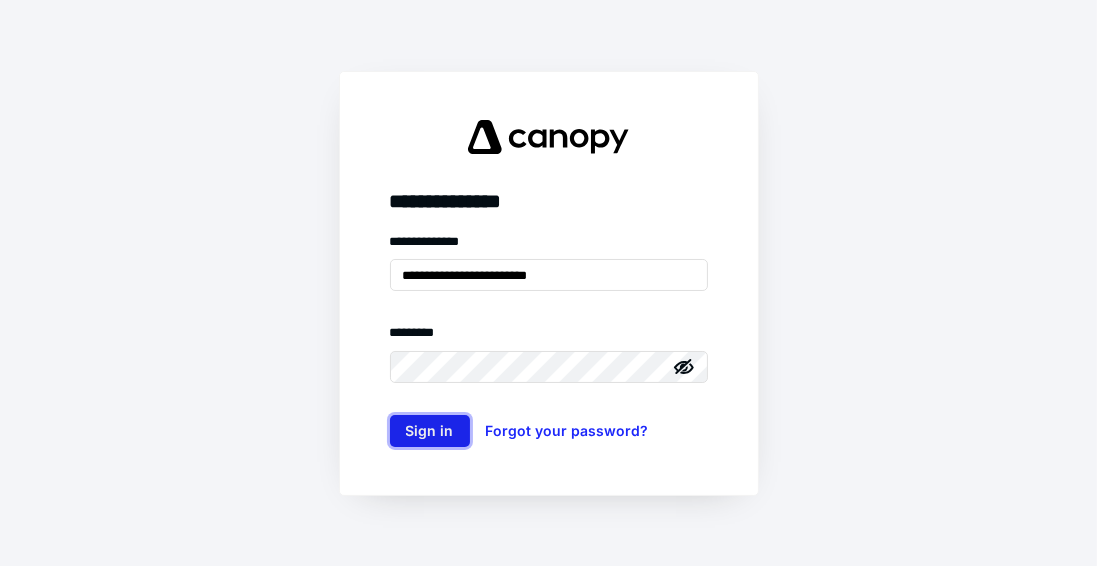 click on "Sign in" at bounding box center [430, 431] 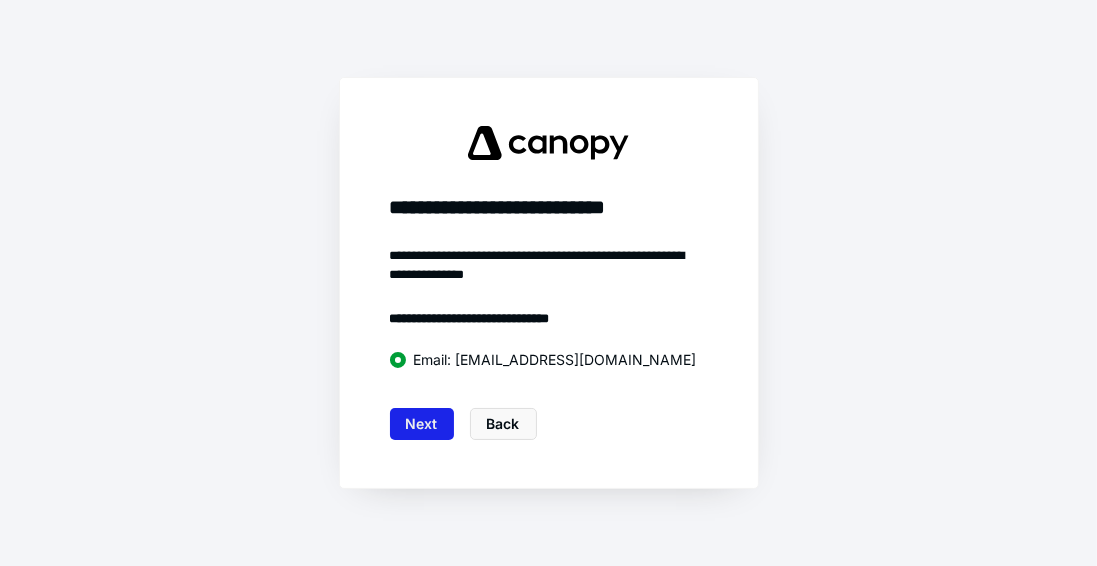 click on "Next" at bounding box center (422, 424) 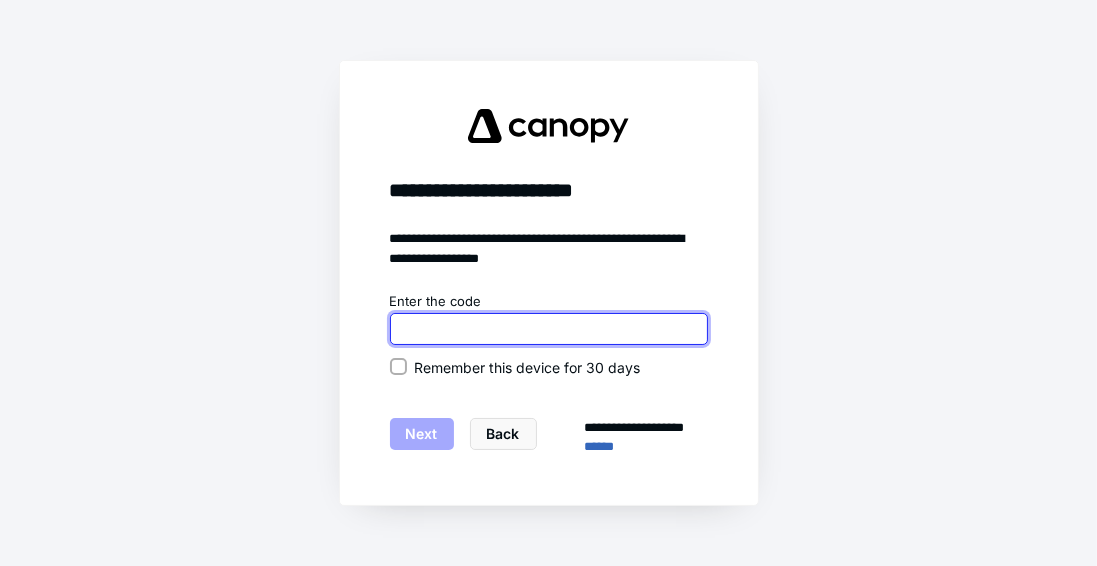 click at bounding box center [549, 329] 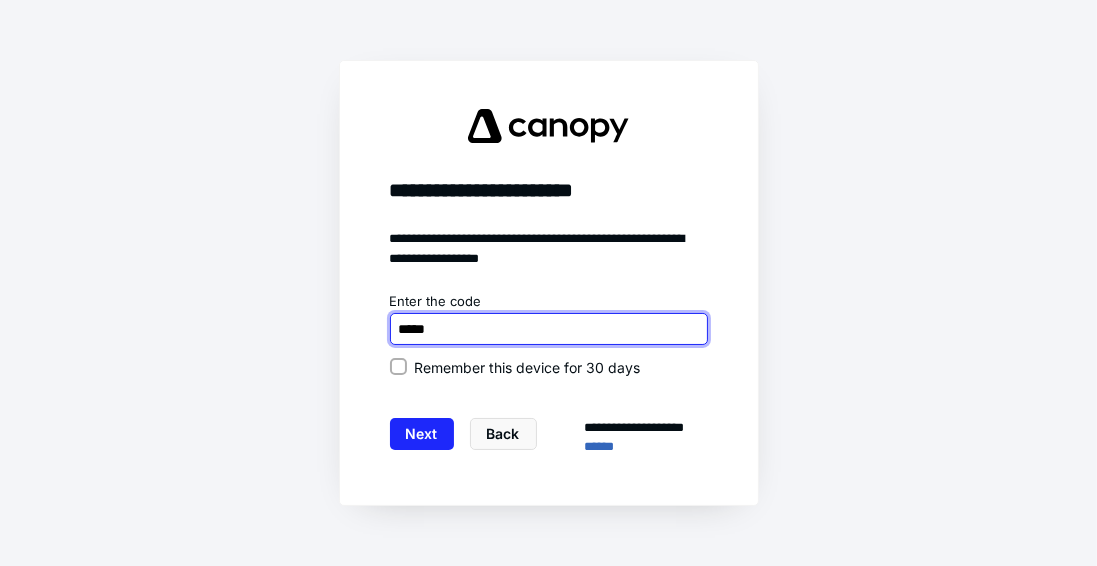 type on "*****" 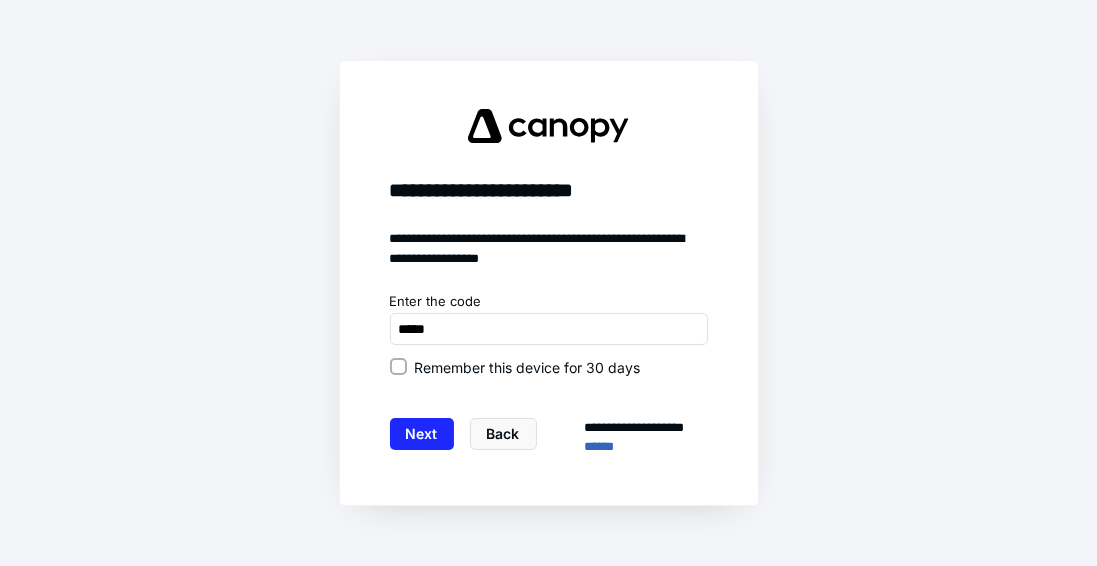 click 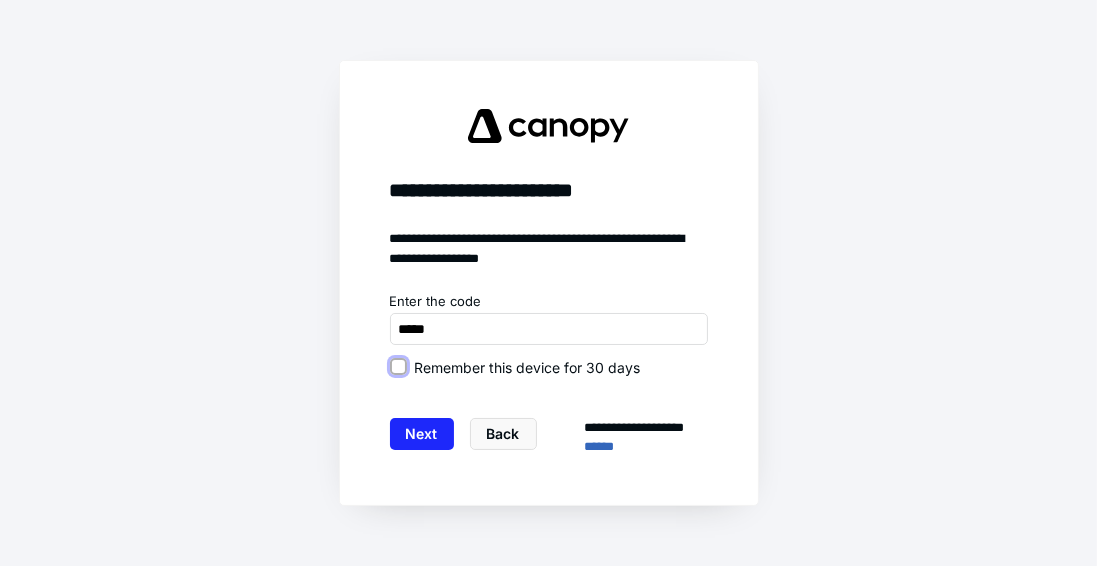 checkbox on "true" 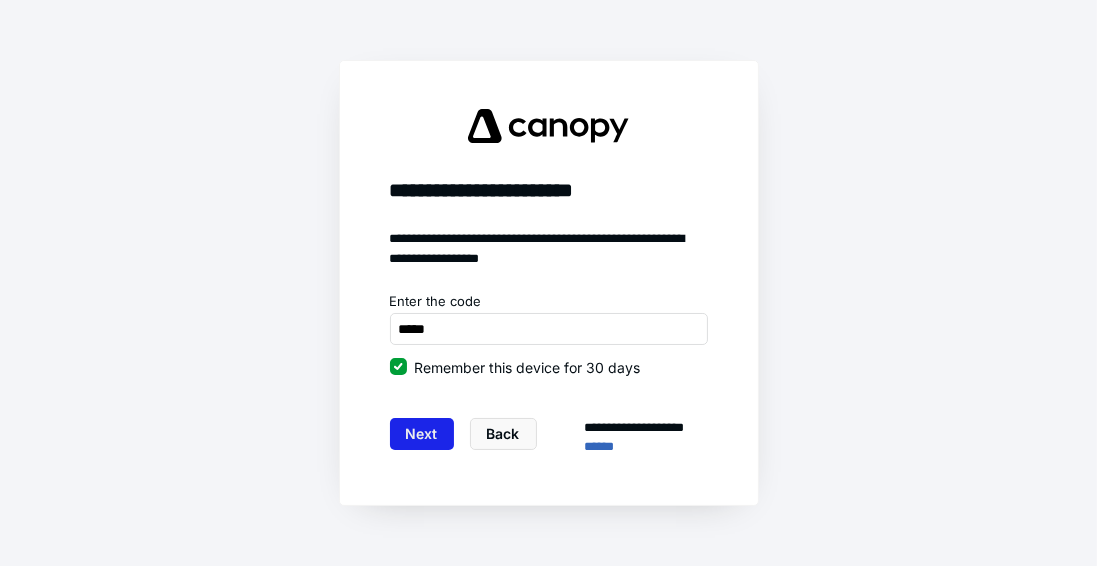 click on "Next" at bounding box center (422, 434) 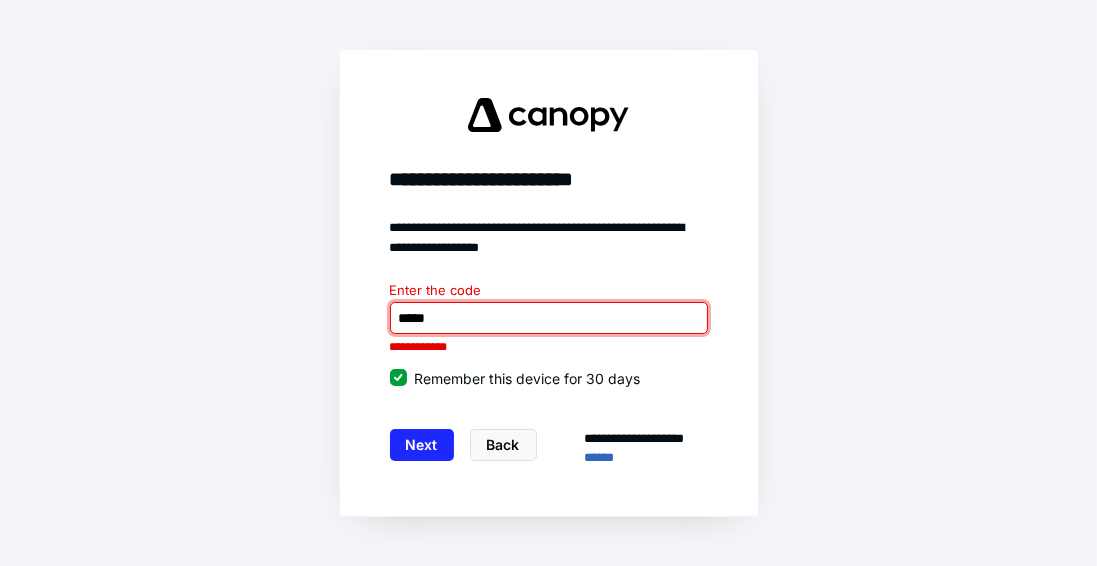 click at bounding box center [549, 318] 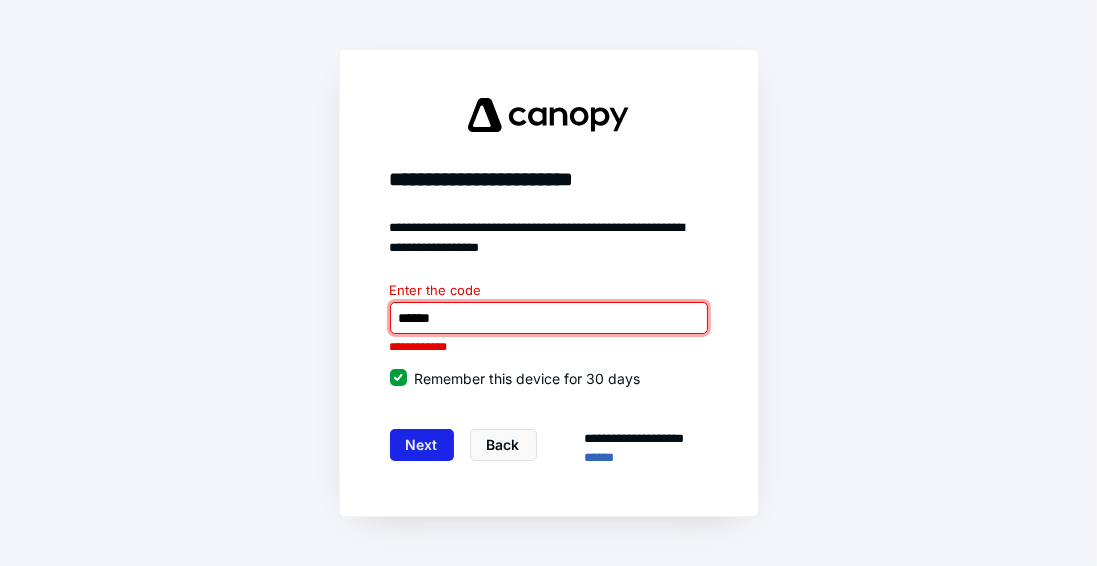 type on "******" 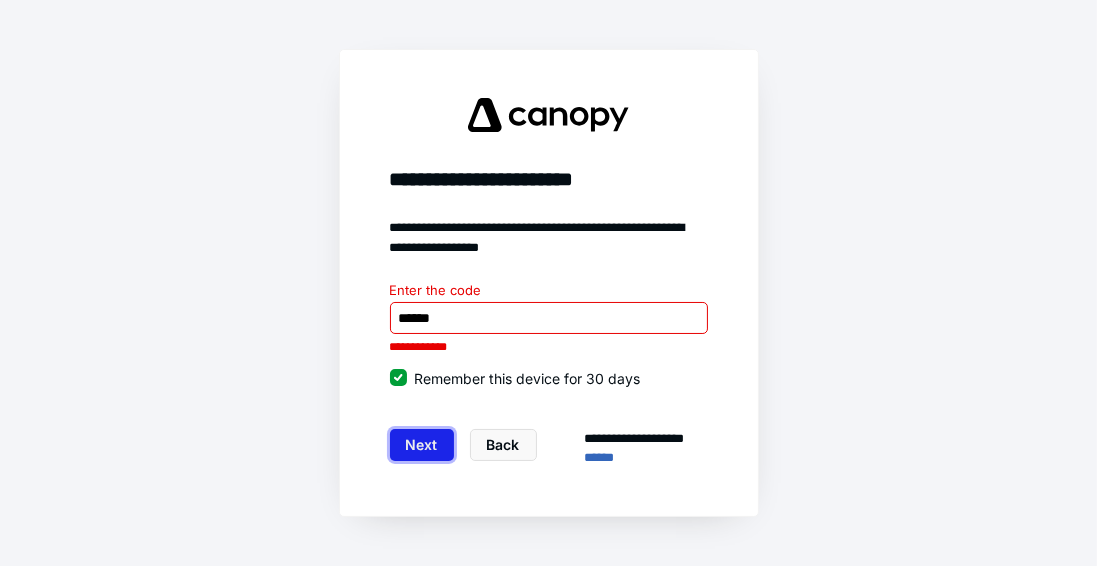 click on "Next" at bounding box center [422, 445] 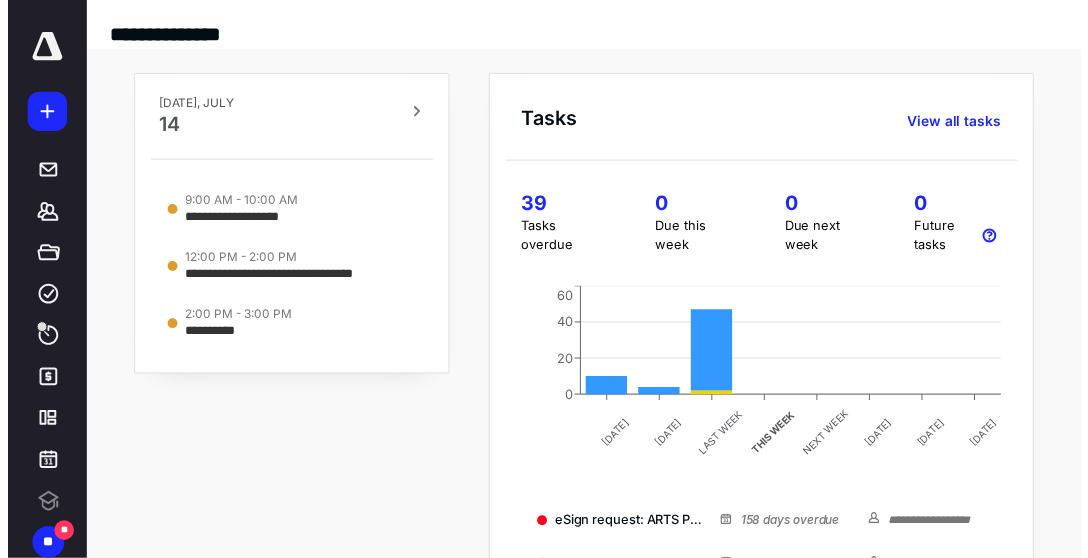 scroll, scrollTop: 0, scrollLeft: 0, axis: both 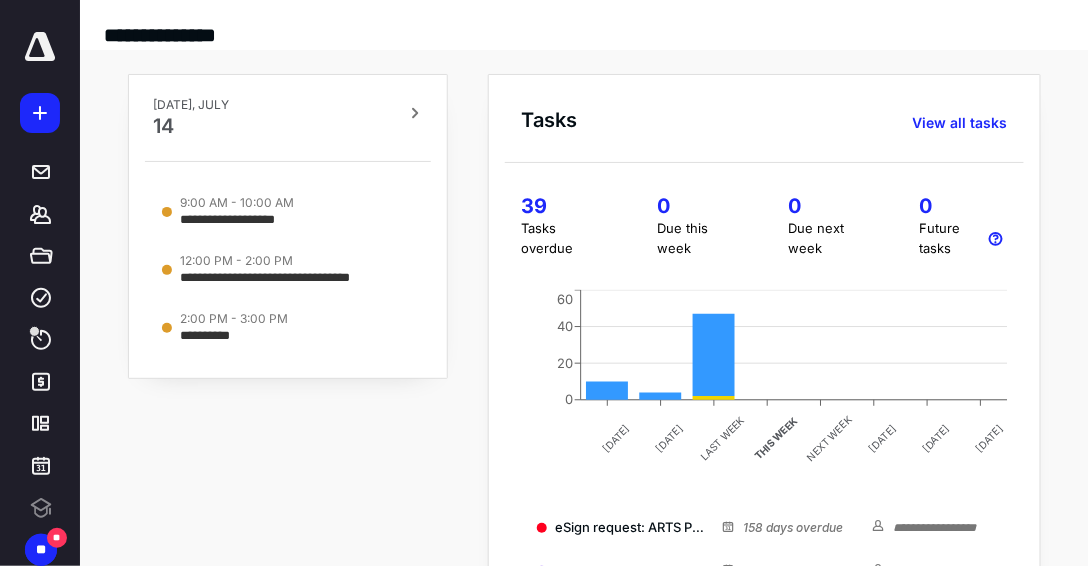 click at bounding box center (40, 47) 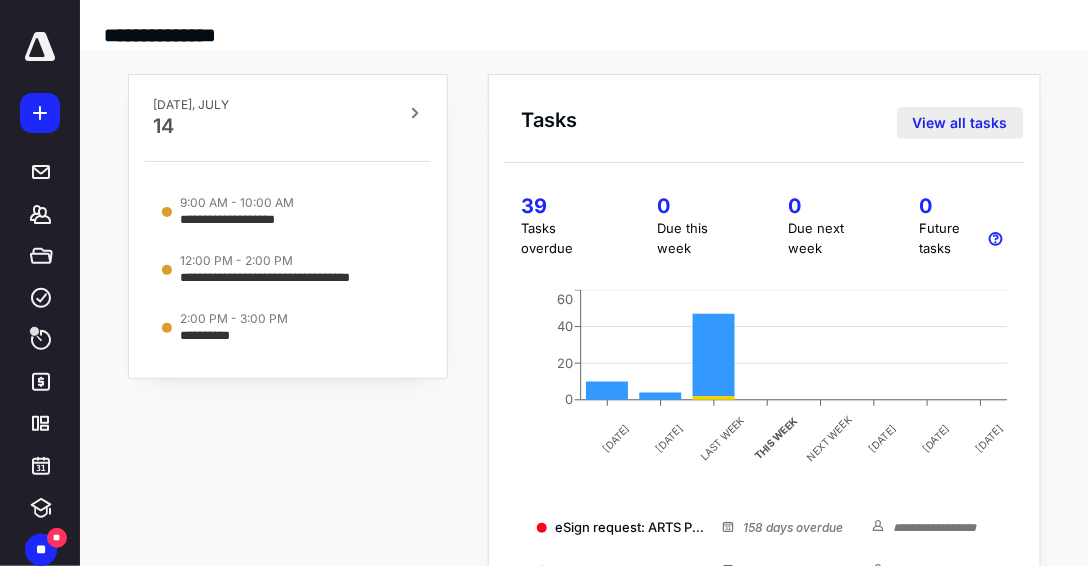 click on "View all tasks" at bounding box center (960, 123) 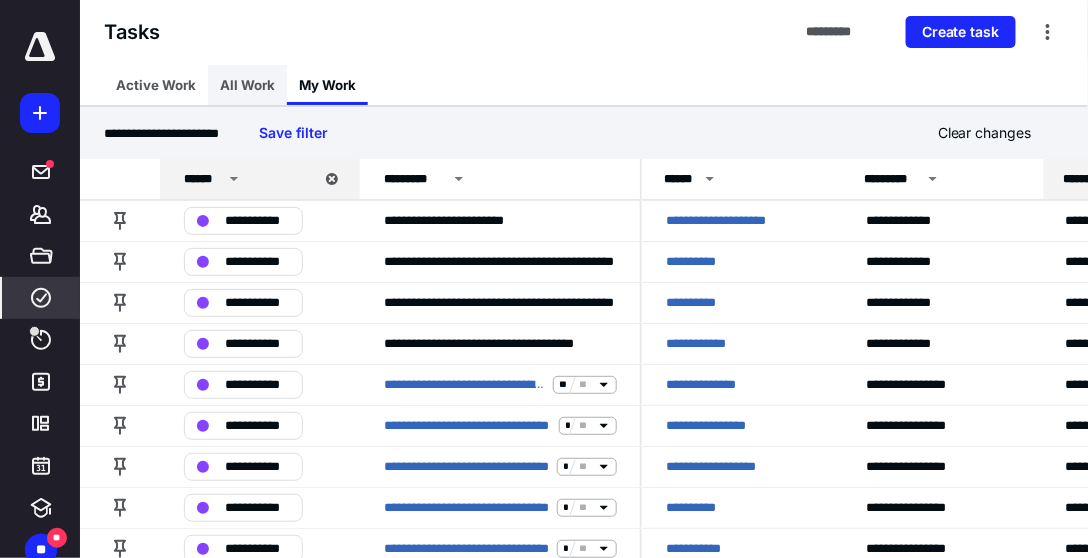 click on "All Work" at bounding box center (247, 85) 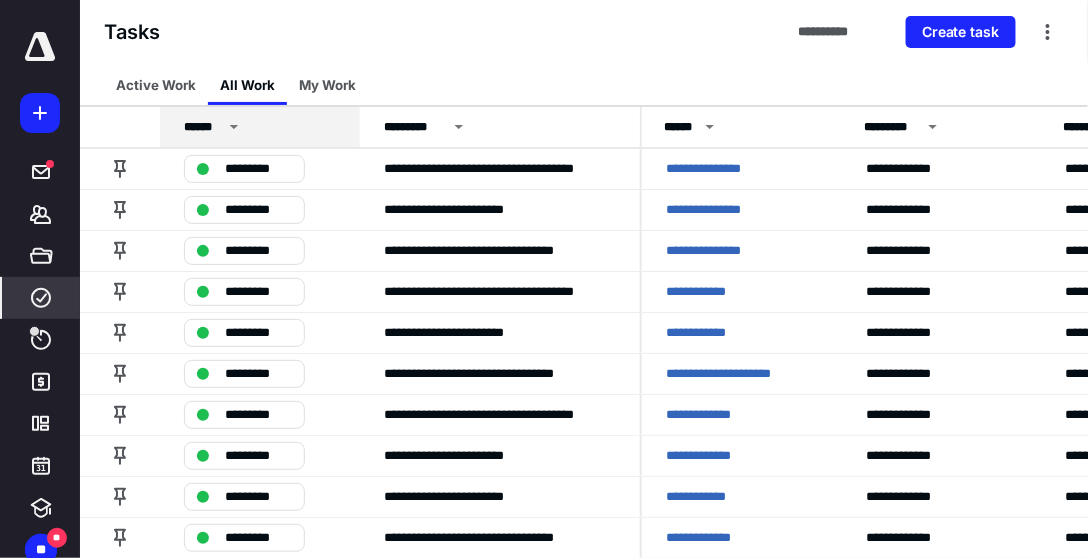 click 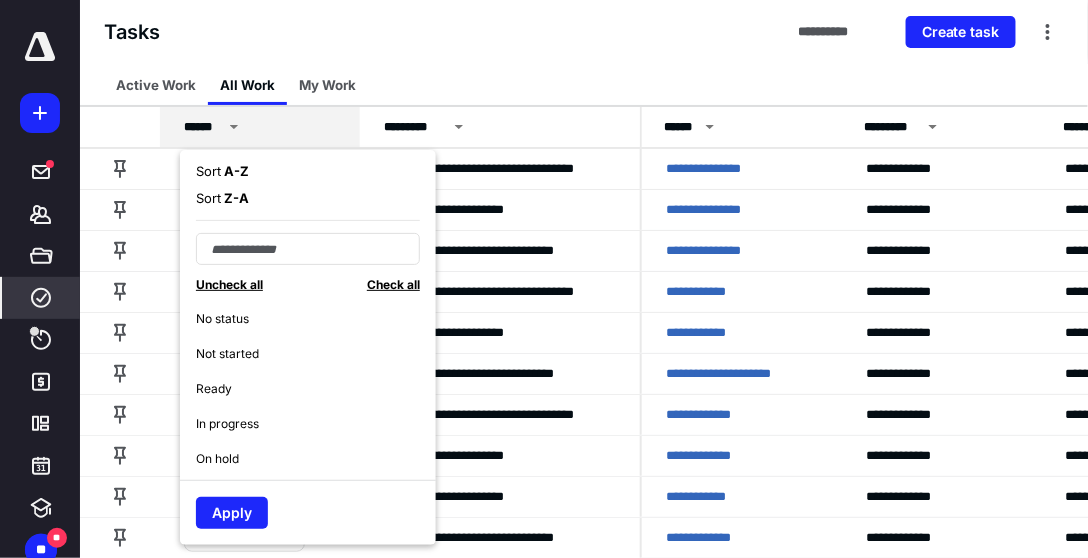 click on "Z  -  A" at bounding box center (235, 198) 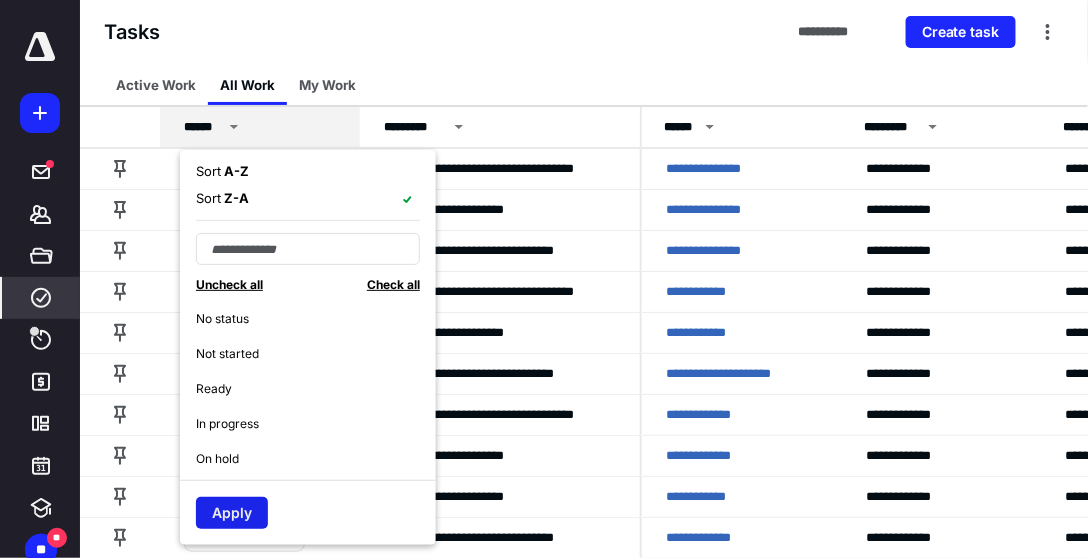 click on "Apply" at bounding box center [232, 513] 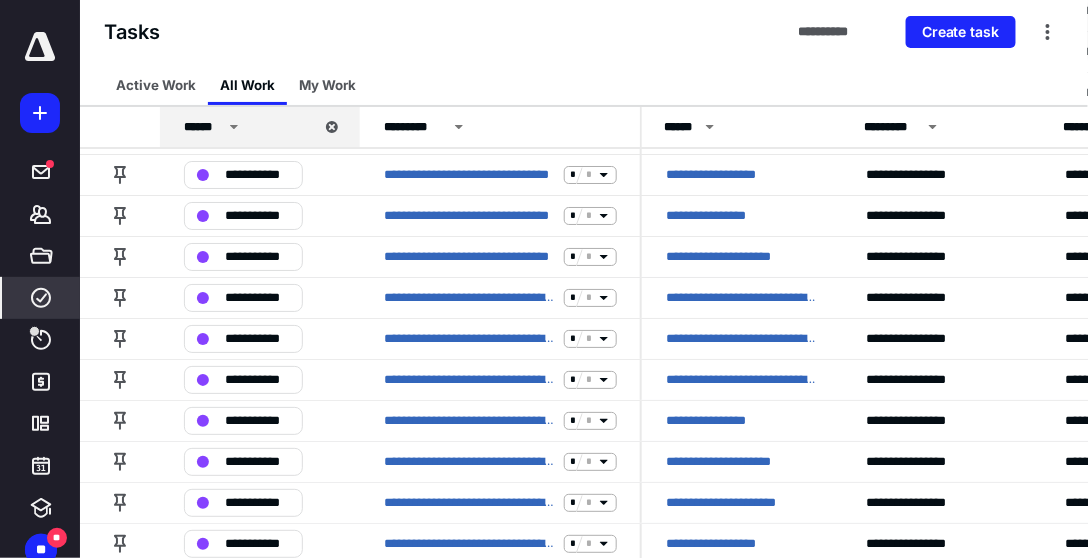 scroll, scrollTop: 3743, scrollLeft: 0, axis: vertical 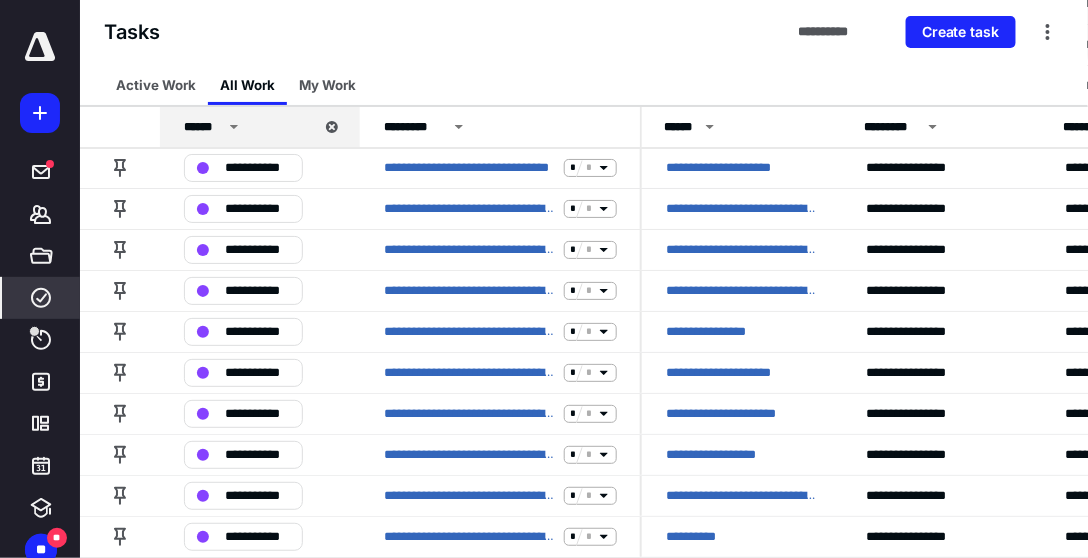 click on "********* *****" at bounding box center [584, 580] 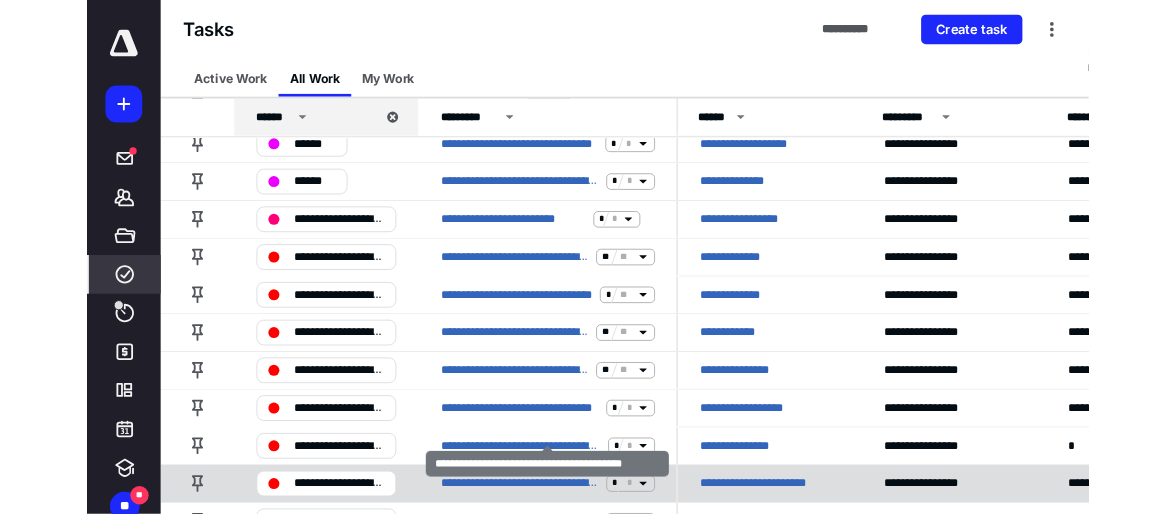 scroll, scrollTop: 5857, scrollLeft: 0, axis: vertical 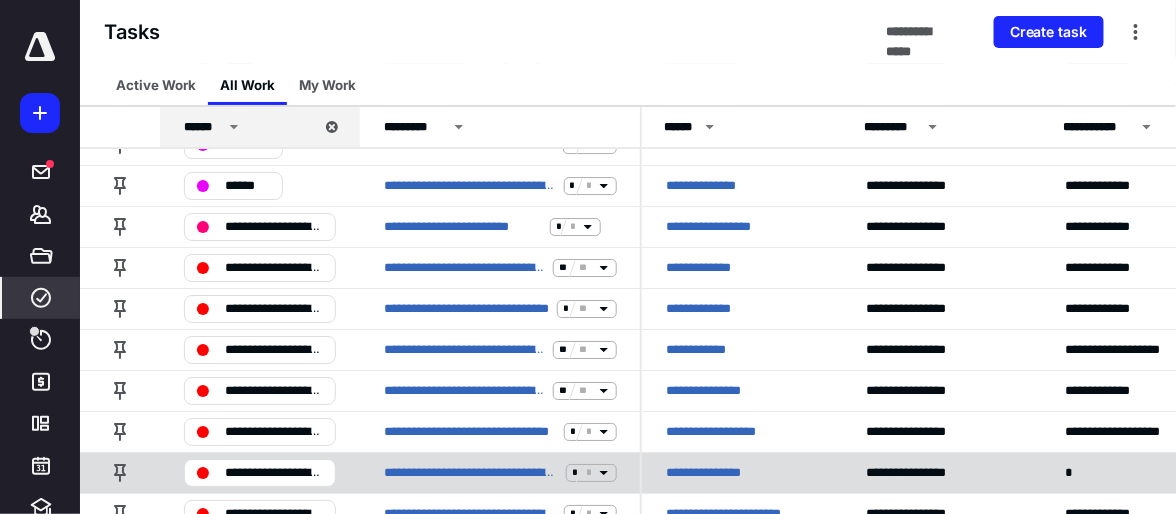 click on "**********" at bounding box center (718, 473) 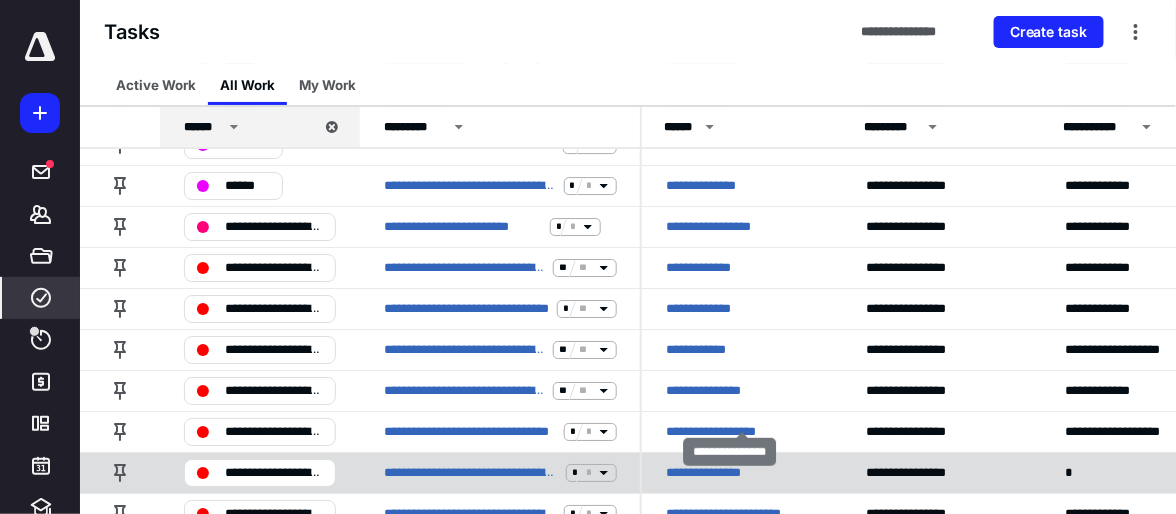 scroll, scrollTop: 0, scrollLeft: 0, axis: both 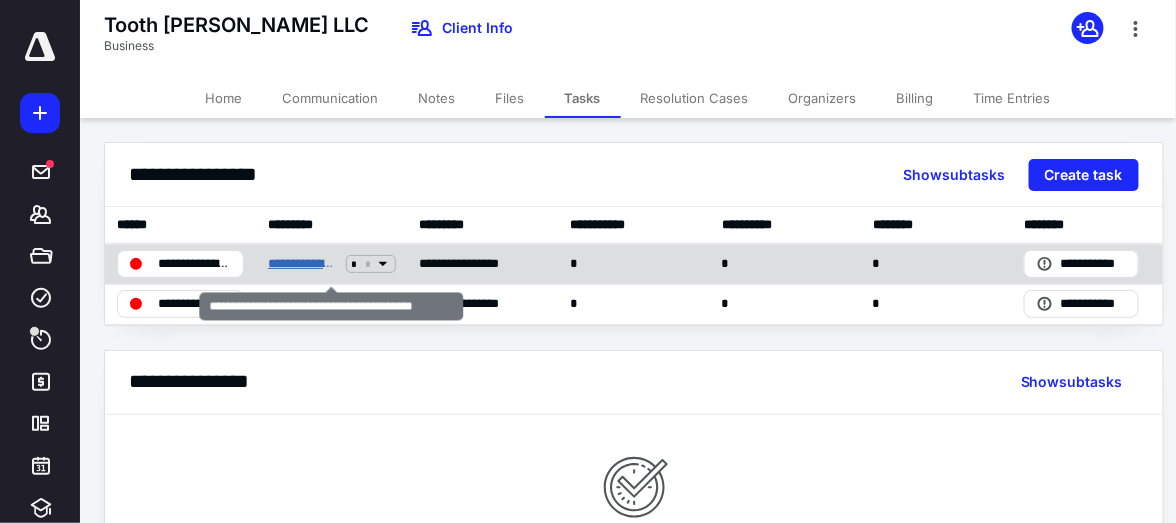 click on "**********" at bounding box center [302, 264] 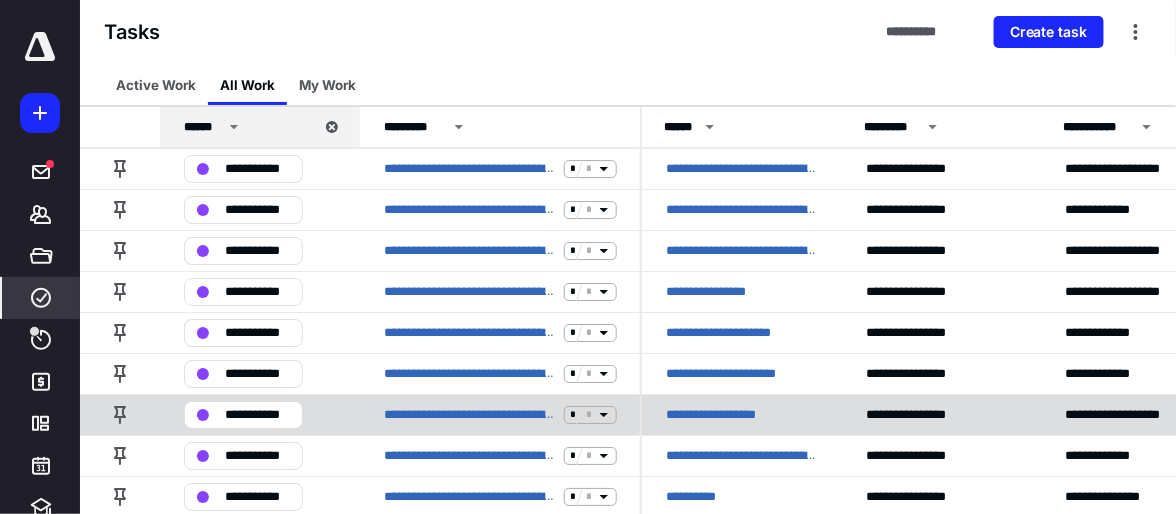 scroll, scrollTop: 3786, scrollLeft: 0, axis: vertical 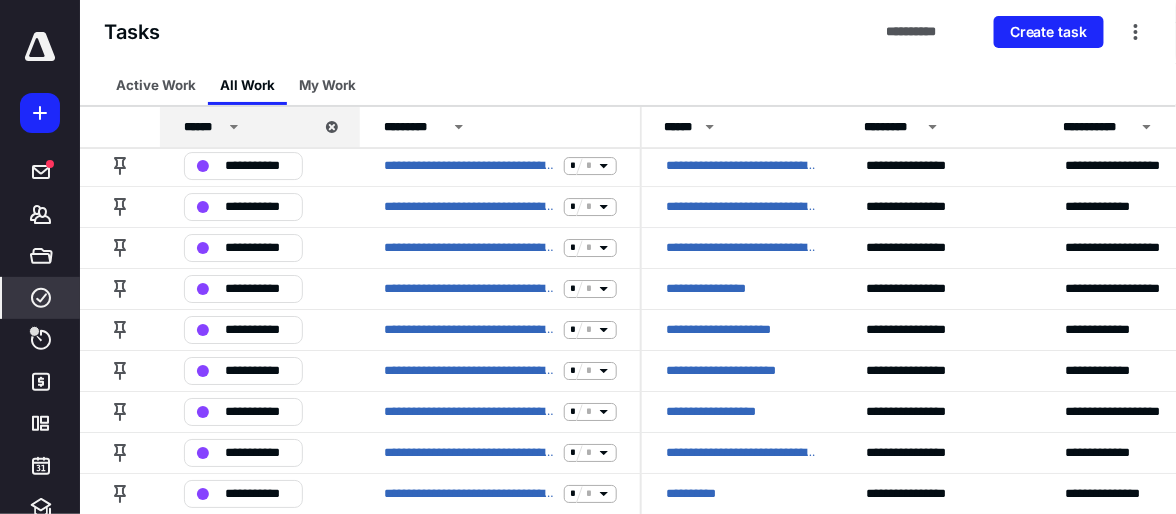 click on "********* *****" at bounding box center [628, 537] 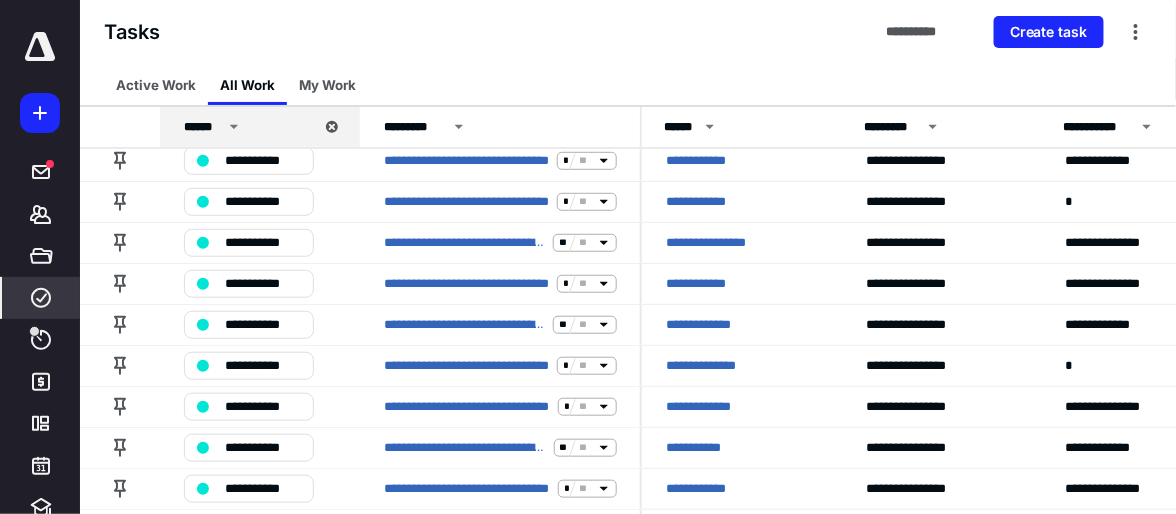 scroll, scrollTop: 6472, scrollLeft: 0, axis: vertical 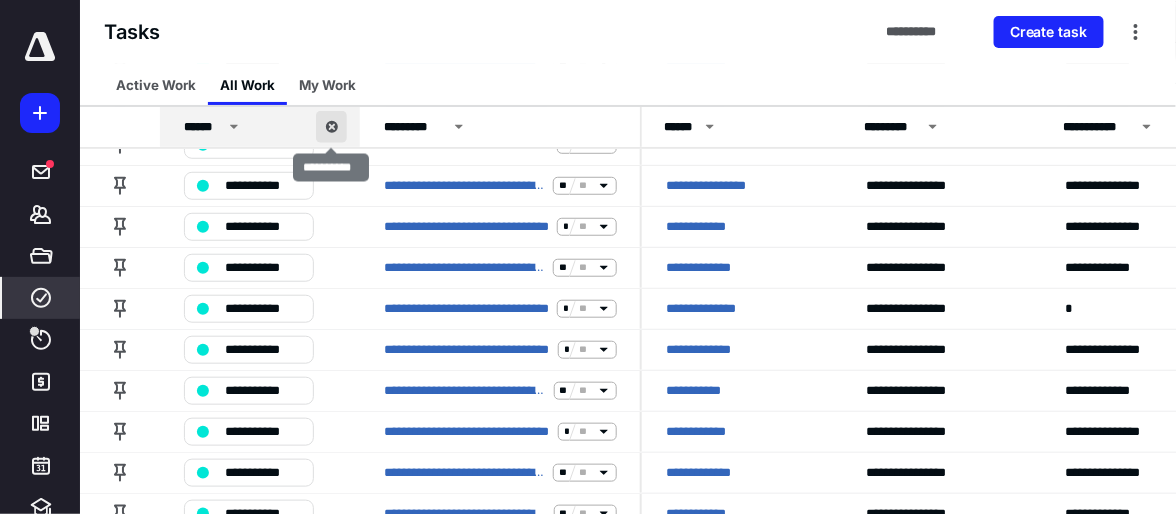 click at bounding box center [331, 127] 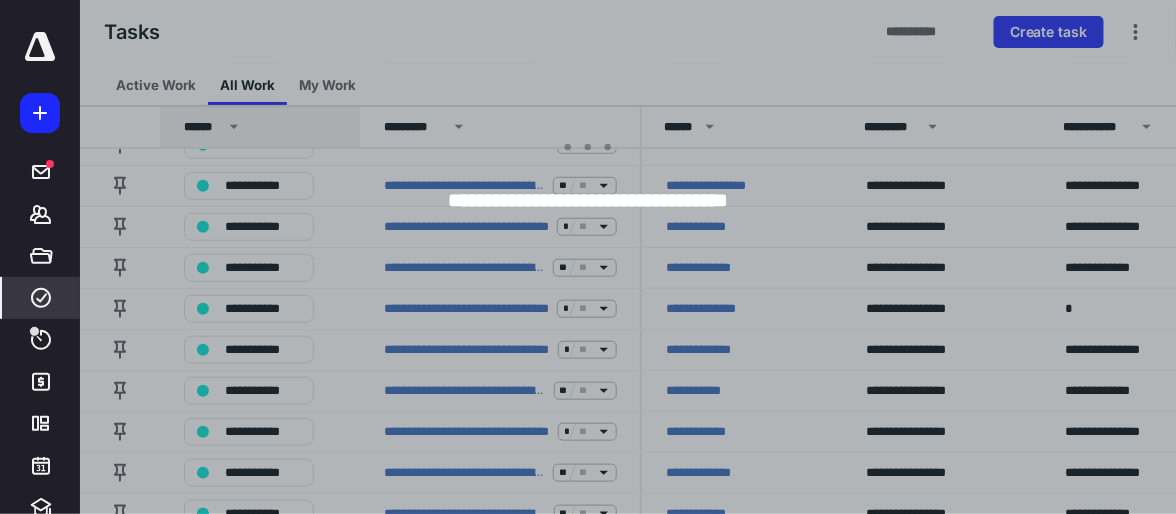click 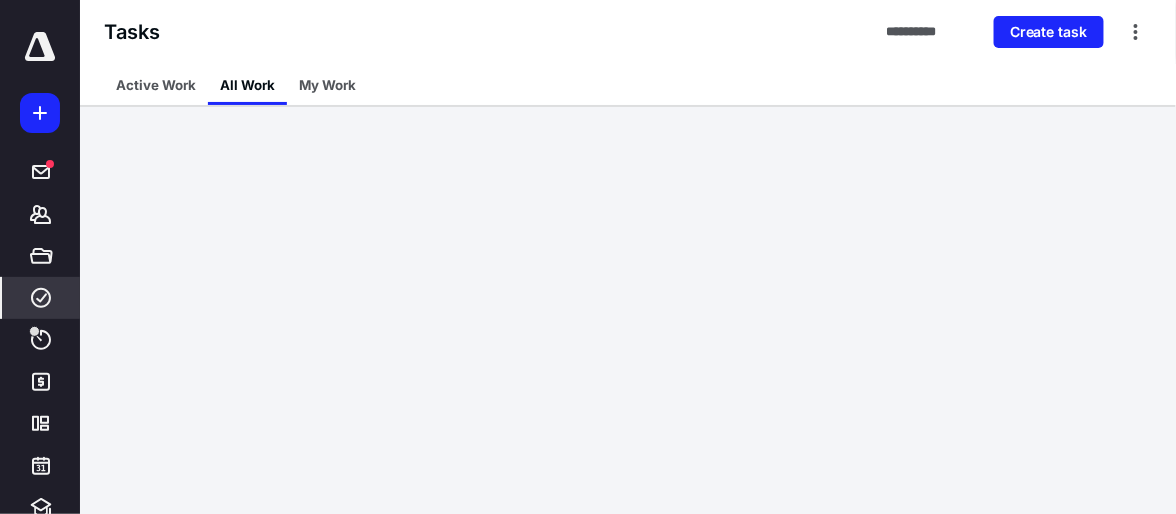 scroll, scrollTop: 3734, scrollLeft: 0, axis: vertical 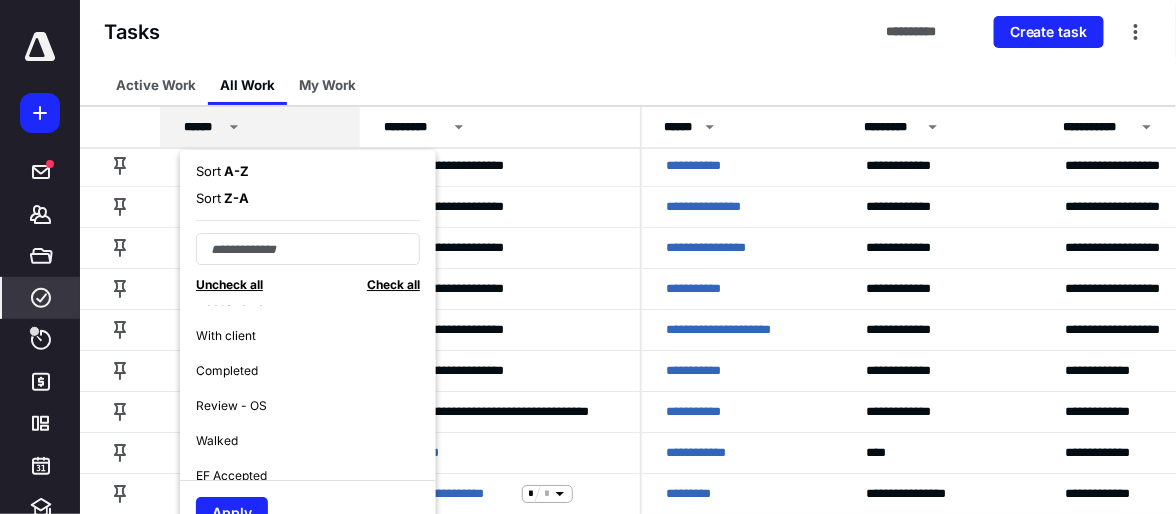 click on "Review - OS" at bounding box center [316, 405] 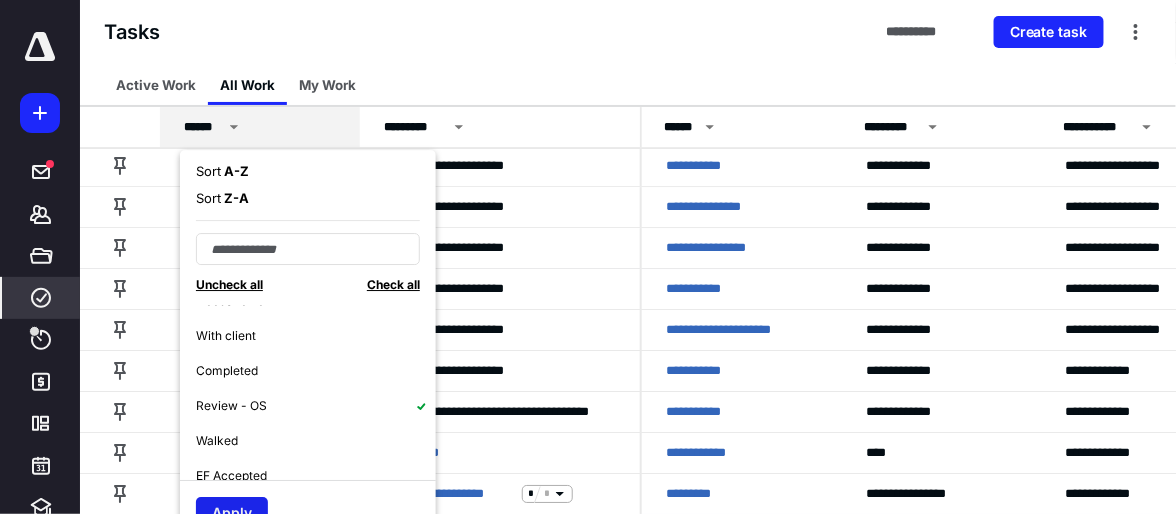 click on "Apply" at bounding box center (232, 513) 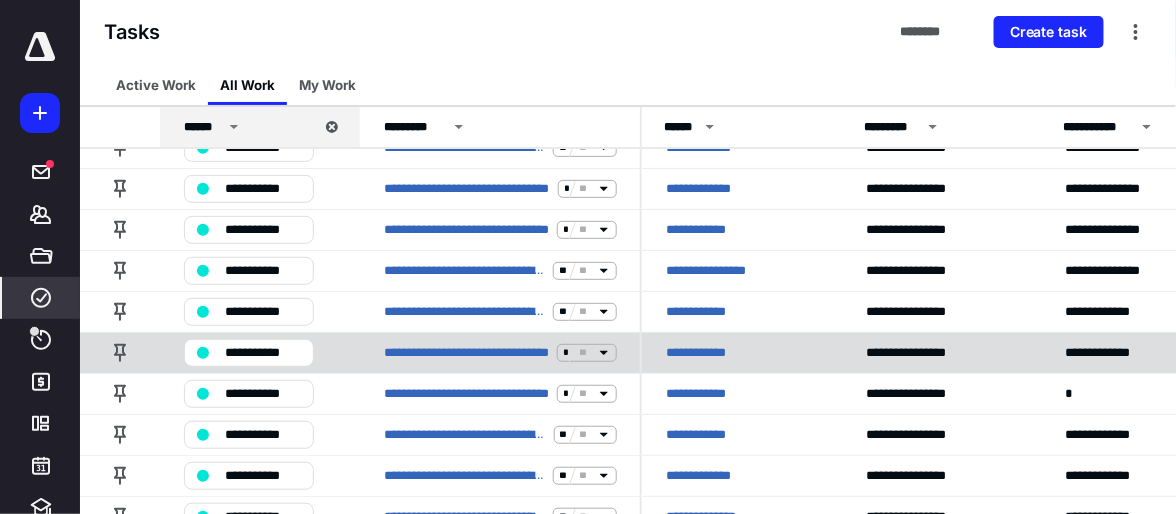 scroll, scrollTop: 171, scrollLeft: 0, axis: vertical 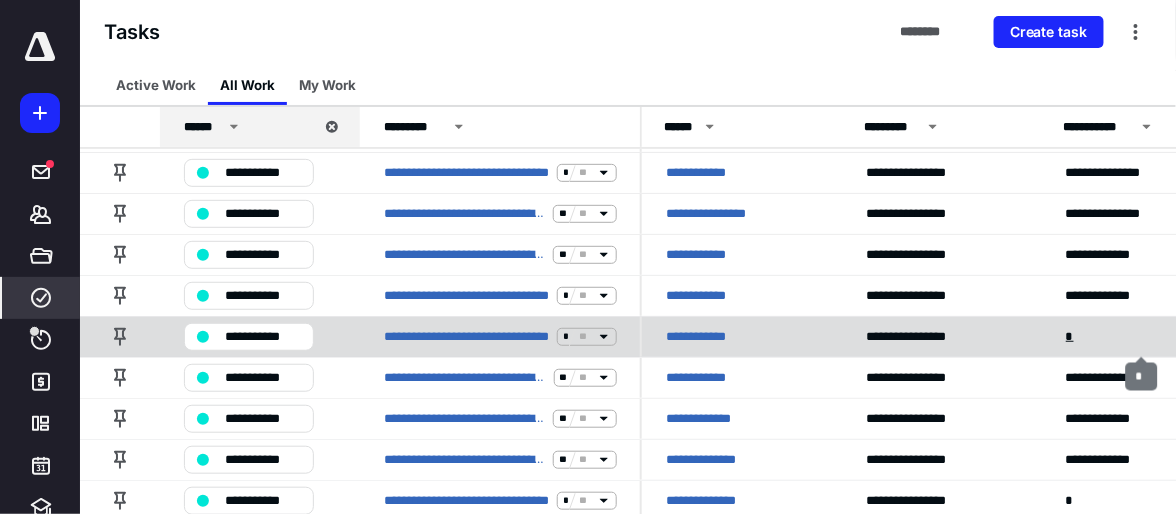 click on "*" at bounding box center [1072, 337] 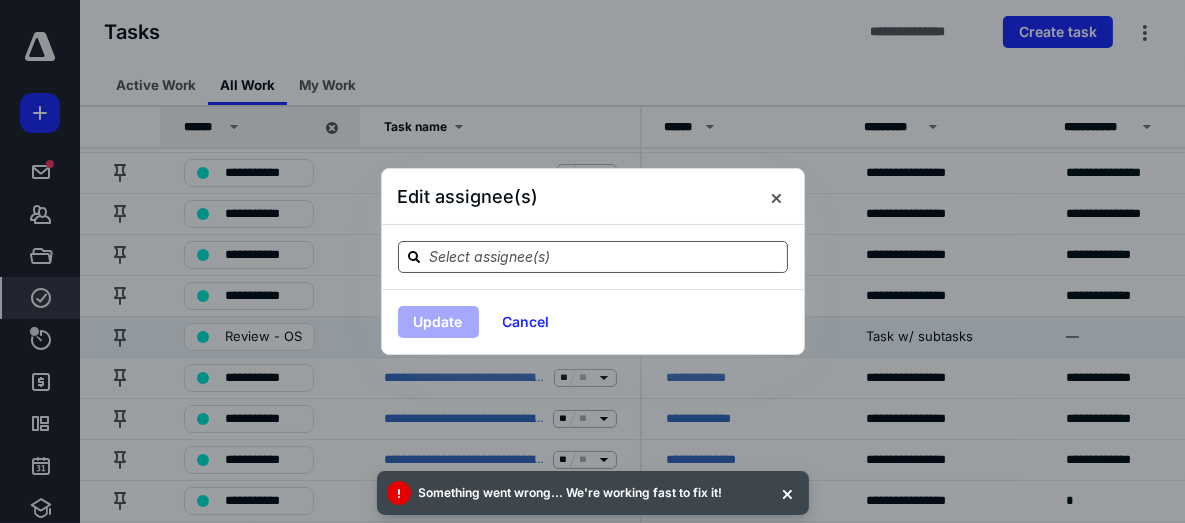 click at bounding box center (605, 256) 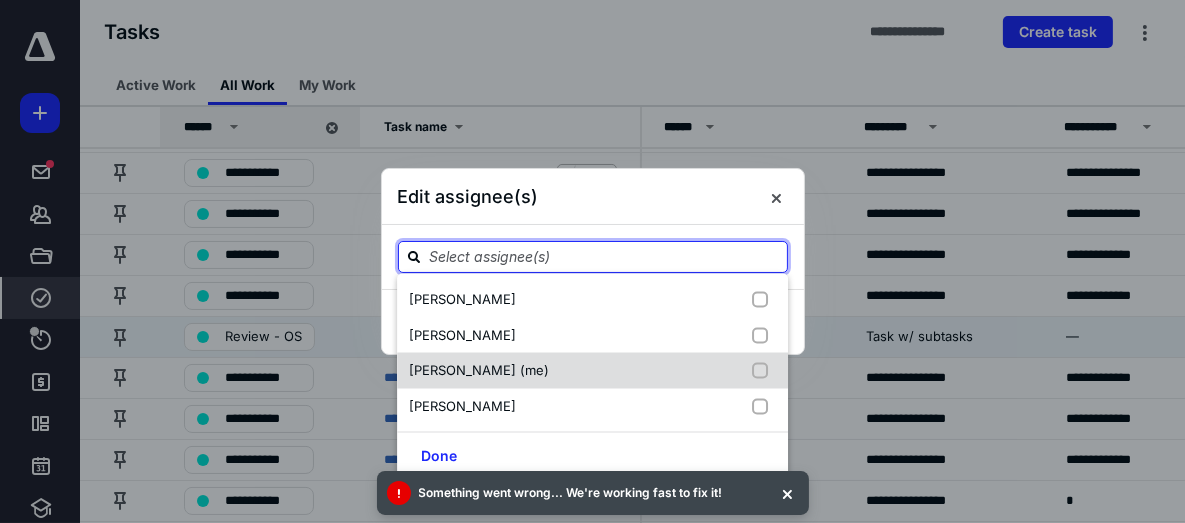 click at bounding box center [764, 371] 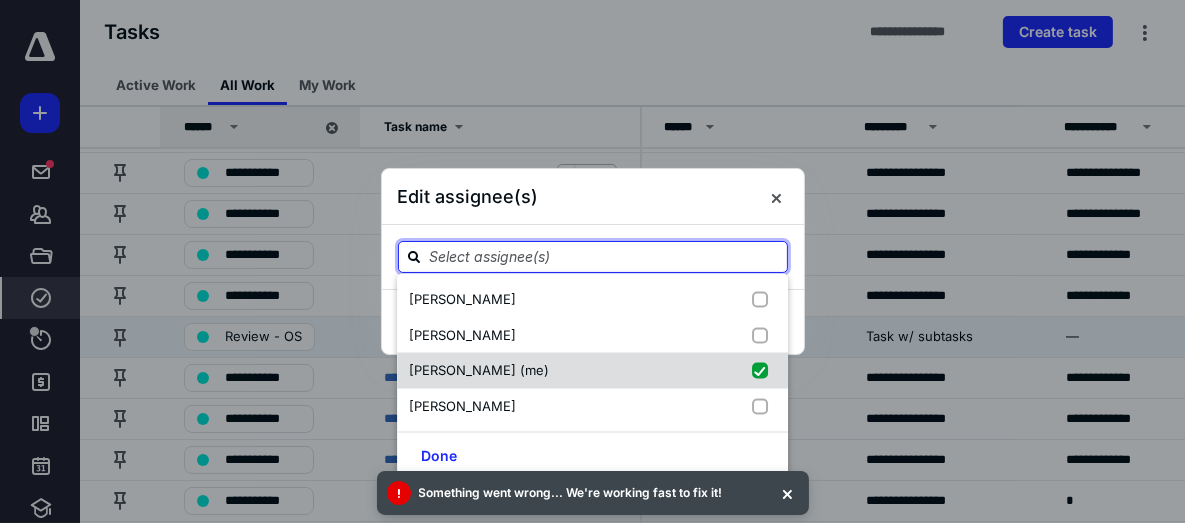 checkbox on "true" 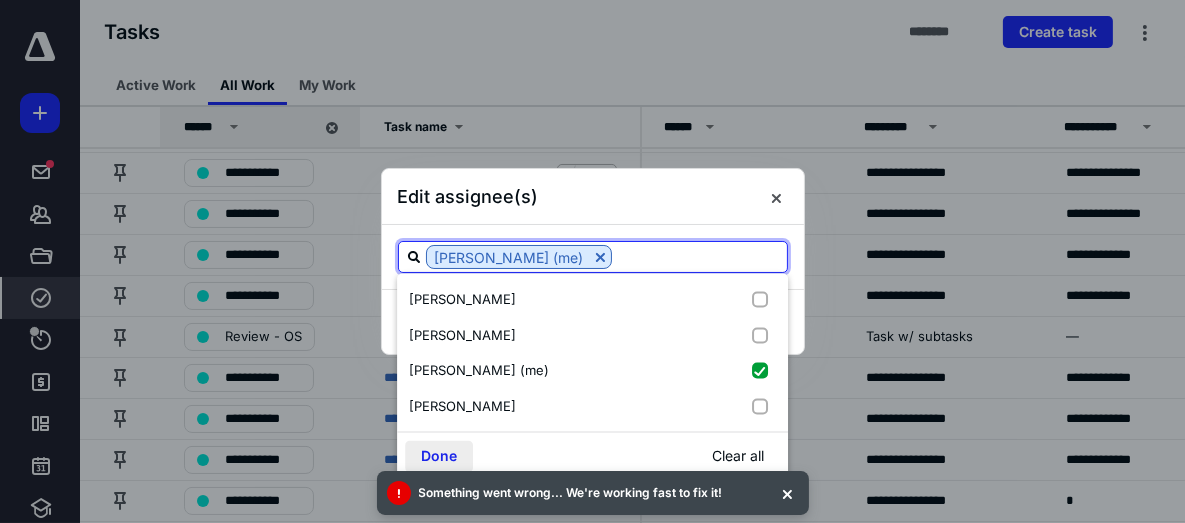 click on "Done" at bounding box center [439, 457] 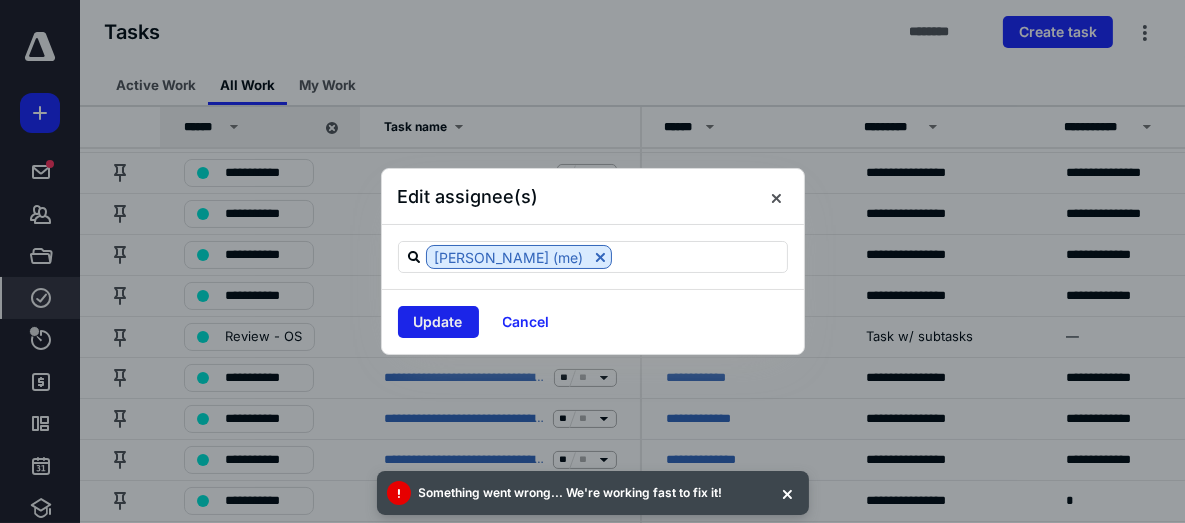 click on "Update" at bounding box center (438, 322) 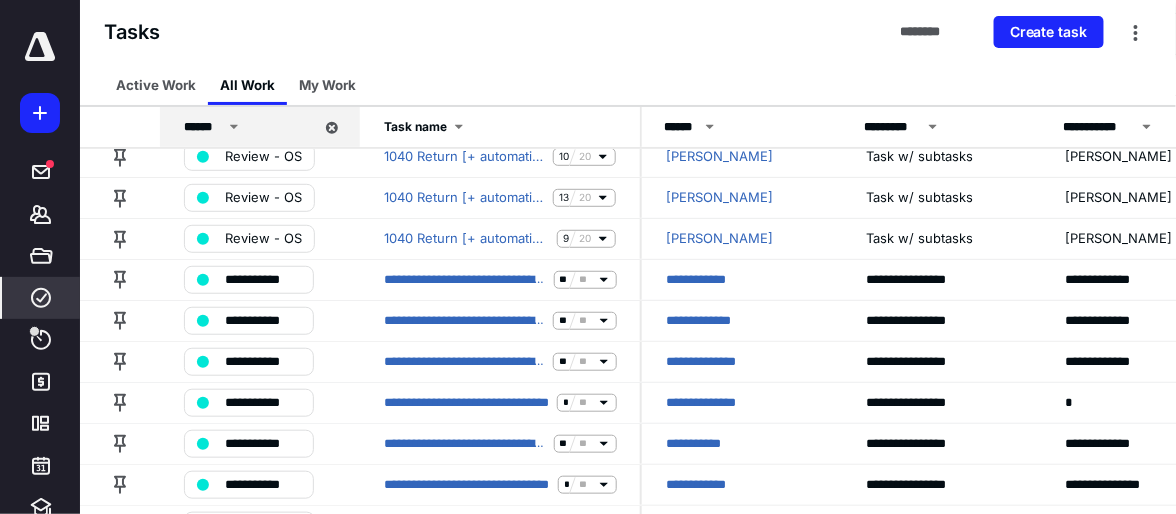 scroll, scrollTop: 285, scrollLeft: 0, axis: vertical 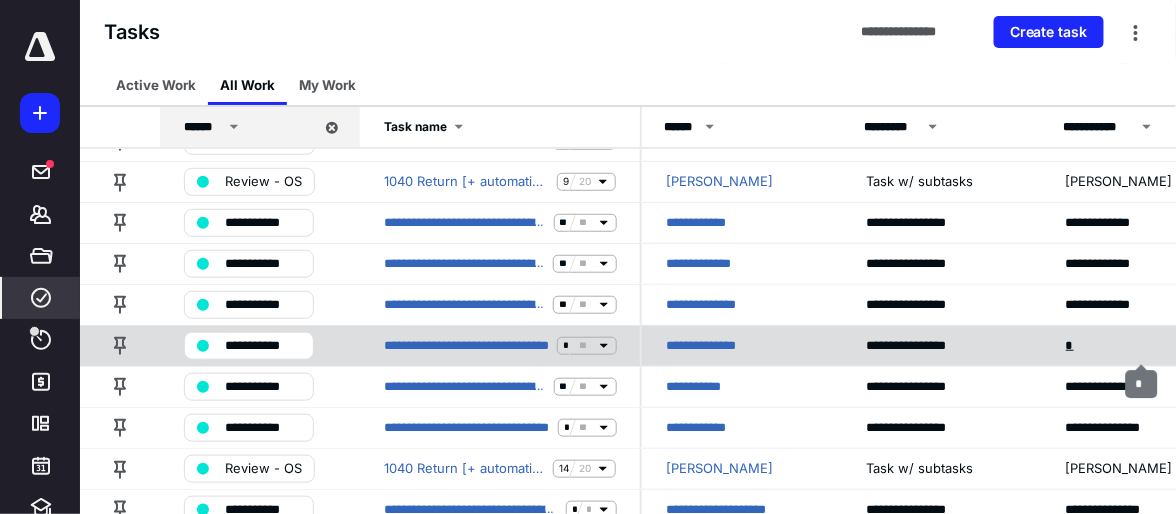 click on "*" at bounding box center (1072, 346) 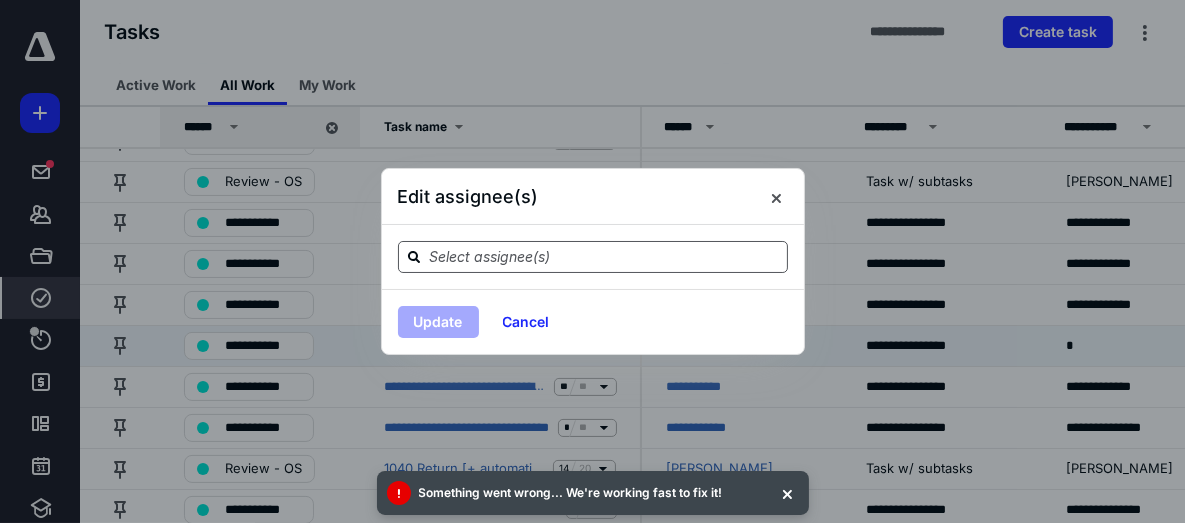 click at bounding box center (605, 256) 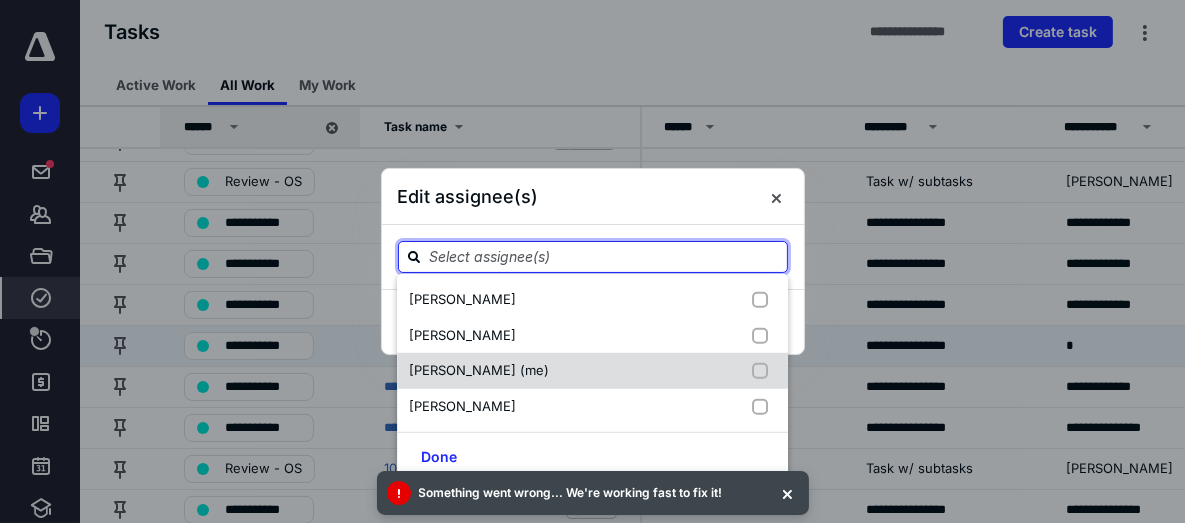click at bounding box center [764, 371] 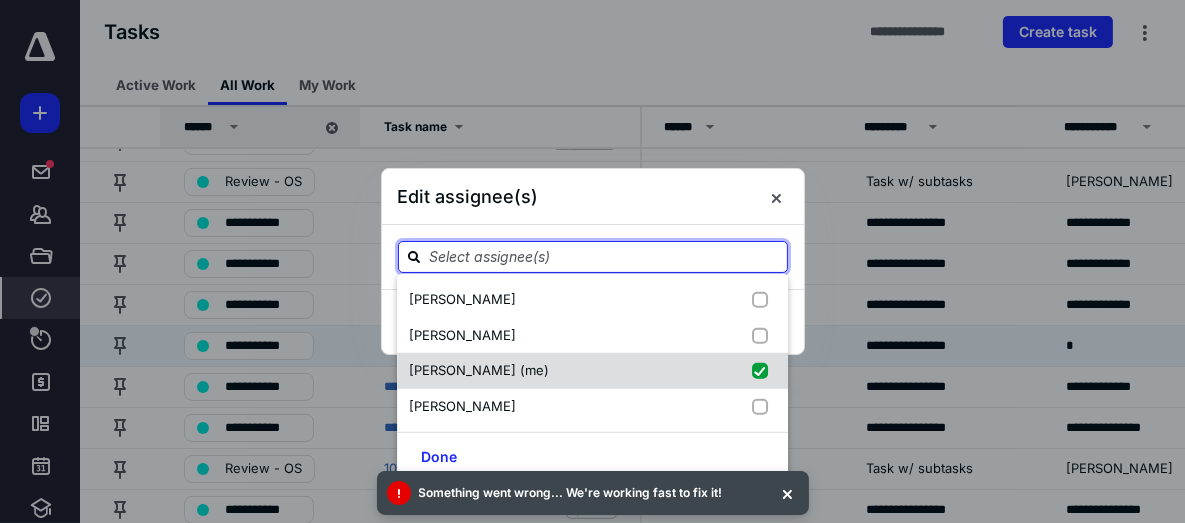 checkbox on "true" 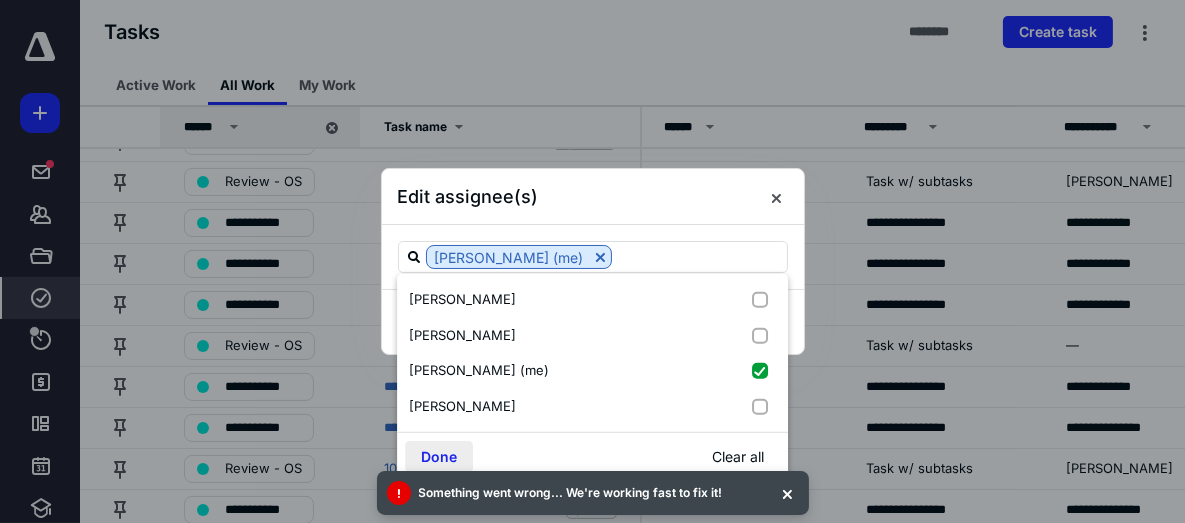 click on "Done" at bounding box center [439, 457] 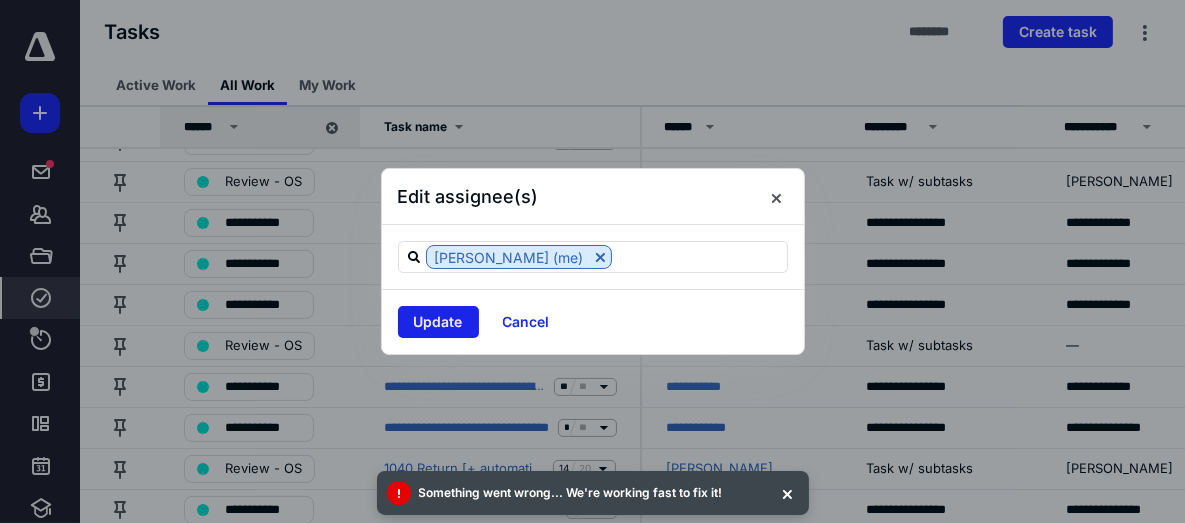click on "Update" at bounding box center [438, 322] 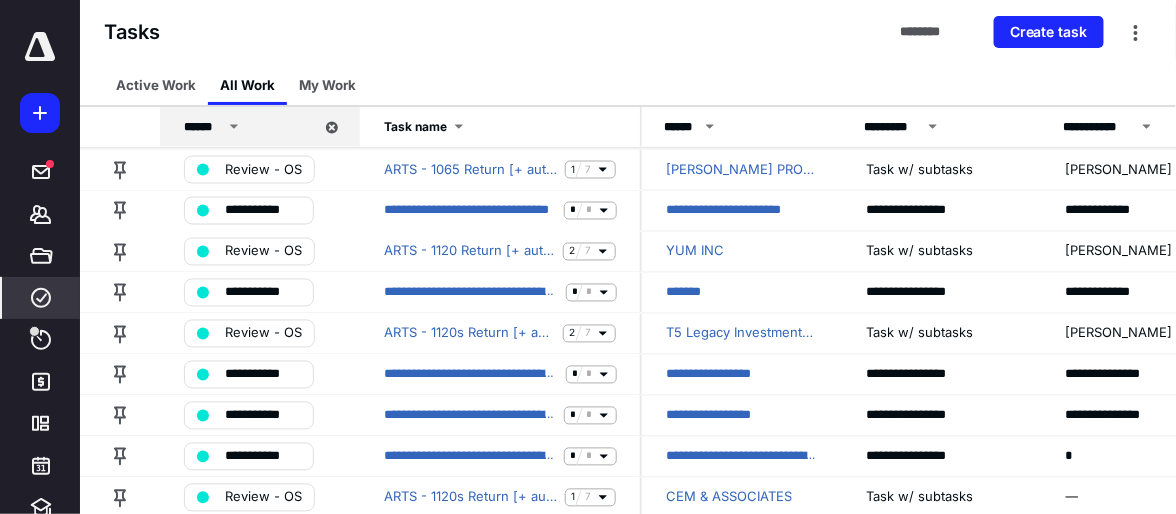 scroll, scrollTop: 846, scrollLeft: 0, axis: vertical 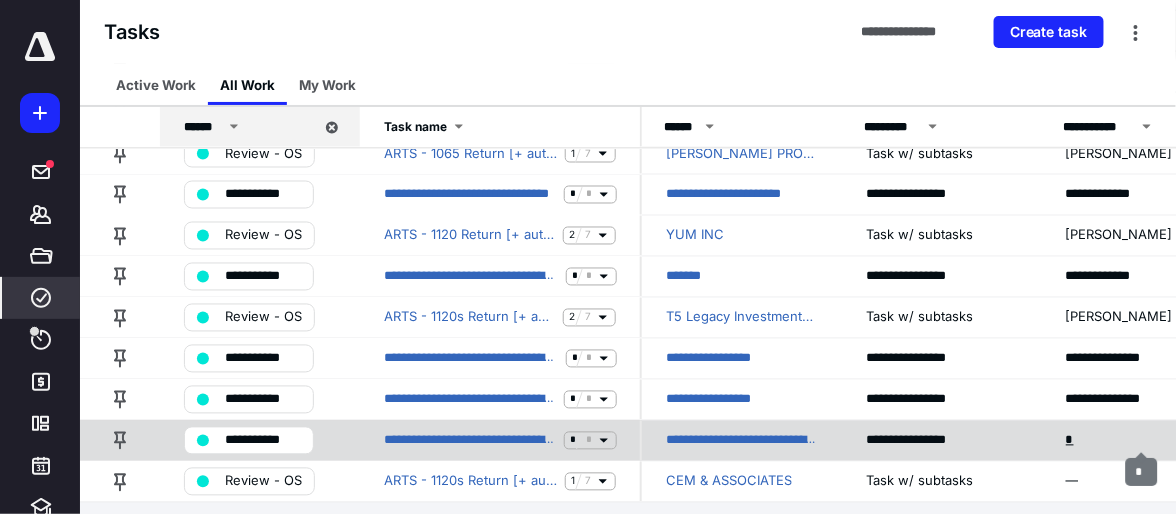 click on "*" at bounding box center (1072, 441) 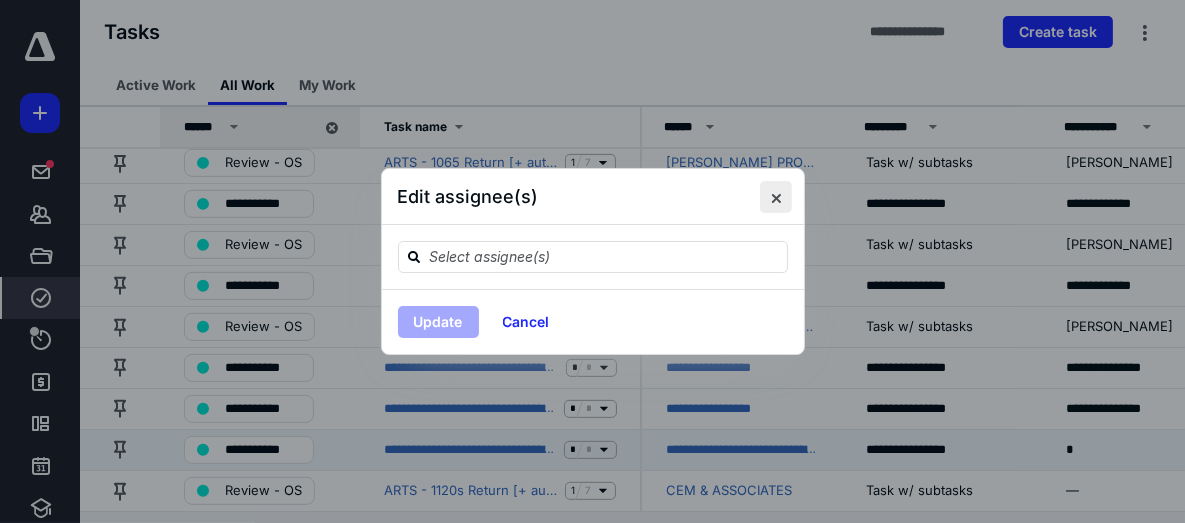 click at bounding box center [776, 197] 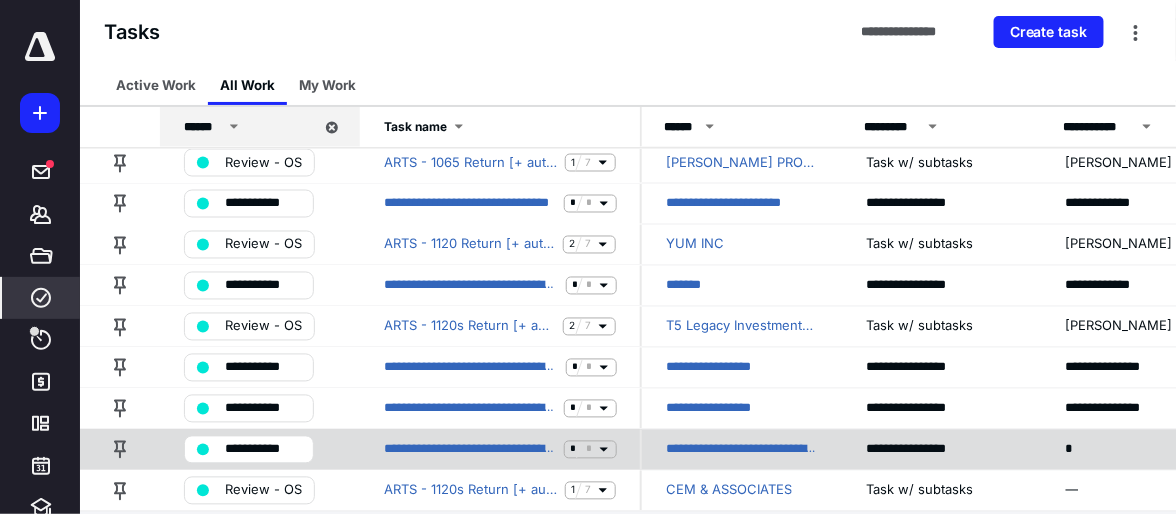 click on "**********" at bounding box center [742, 450] 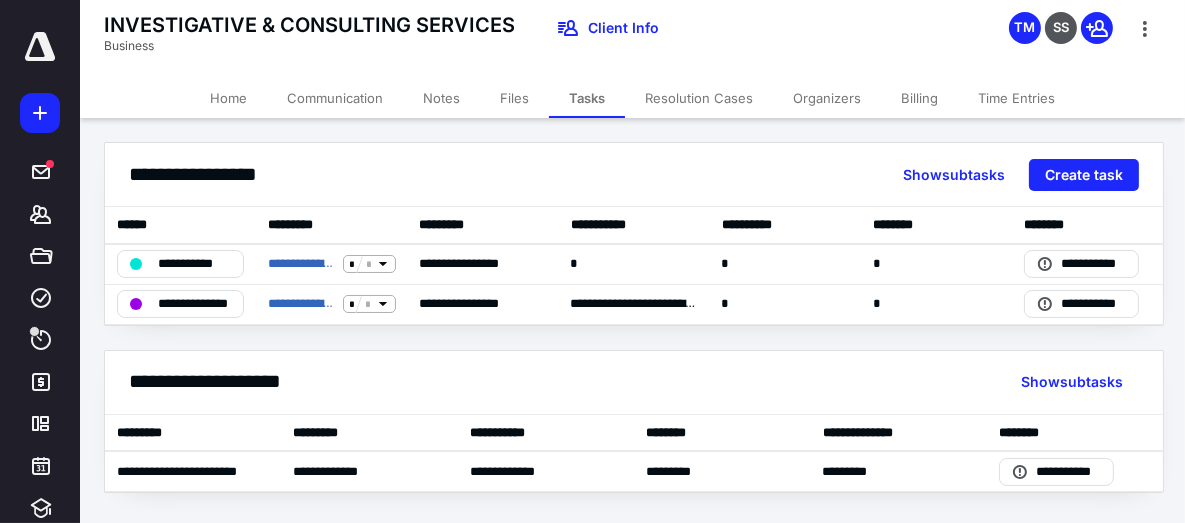 click on "Home" at bounding box center (228, 98) 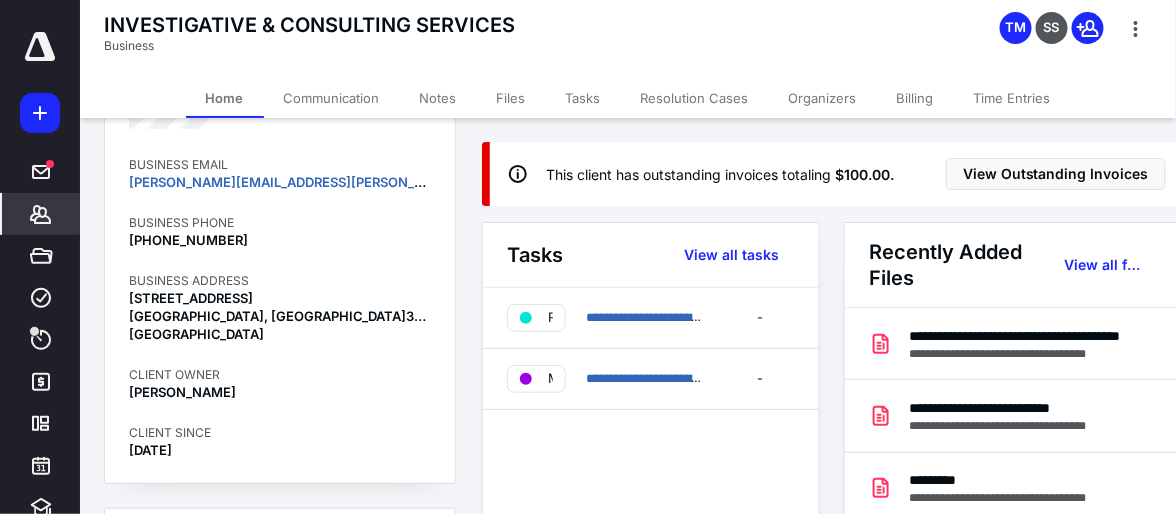 scroll, scrollTop: 228, scrollLeft: 0, axis: vertical 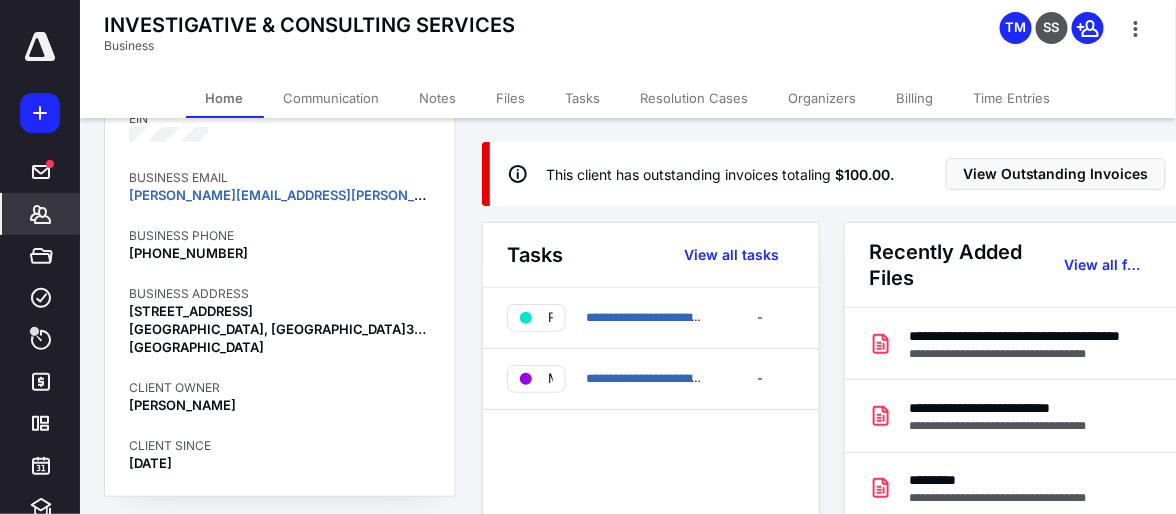 click on "[PERSON_NAME]" at bounding box center [280, 405] 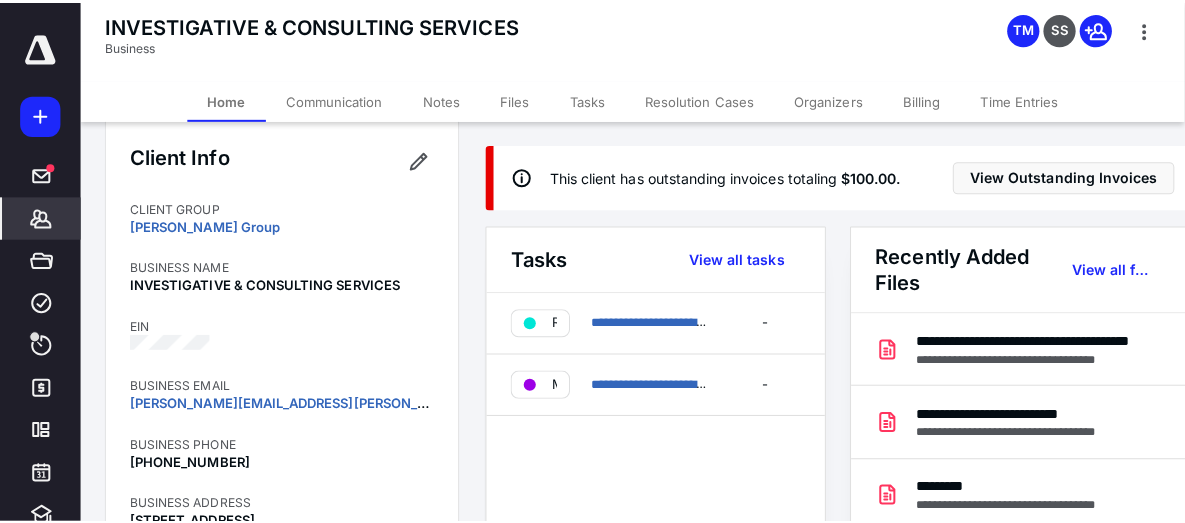 scroll, scrollTop: 0, scrollLeft: 0, axis: both 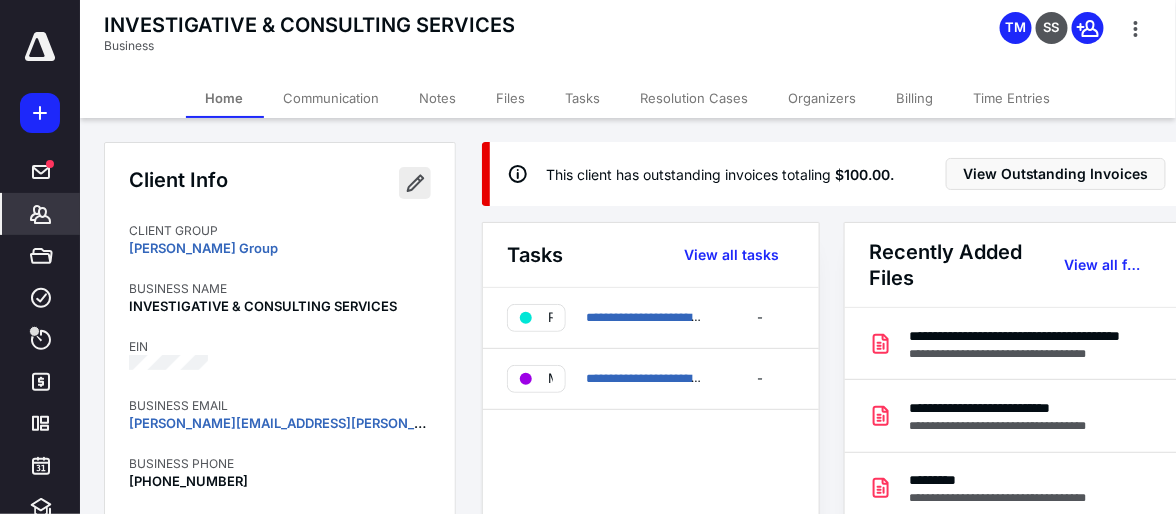 click at bounding box center (415, 183) 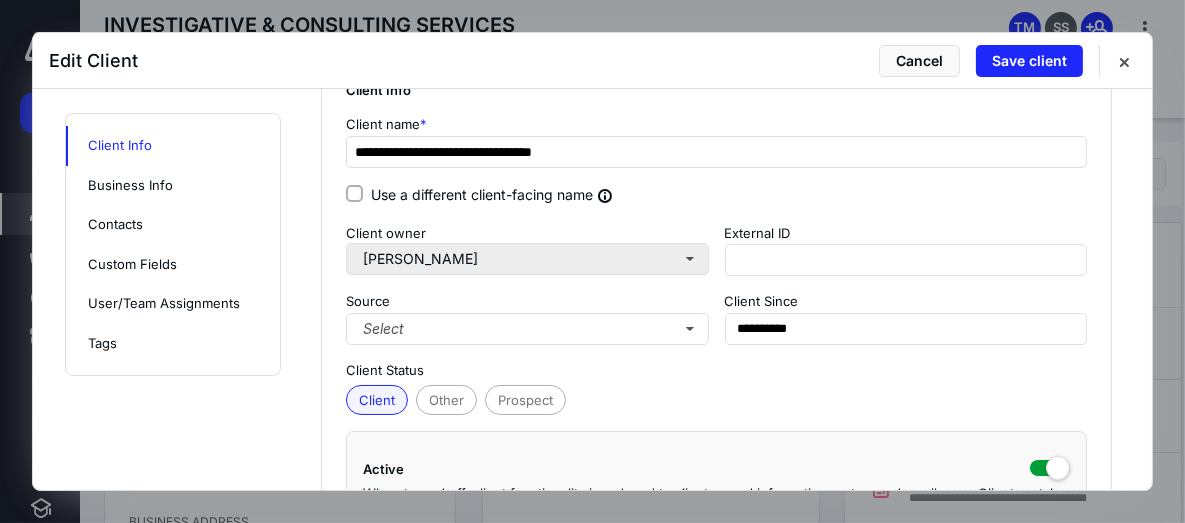 scroll, scrollTop: 114, scrollLeft: 0, axis: vertical 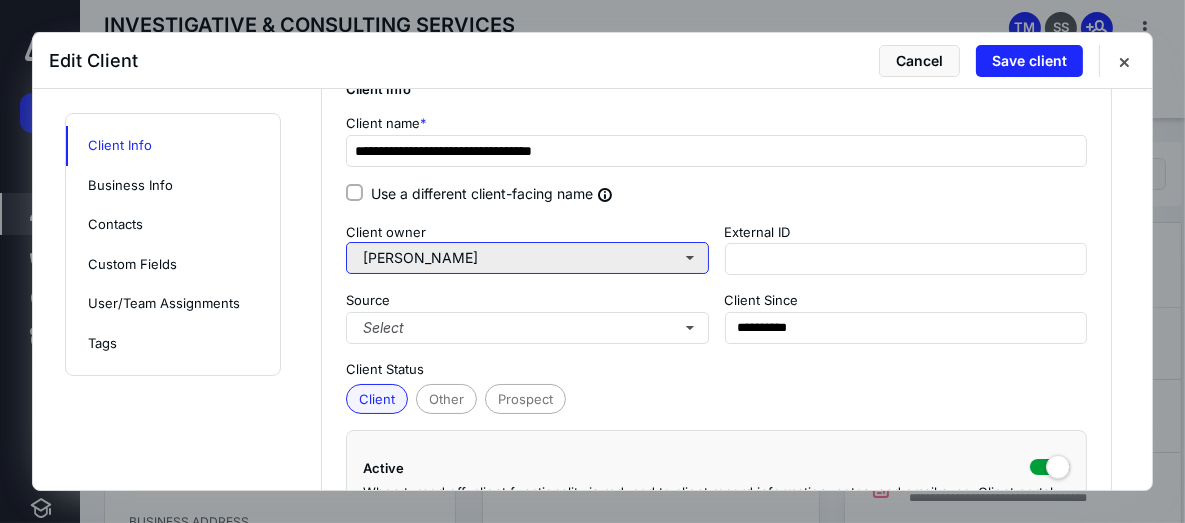 click on "[PERSON_NAME]" at bounding box center (527, 258) 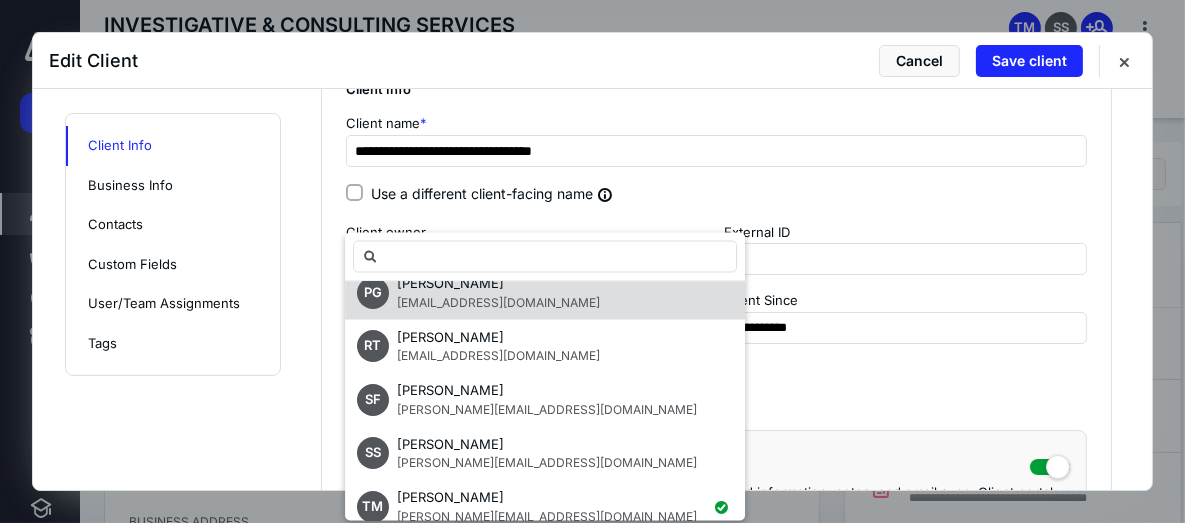 scroll, scrollTop: 114, scrollLeft: 0, axis: vertical 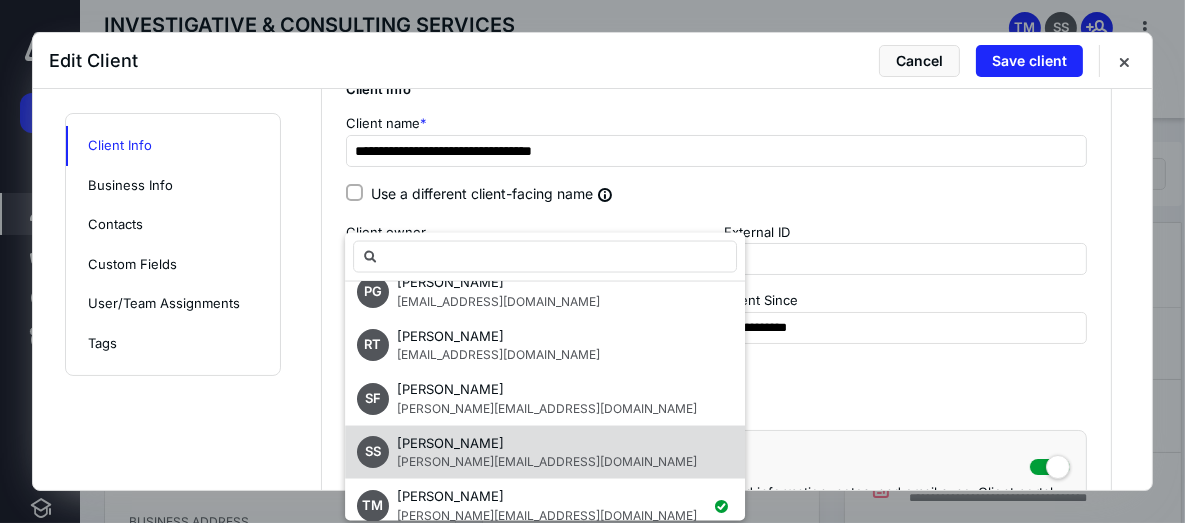 click on "SS [PERSON_NAME] [PERSON_NAME][EMAIL_ADDRESS][DOMAIN_NAME]" at bounding box center (545, 452) 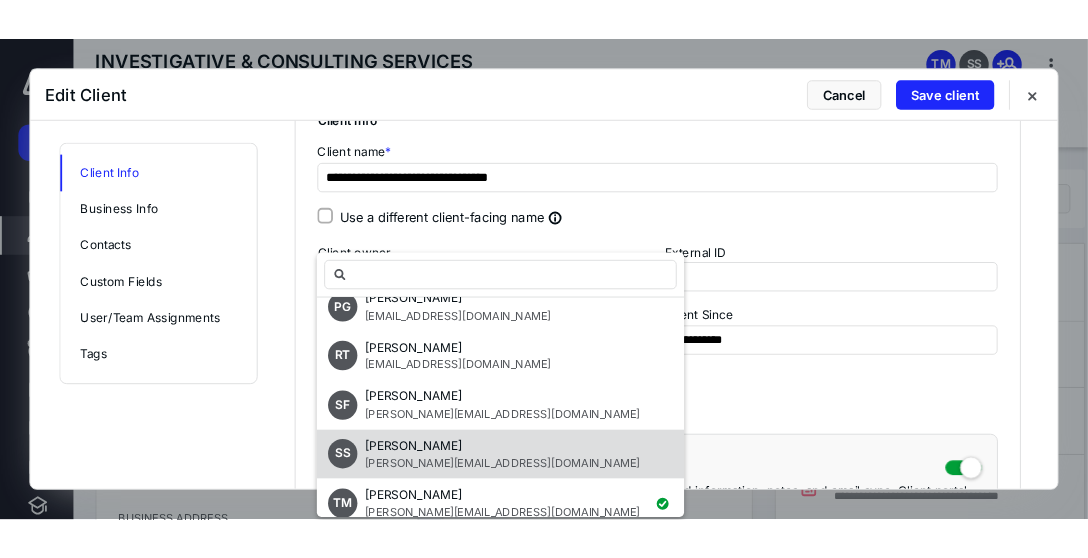 scroll, scrollTop: 0, scrollLeft: 0, axis: both 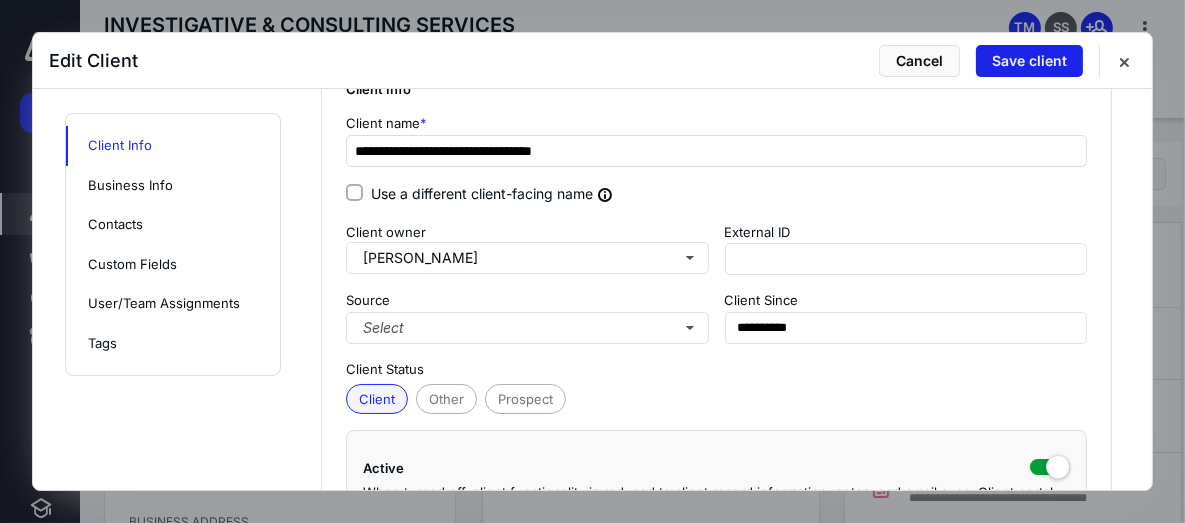 click on "Save client" at bounding box center (1029, 61) 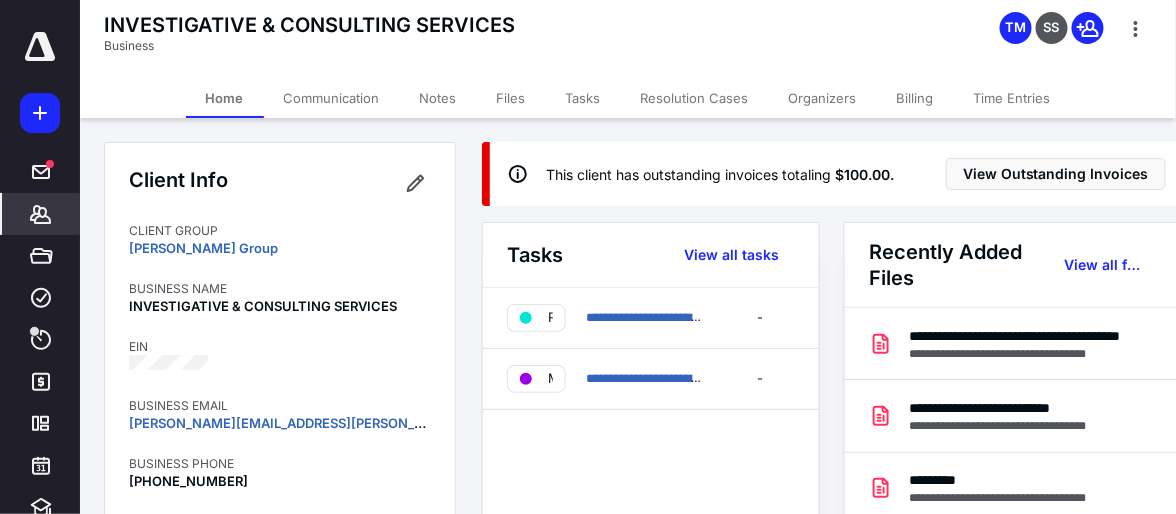 click at bounding box center (40, 47) 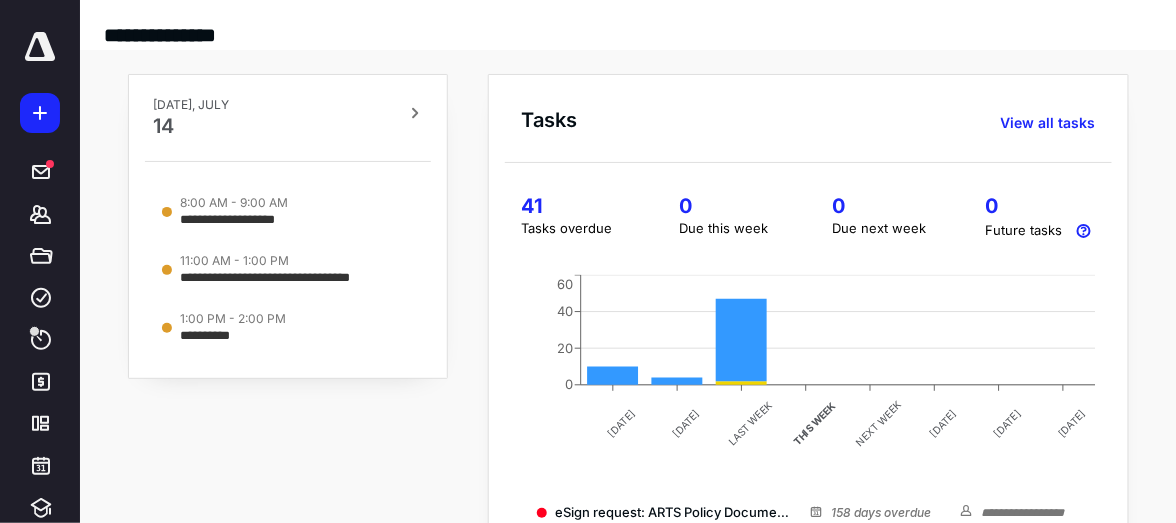 click at bounding box center [40, 47] 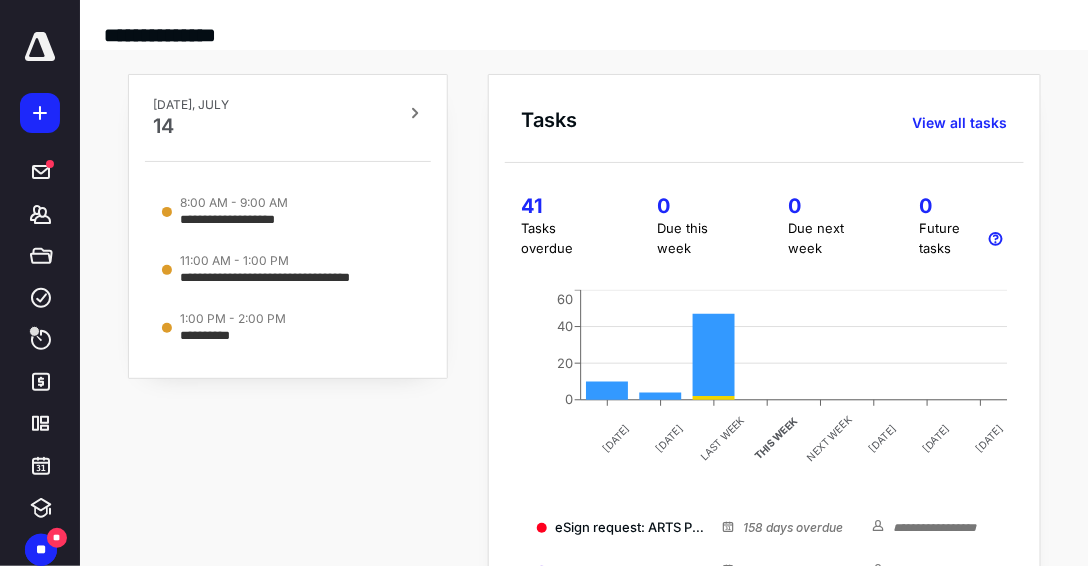 click at bounding box center [40, 47] 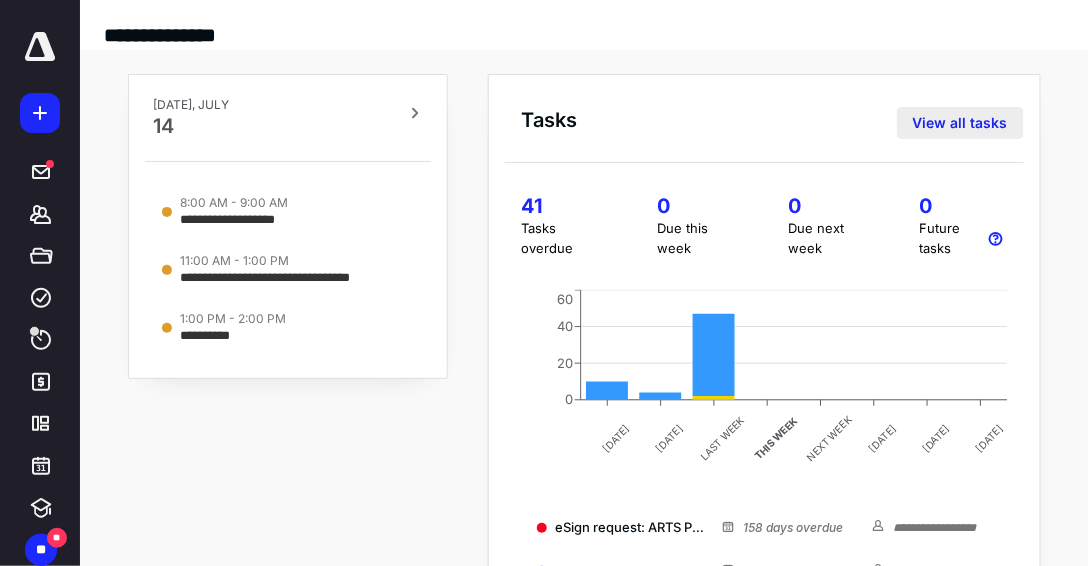 click on "View all tasks" at bounding box center (960, 123) 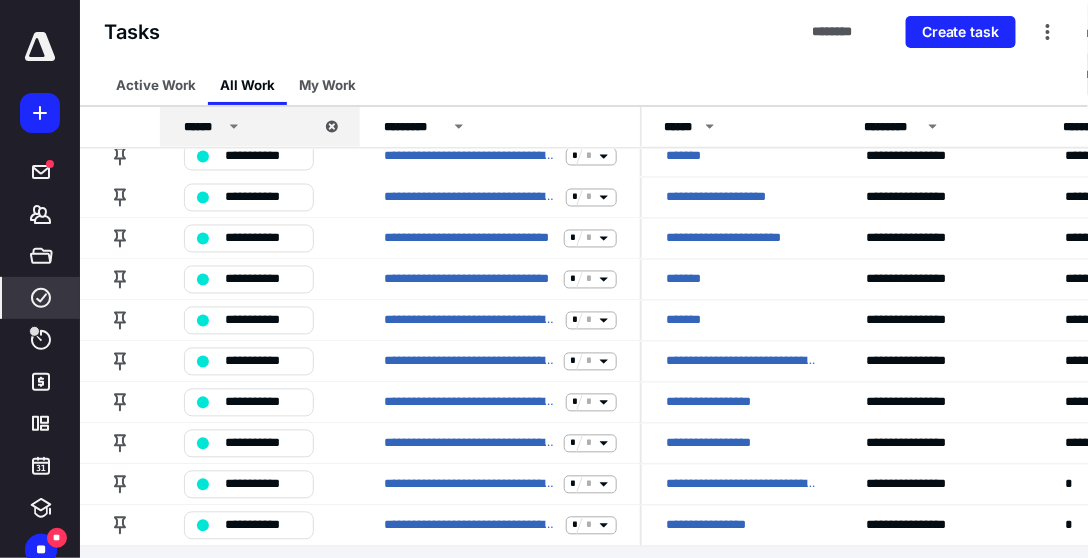 scroll, scrollTop: 802, scrollLeft: 0, axis: vertical 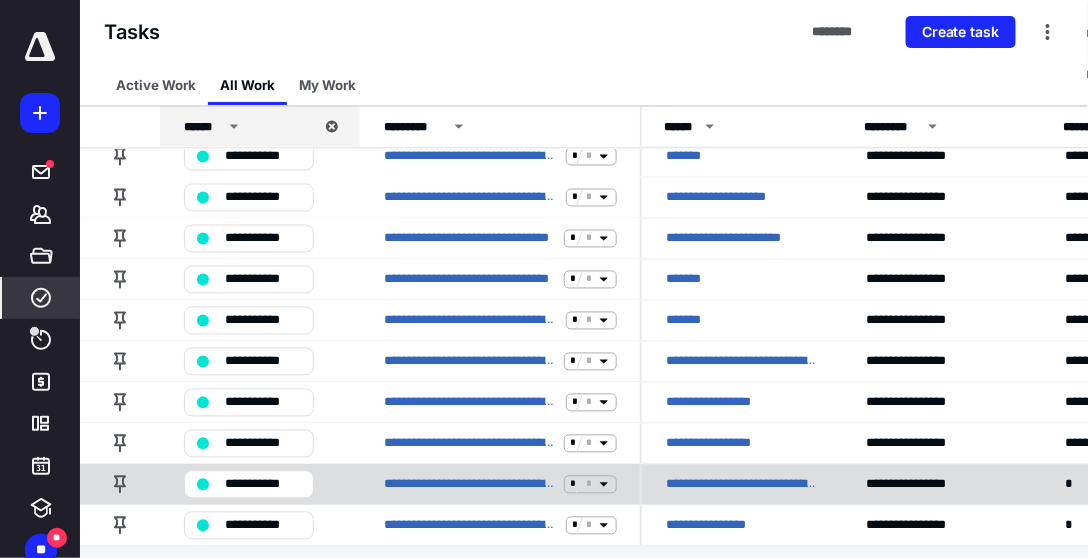 click on "**********" at bounding box center (742, 485) 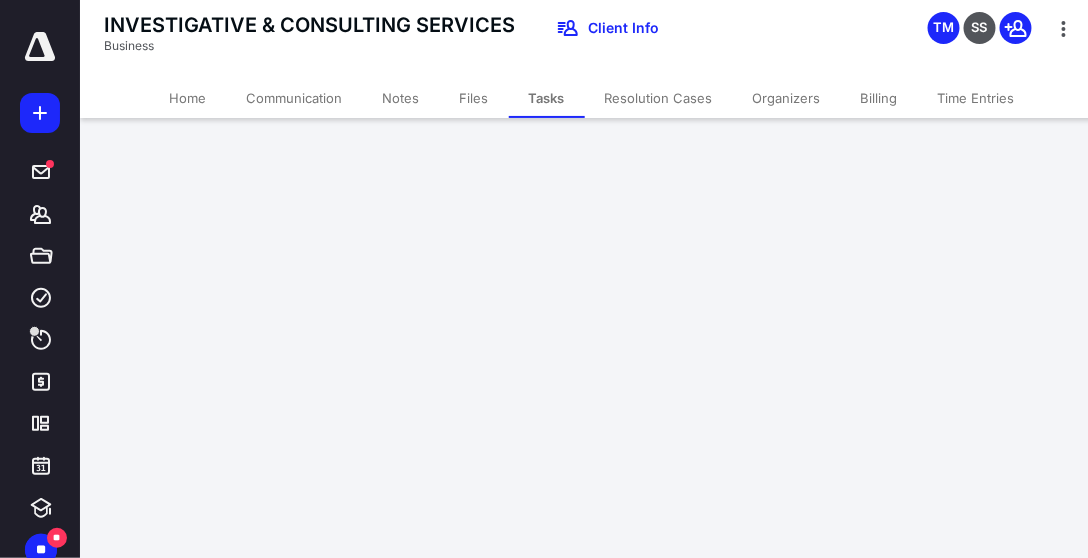 scroll, scrollTop: 0, scrollLeft: 0, axis: both 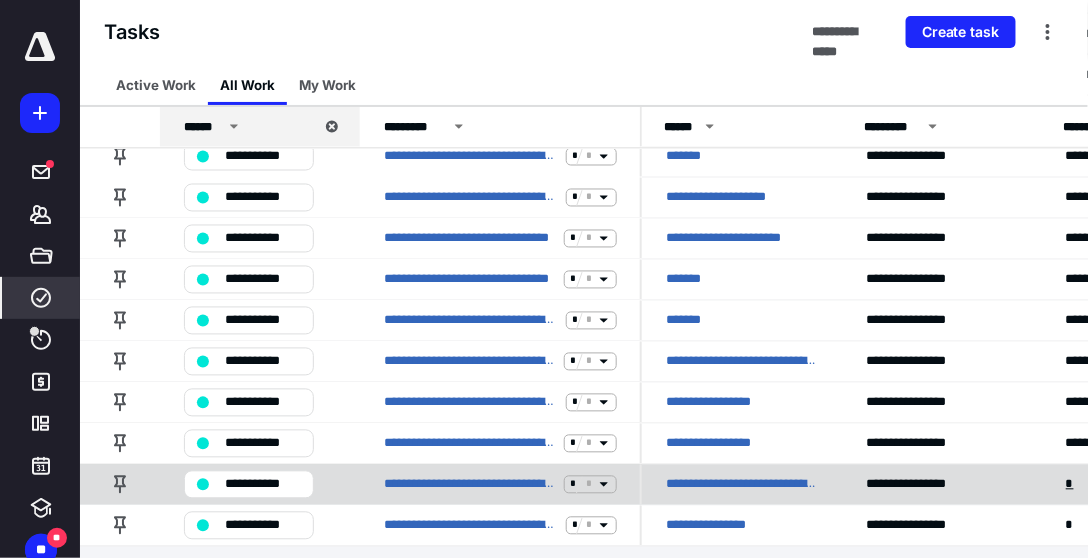 click on "*" at bounding box center (1072, 485) 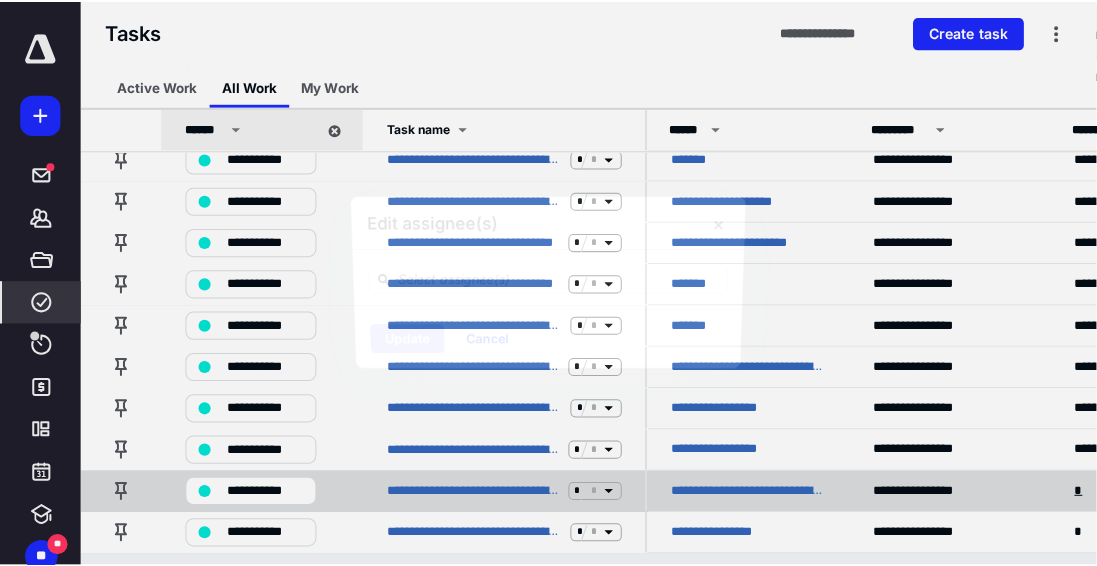 scroll, scrollTop: 794, scrollLeft: 0, axis: vertical 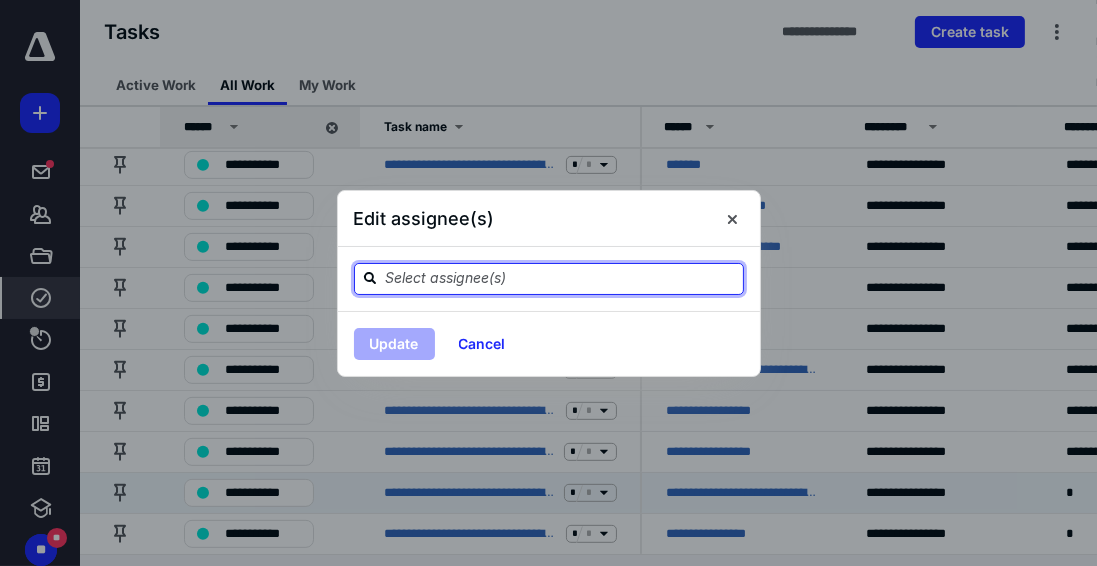 click at bounding box center [561, 278] 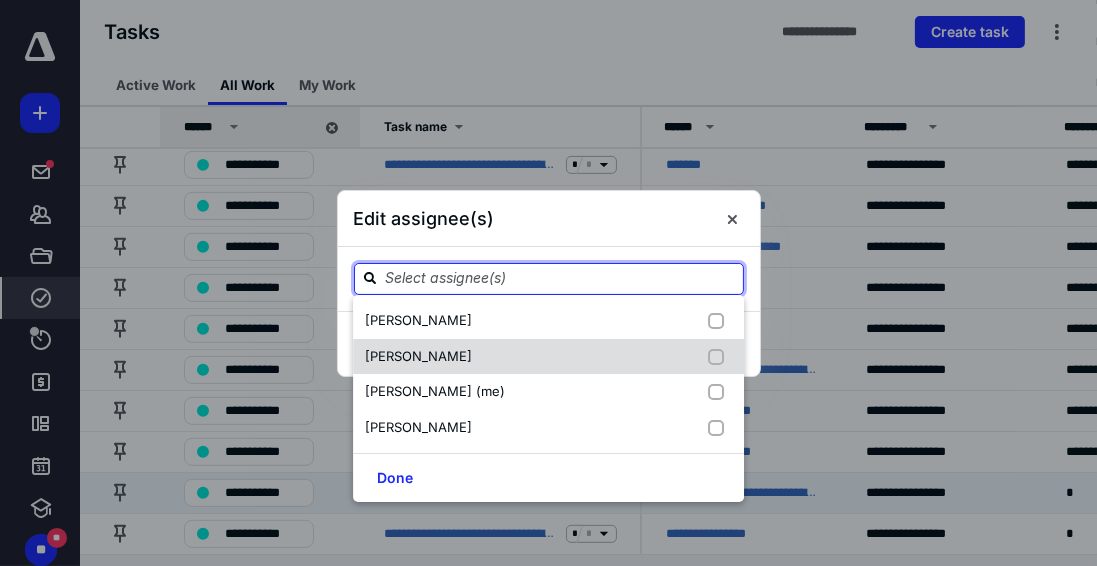 click at bounding box center [720, 357] 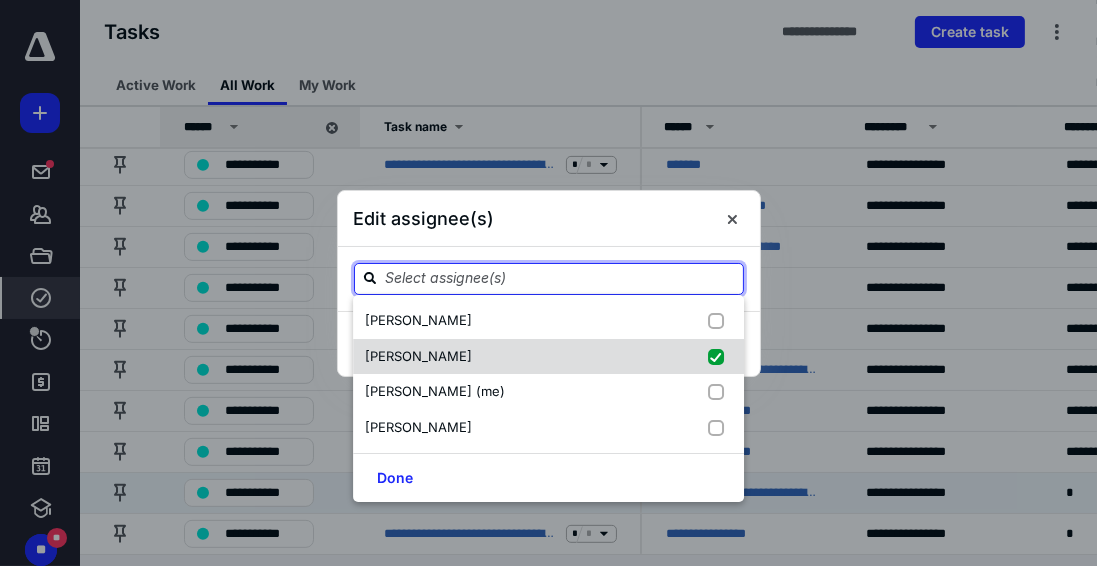 checkbox on "true" 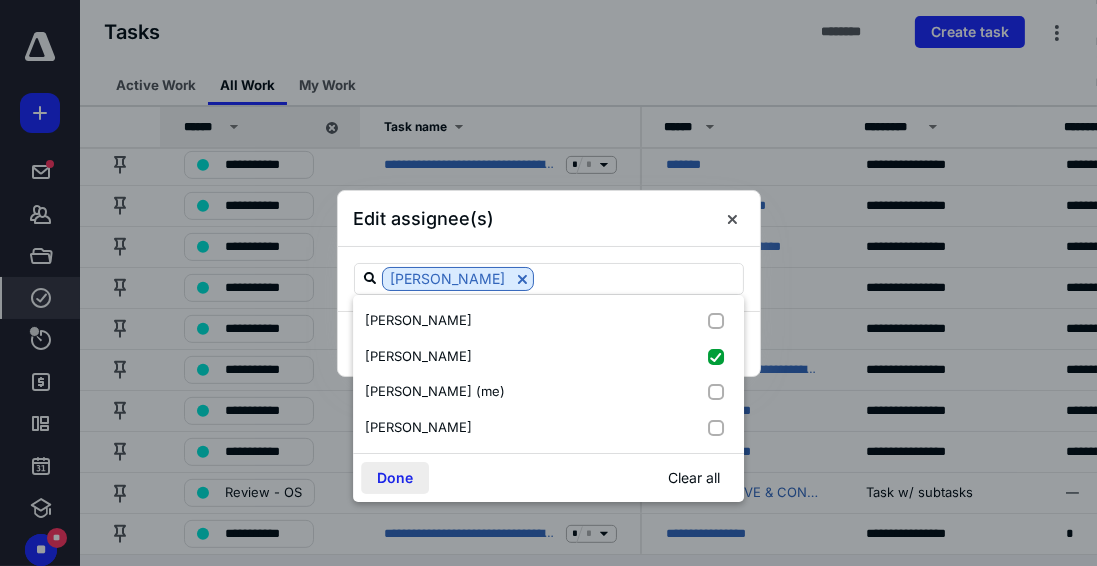 click on "Done" at bounding box center [395, 478] 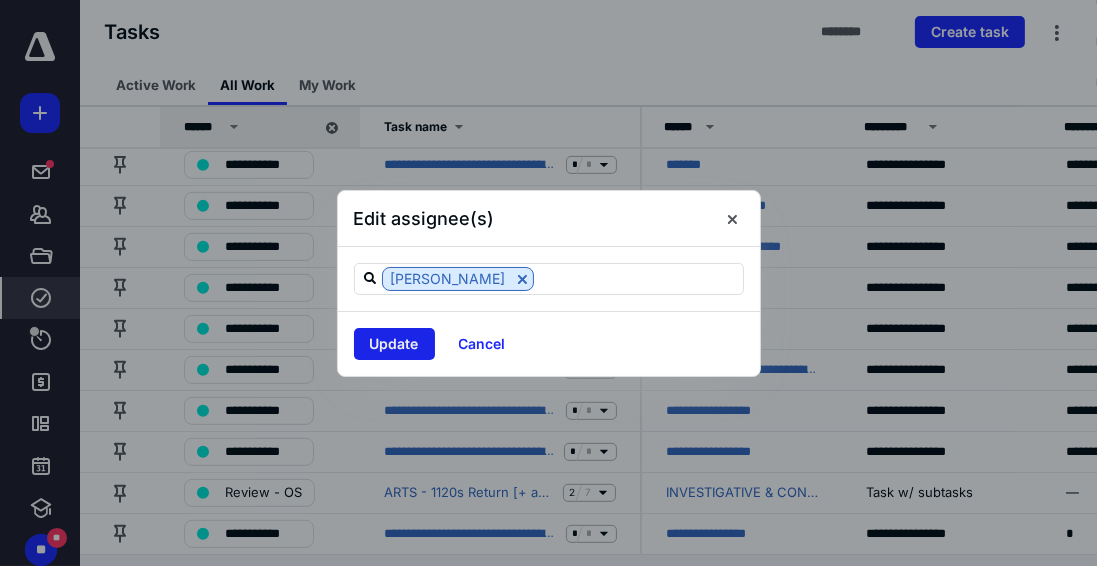 click on "Update" at bounding box center [394, 344] 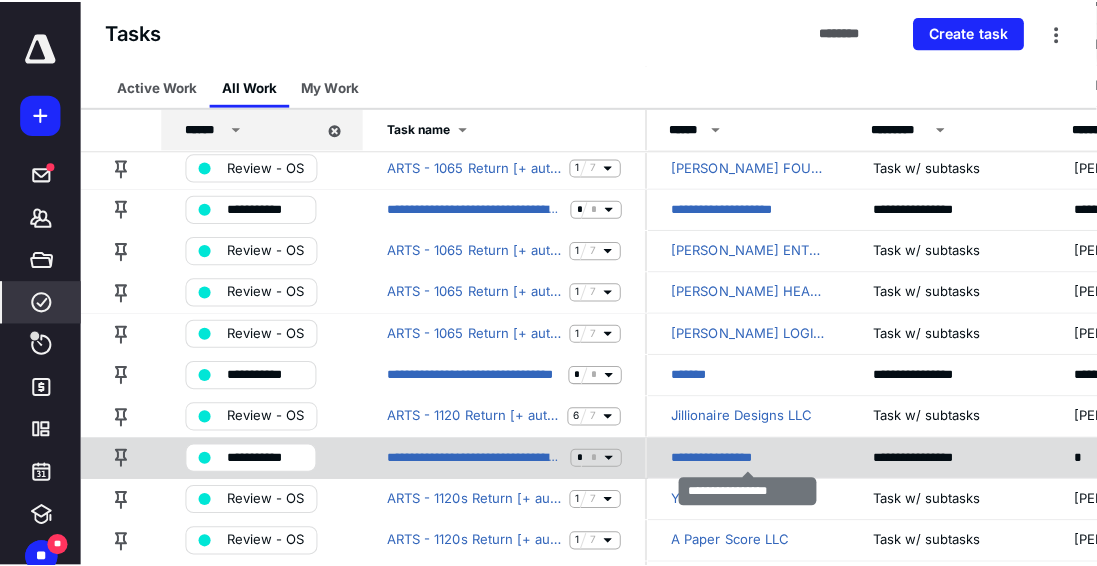 scroll, scrollTop: 689, scrollLeft: 0, axis: vertical 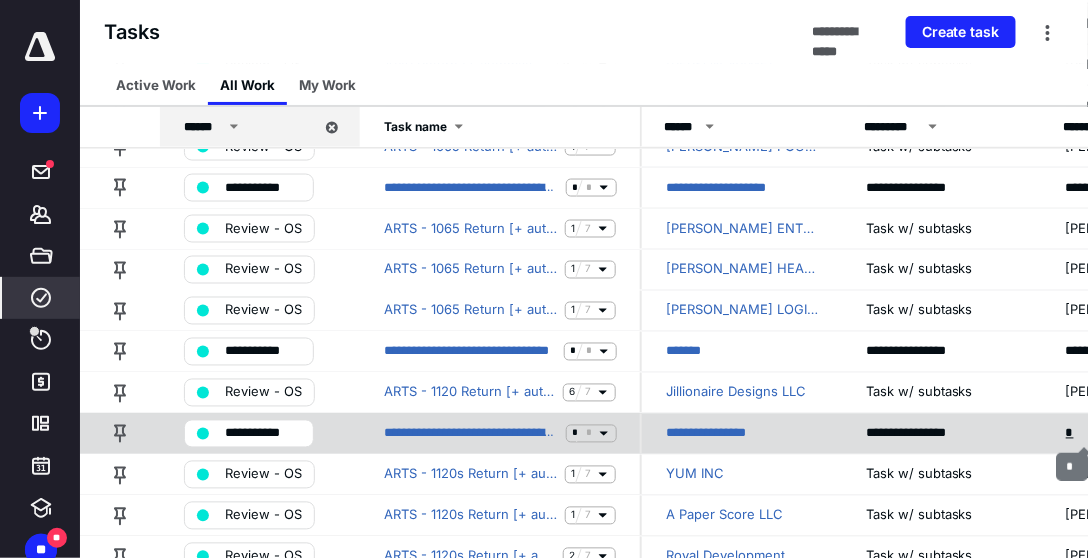 click on "*" at bounding box center (1072, 434) 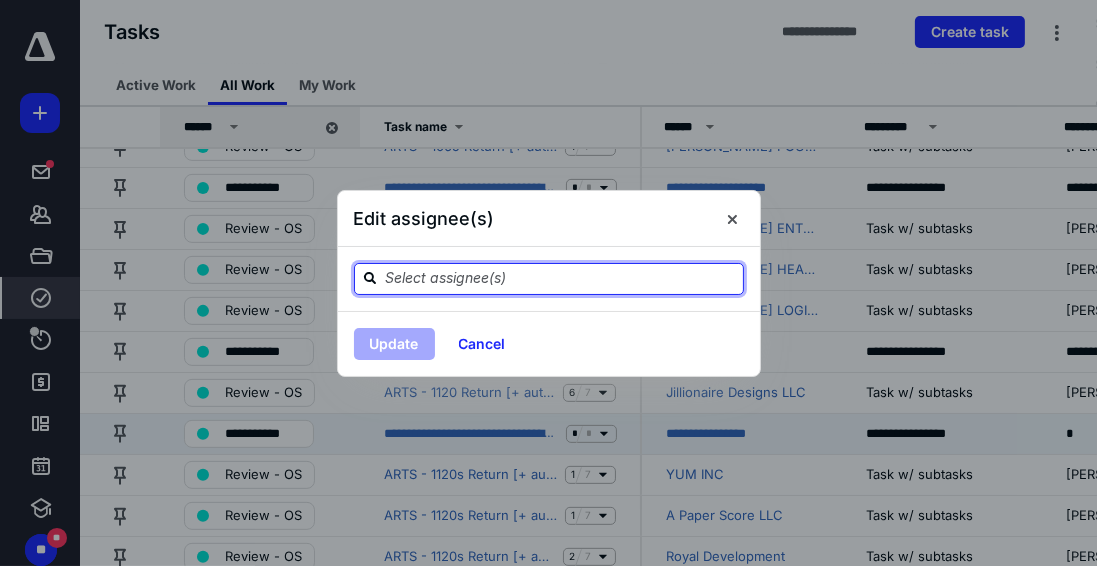 click at bounding box center [561, 278] 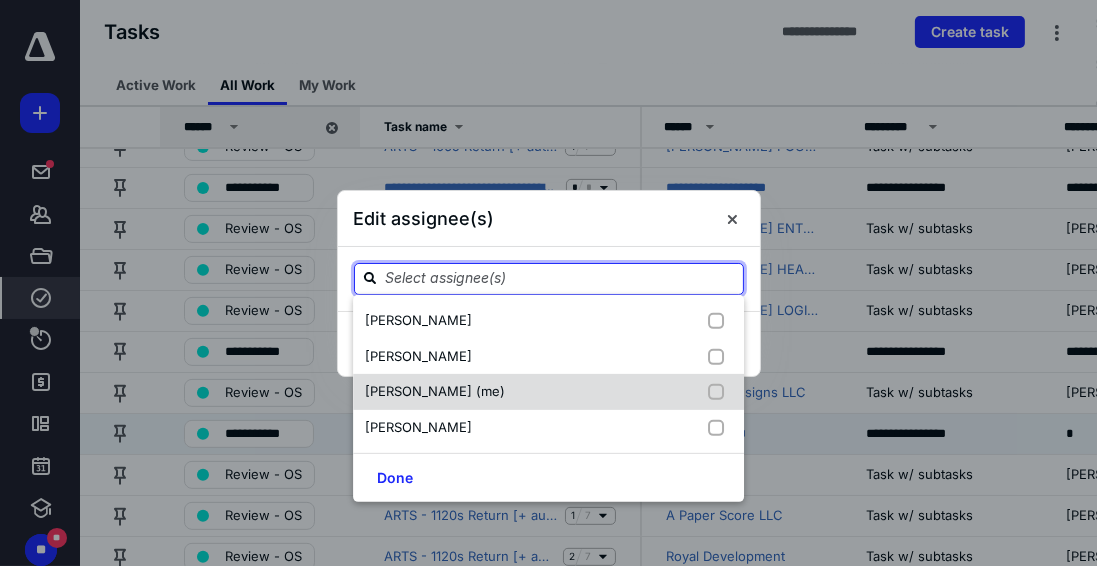 click at bounding box center [720, 392] 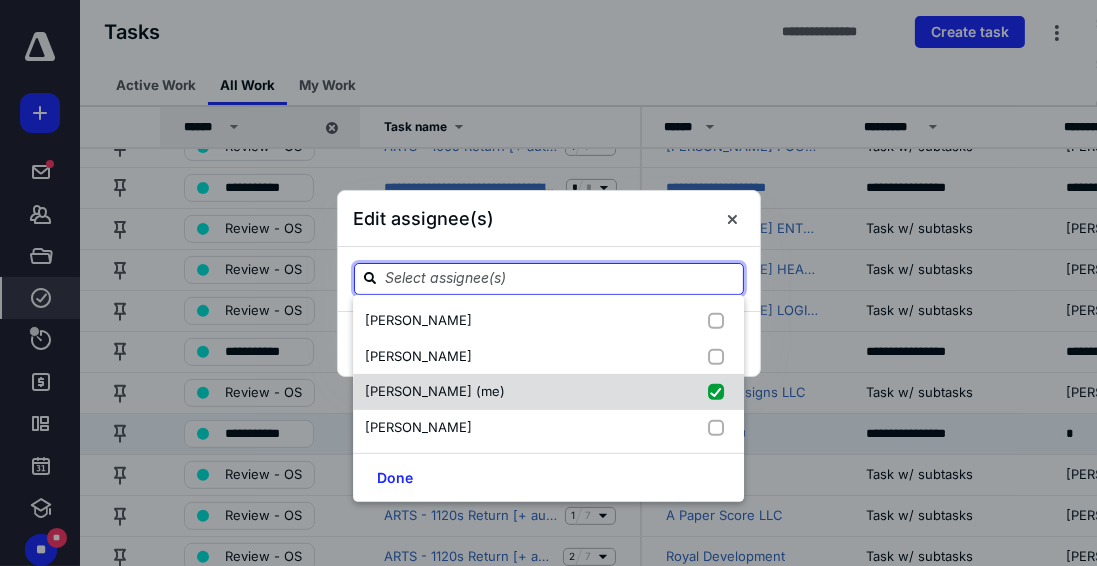 checkbox on "true" 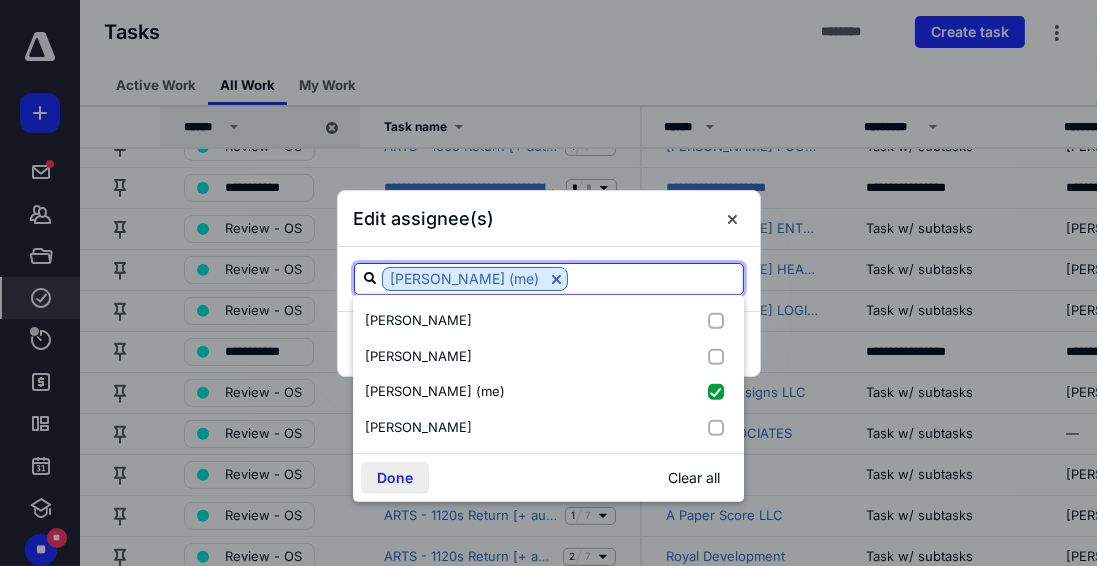 click on "Done" at bounding box center [395, 478] 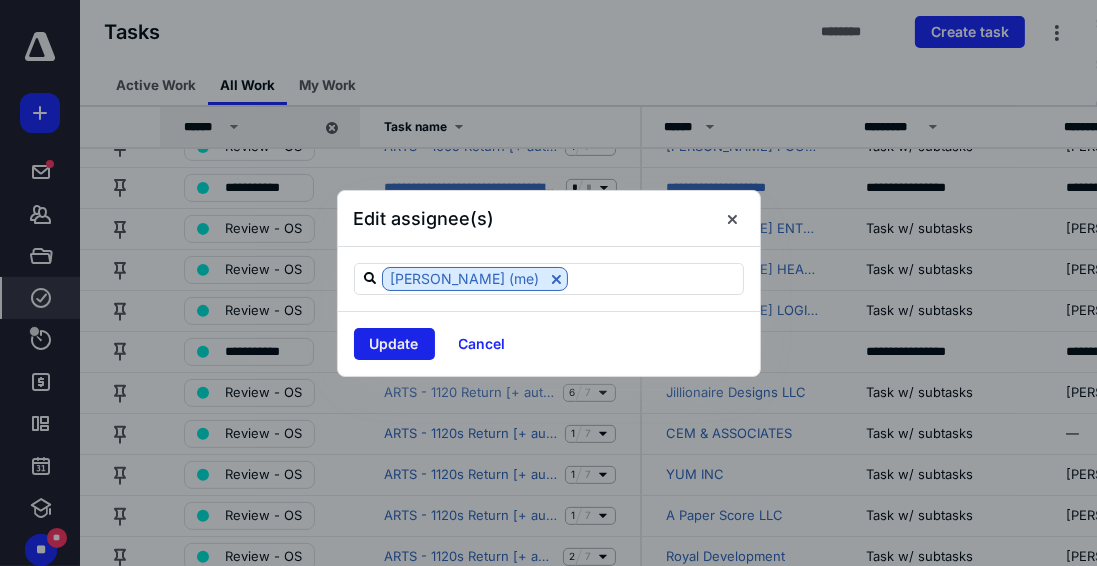 click on "Update" at bounding box center (394, 344) 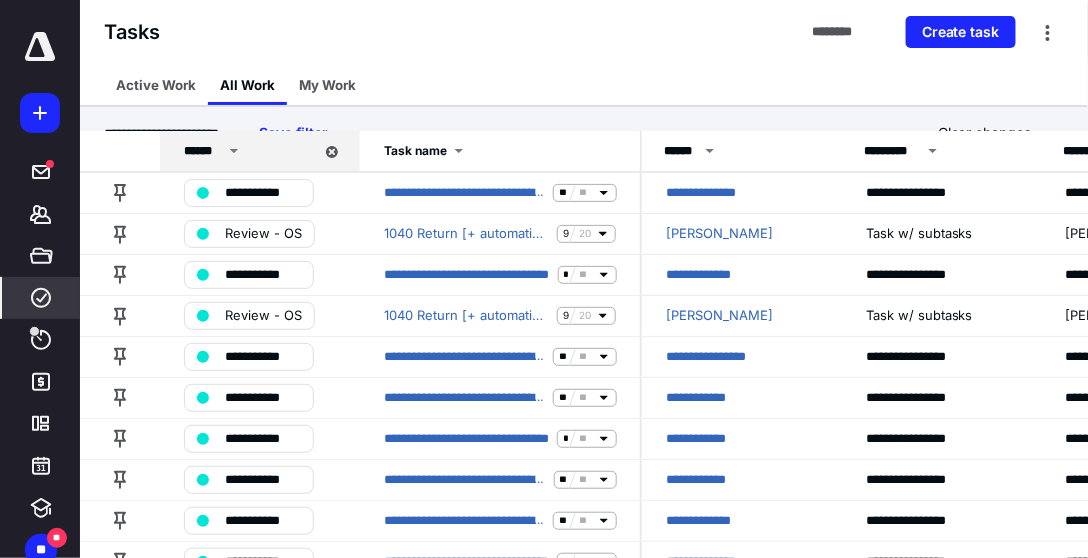 scroll, scrollTop: 0, scrollLeft: 0, axis: both 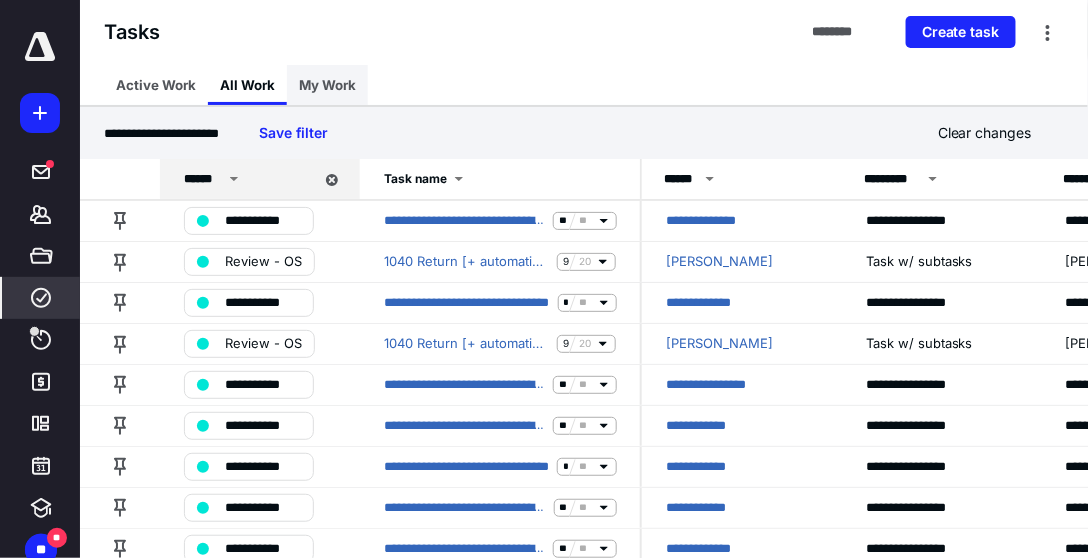 click on "My Work" at bounding box center (327, 85) 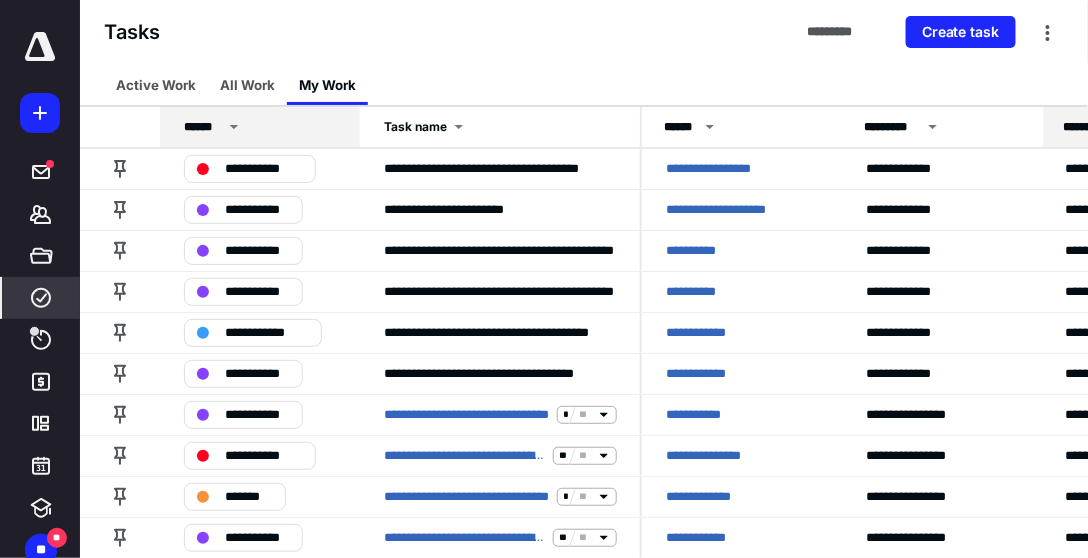 click on "******" at bounding box center (203, 127) 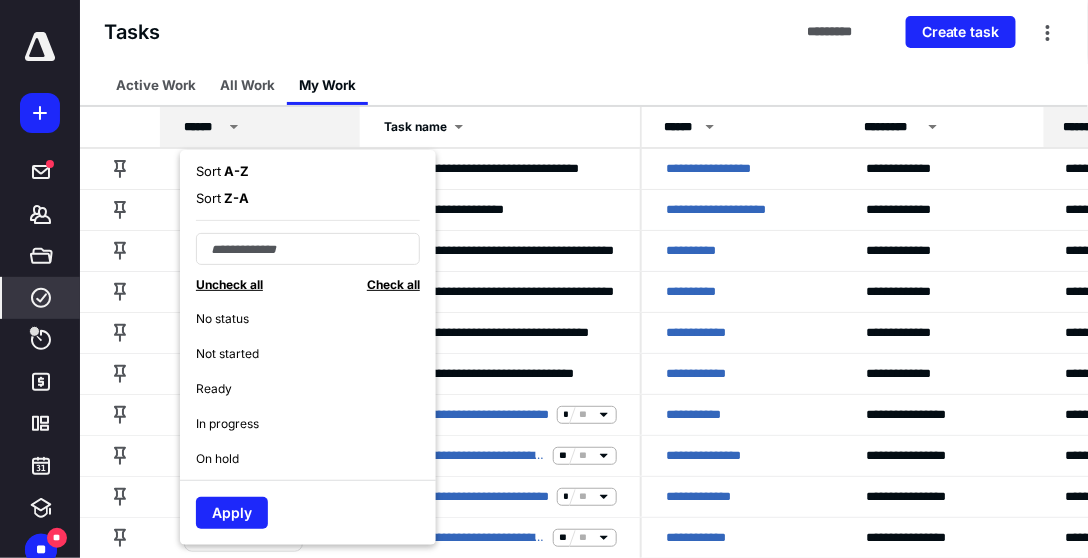 click on "Z  -  A" at bounding box center (235, 198) 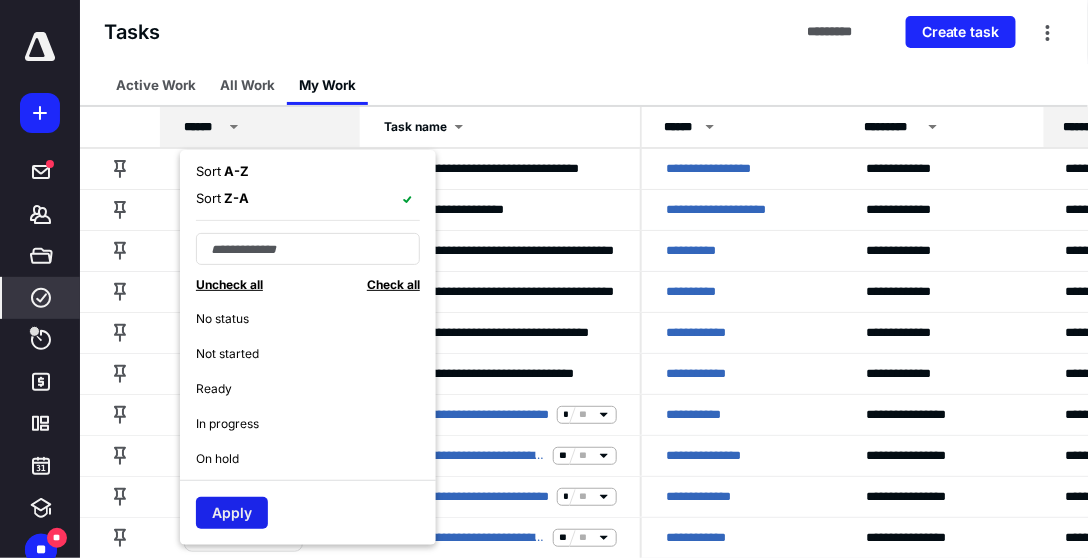 click on "Apply" at bounding box center [232, 513] 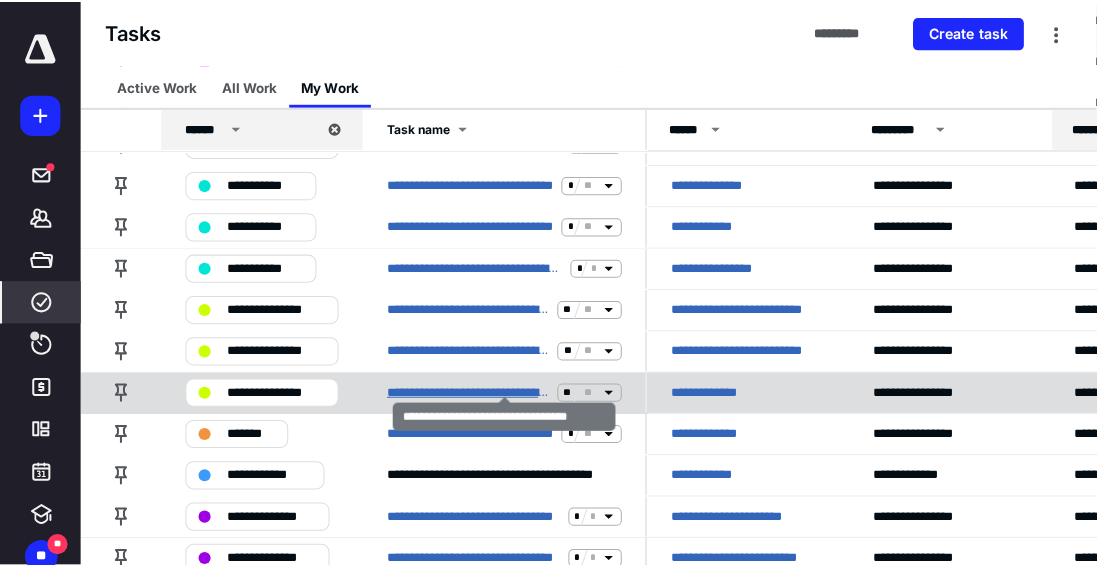 scroll, scrollTop: 1657, scrollLeft: 0, axis: vertical 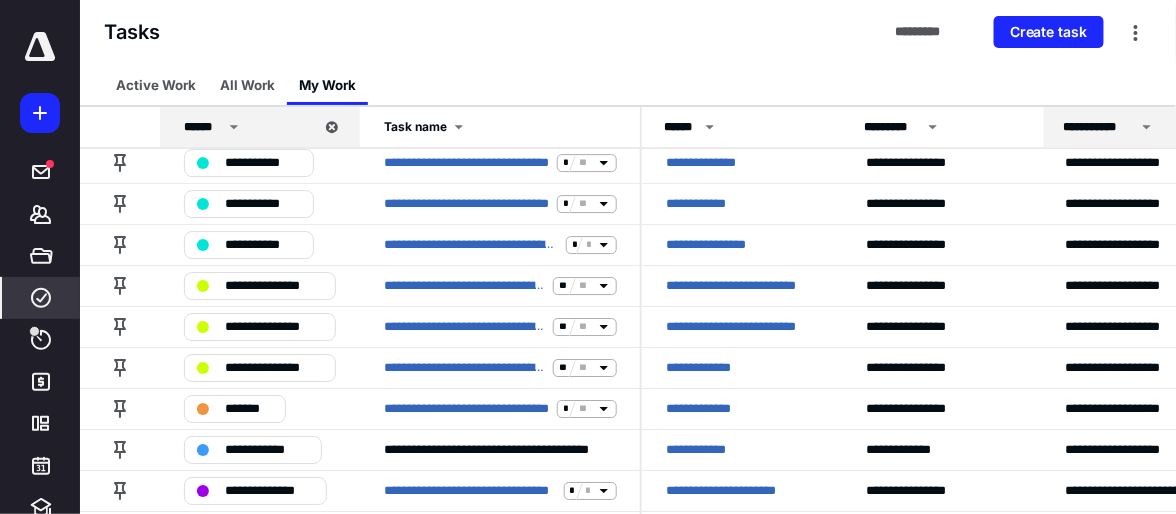click on "Tasks ********* Create task" at bounding box center [628, 32] 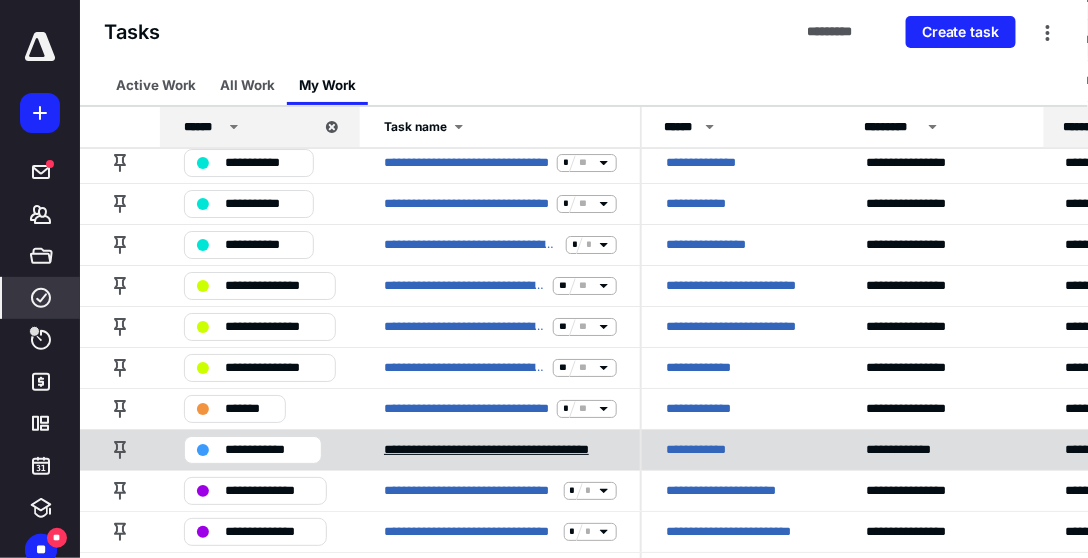 click on "**********" at bounding box center (500, 450) 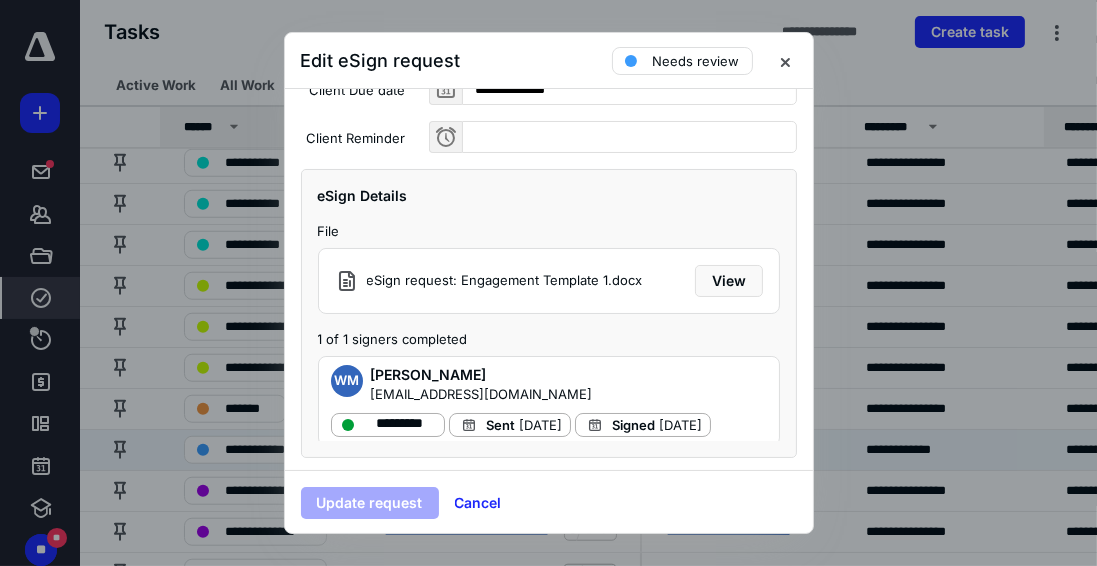 scroll, scrollTop: 263, scrollLeft: 0, axis: vertical 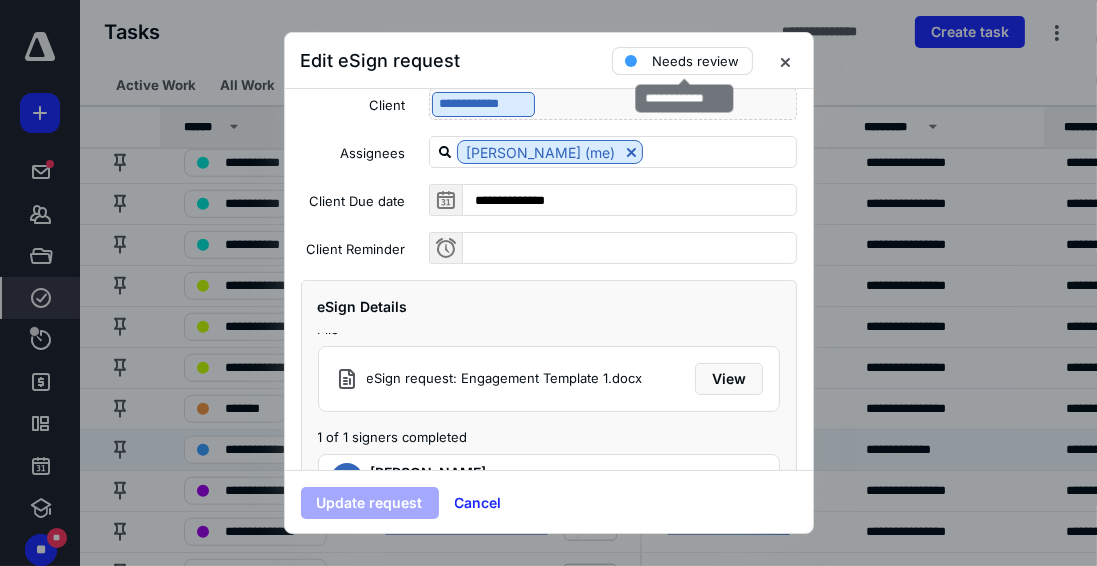 click on "Needs review" at bounding box center [696, 61] 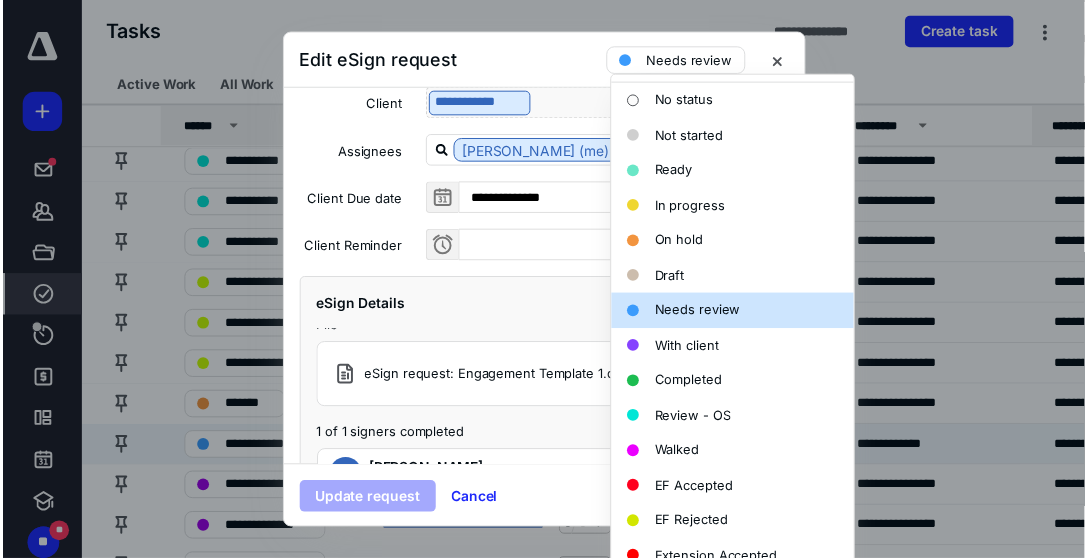 scroll, scrollTop: 33, scrollLeft: 0, axis: vertical 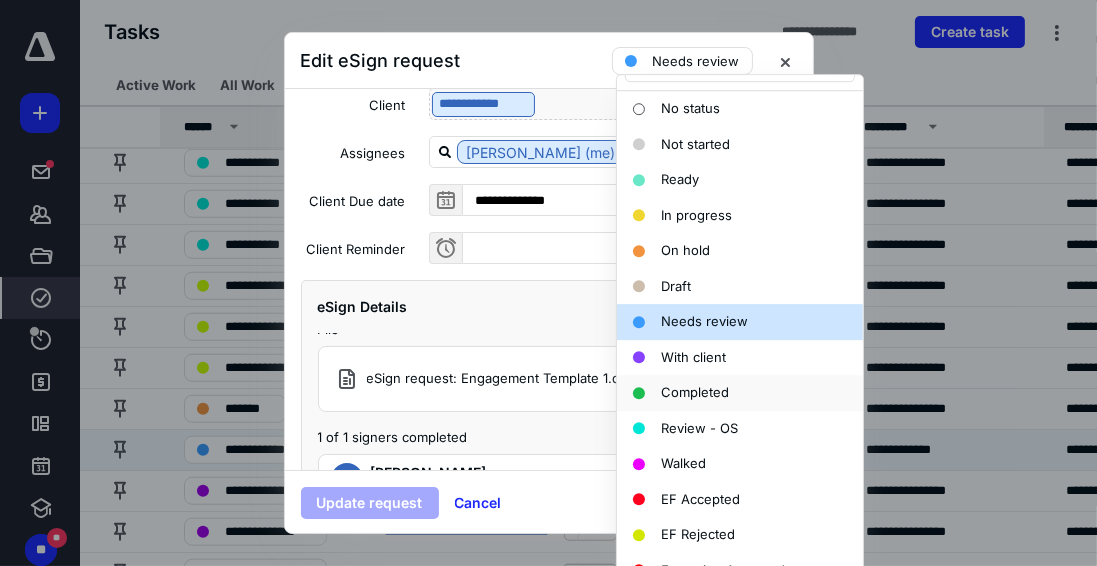 click on "Completed" at bounding box center (695, 392) 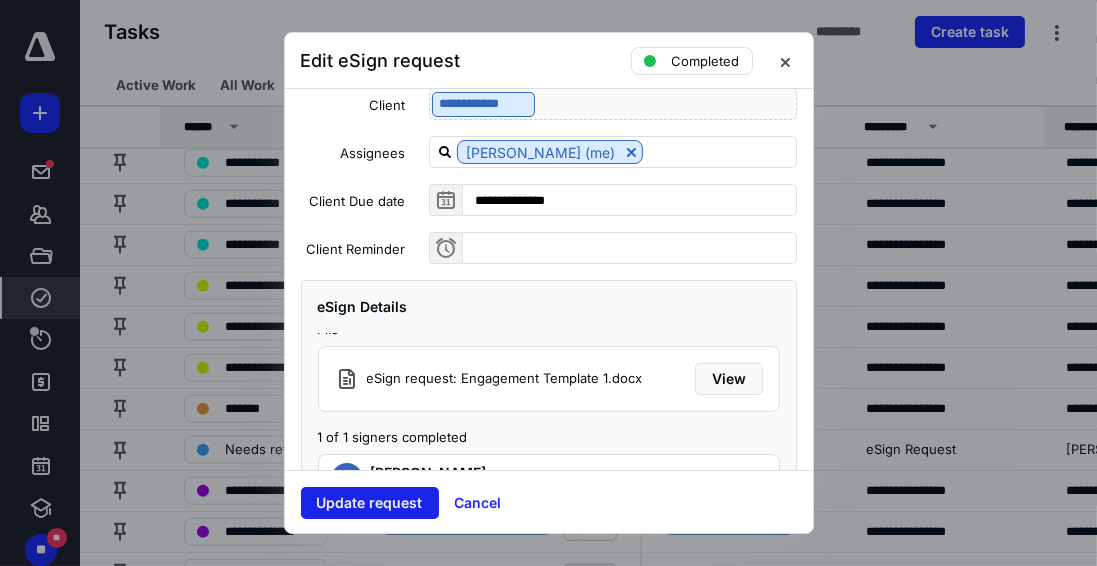 click on "Update request" at bounding box center (370, 503) 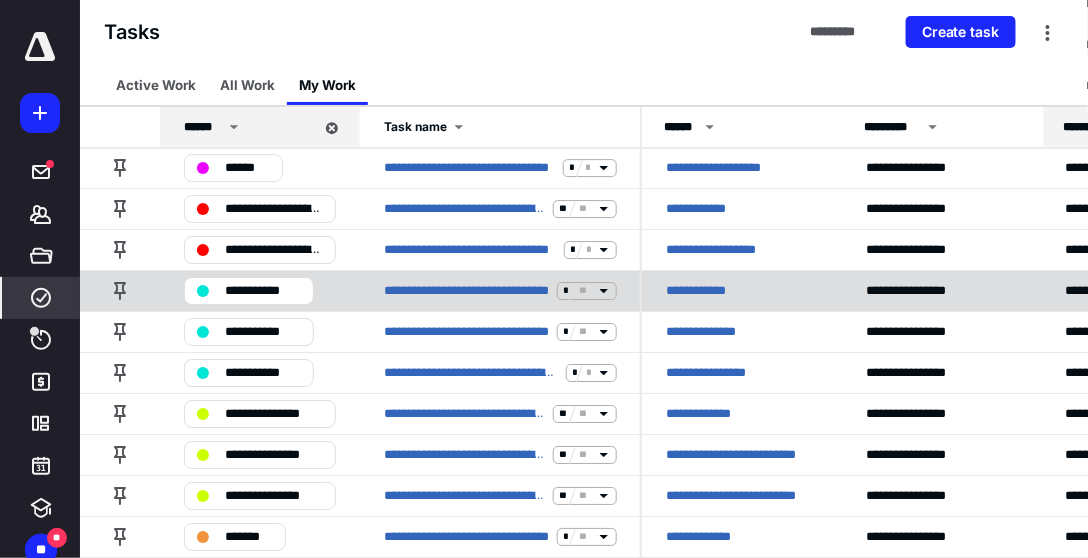 scroll, scrollTop: 1542, scrollLeft: 0, axis: vertical 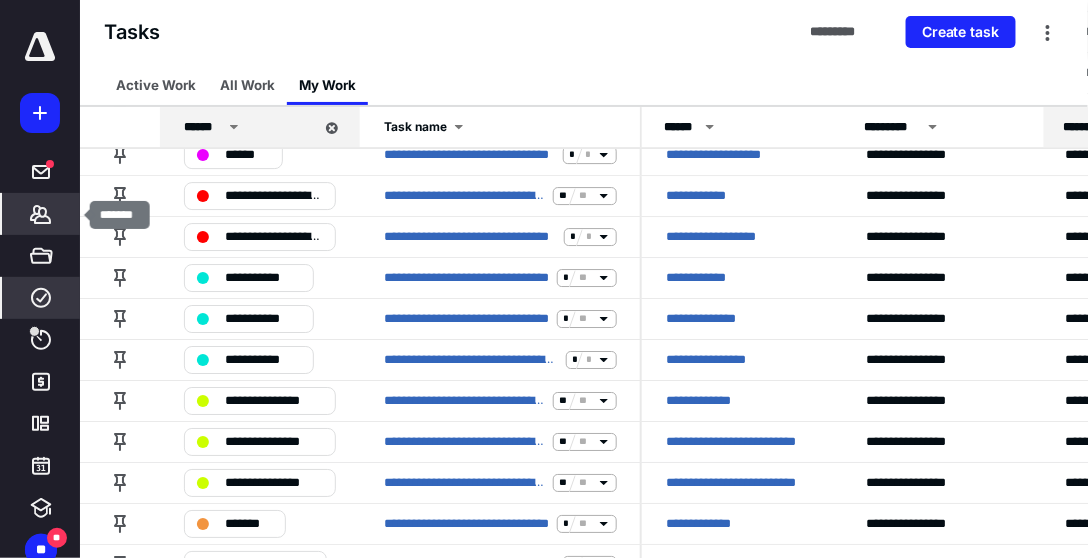 click 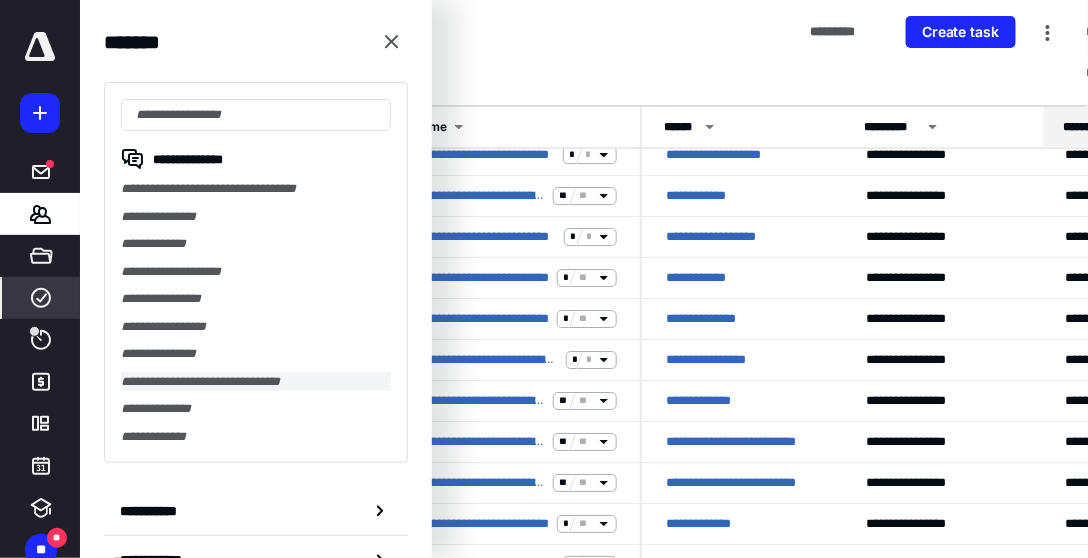 click on "**********" at bounding box center [256, 382] 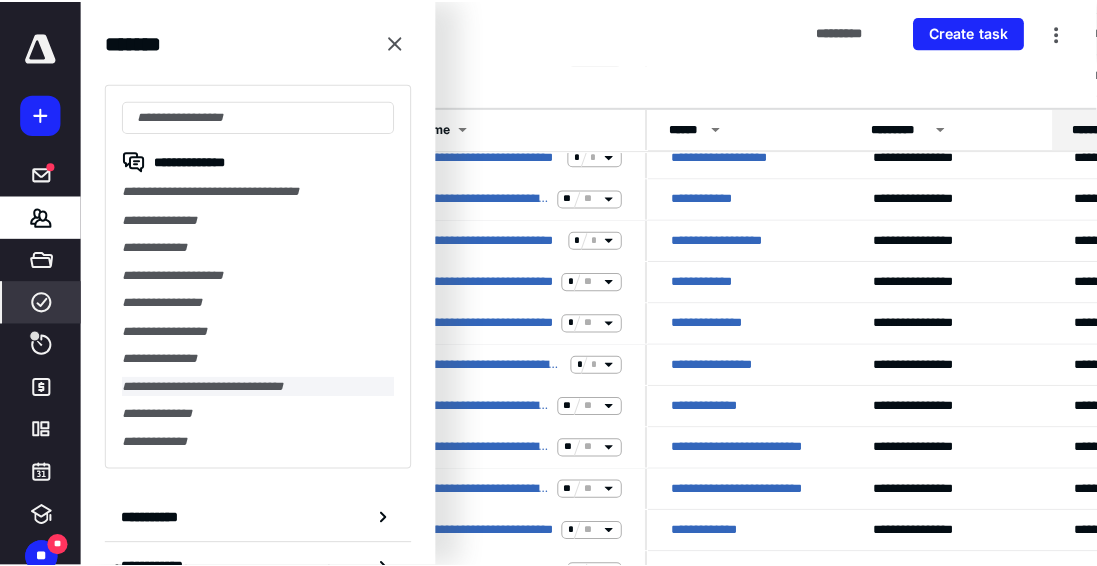 scroll, scrollTop: 0, scrollLeft: 0, axis: both 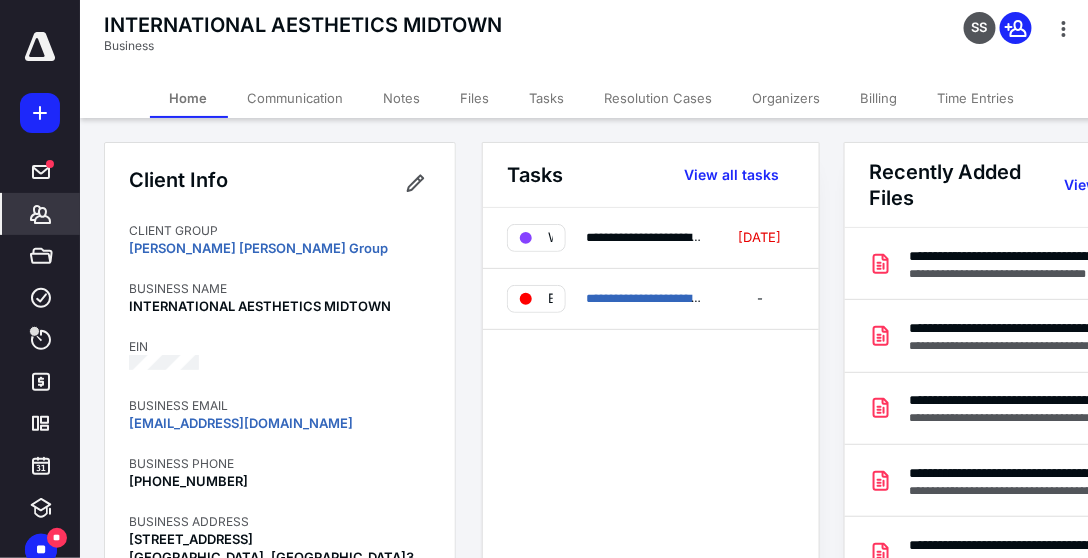 click on "Files" at bounding box center (475, 98) 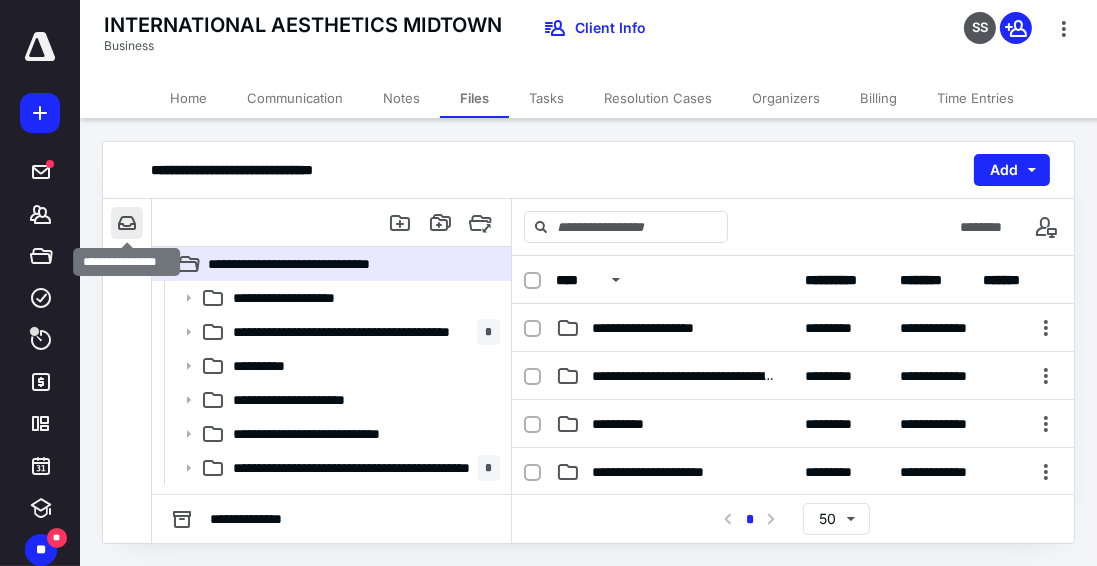 click at bounding box center [127, 223] 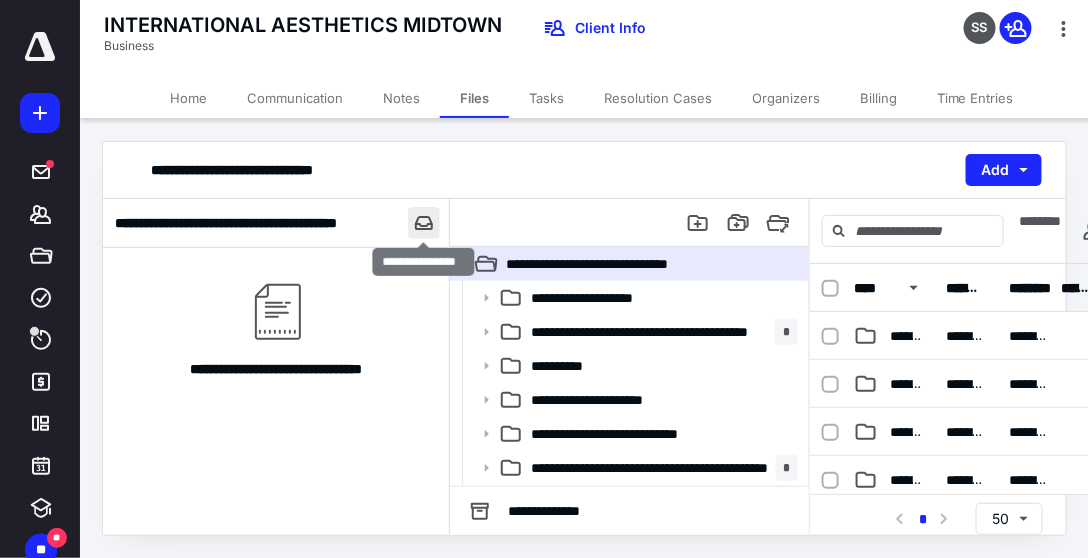 click at bounding box center (424, 223) 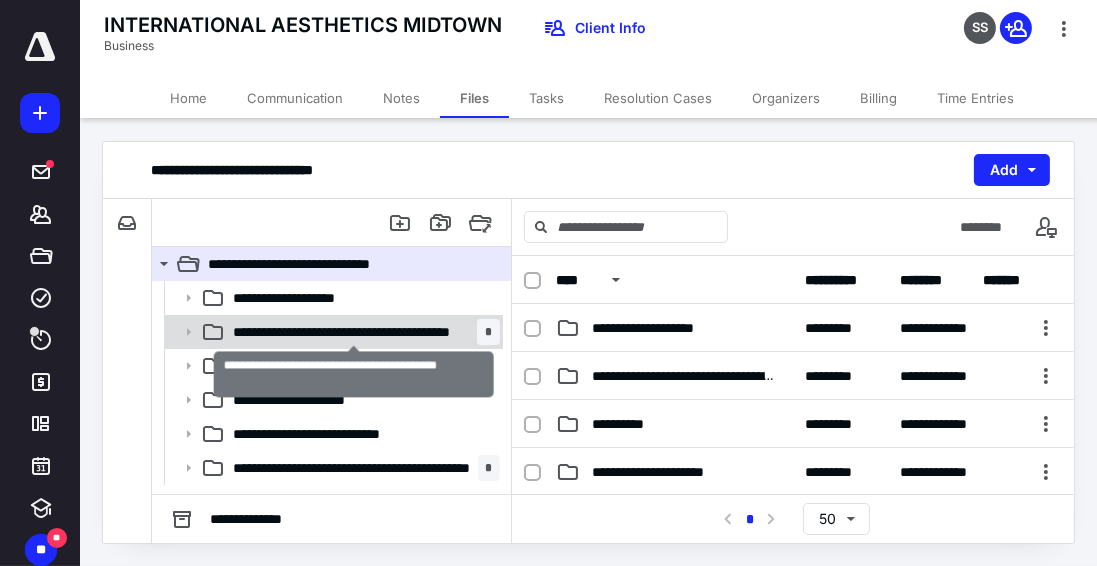 click on "**********" at bounding box center (355, 332) 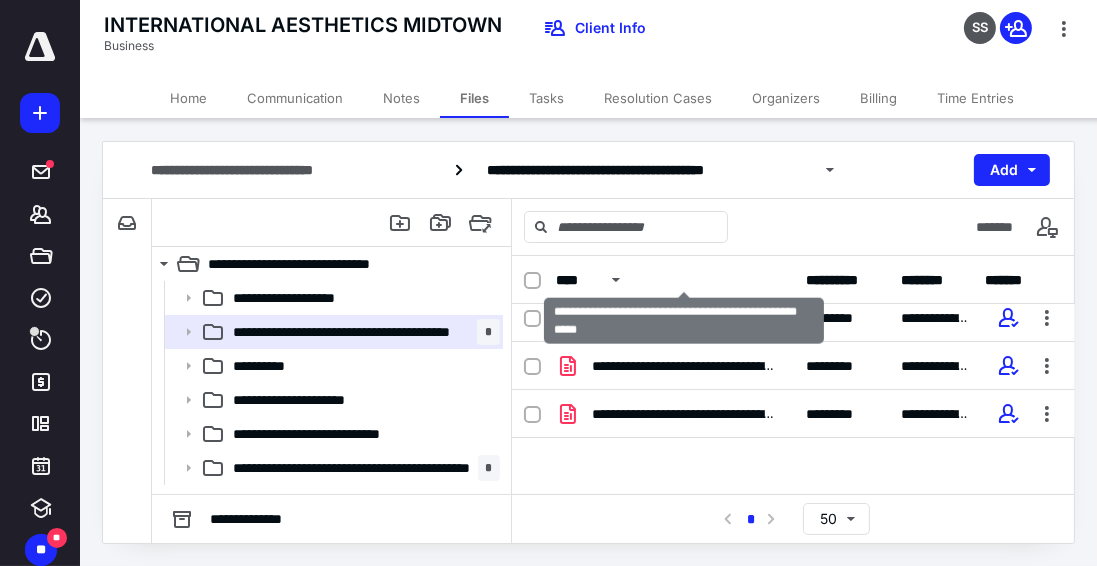 scroll, scrollTop: 108, scrollLeft: 0, axis: vertical 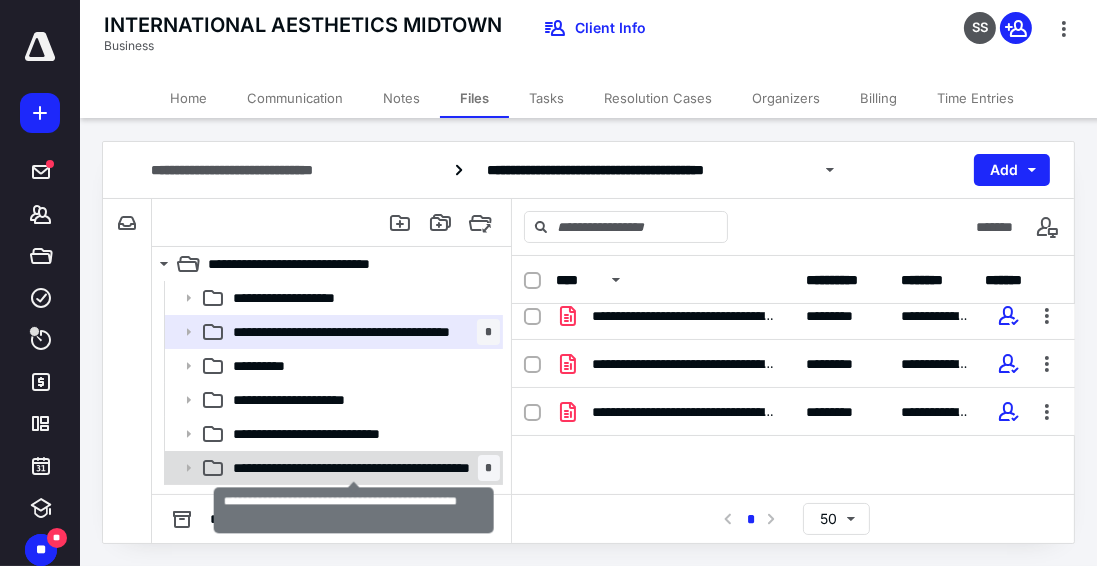 click on "**********" at bounding box center [355, 468] 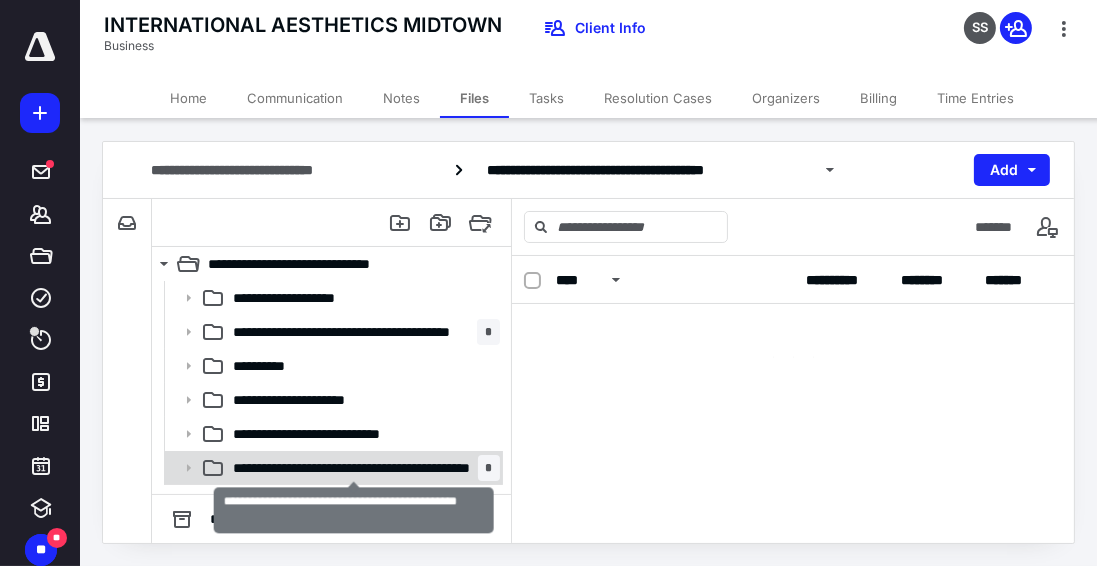 scroll, scrollTop: 0, scrollLeft: 0, axis: both 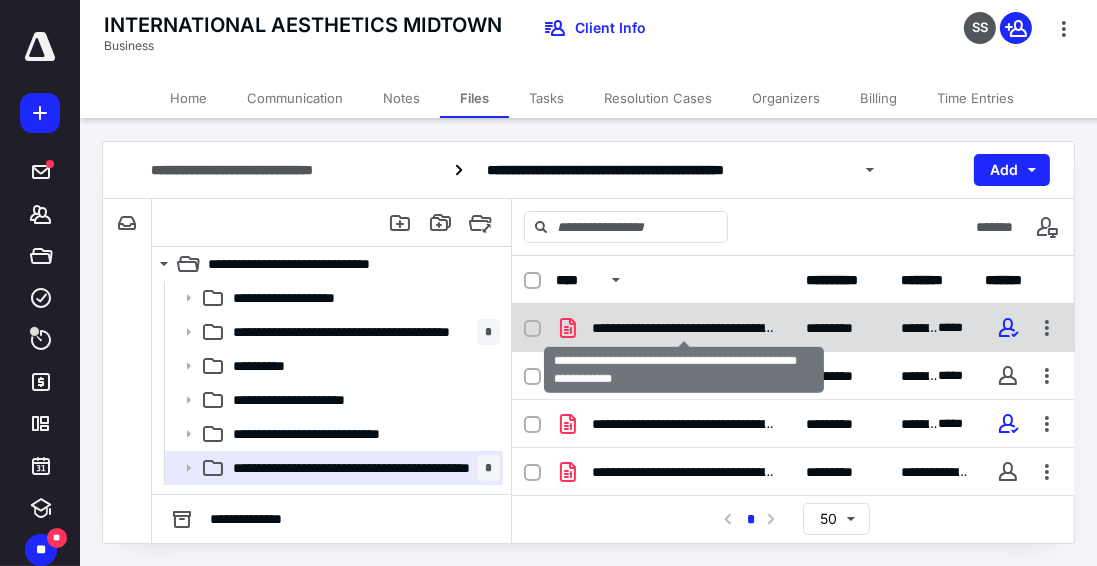 click on "**********" at bounding box center (684, 328) 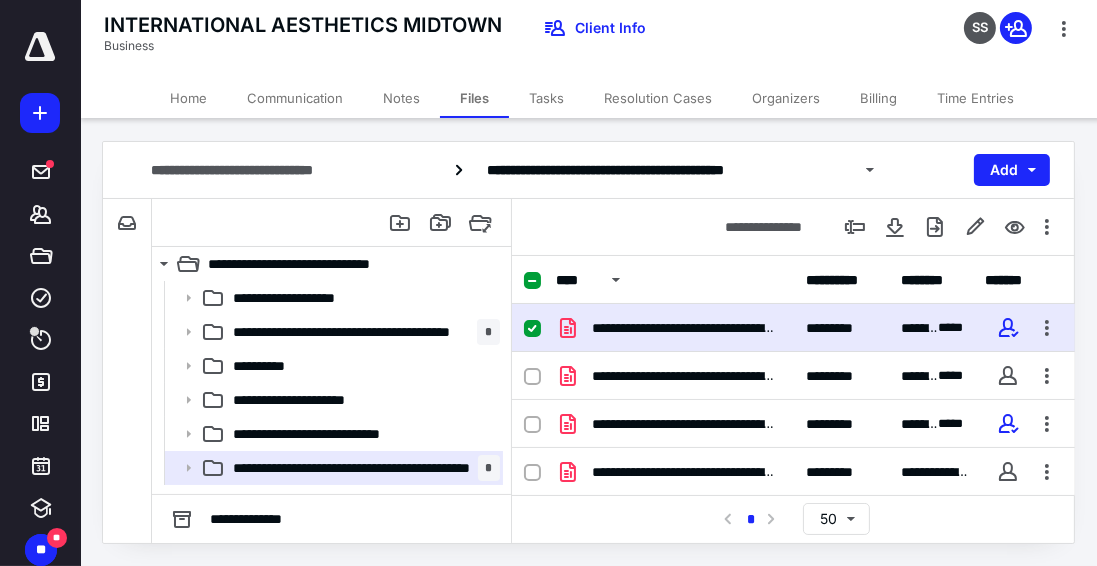 click 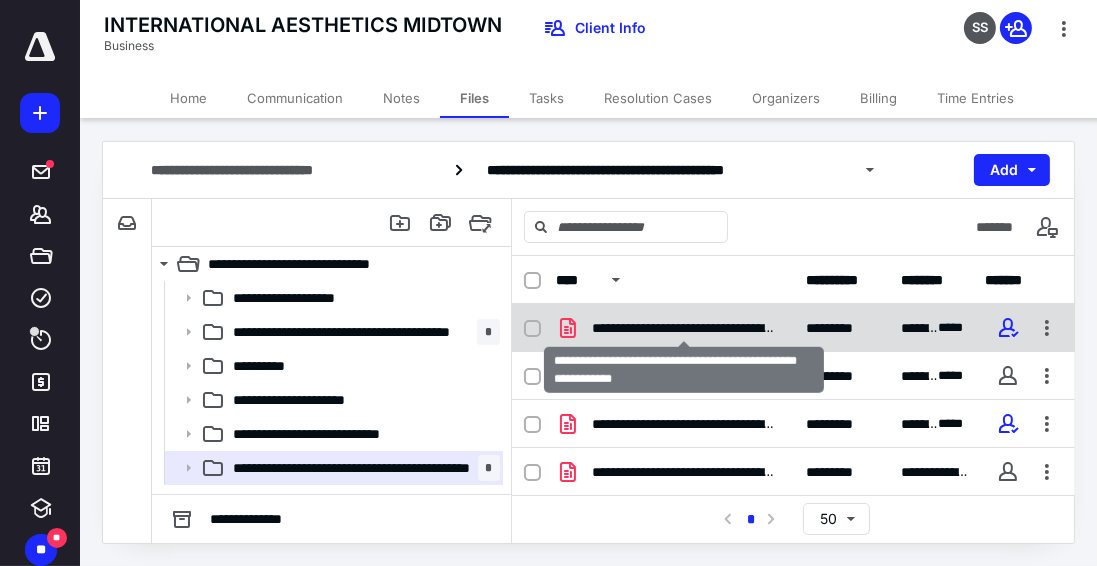 click on "**********" at bounding box center (684, 328) 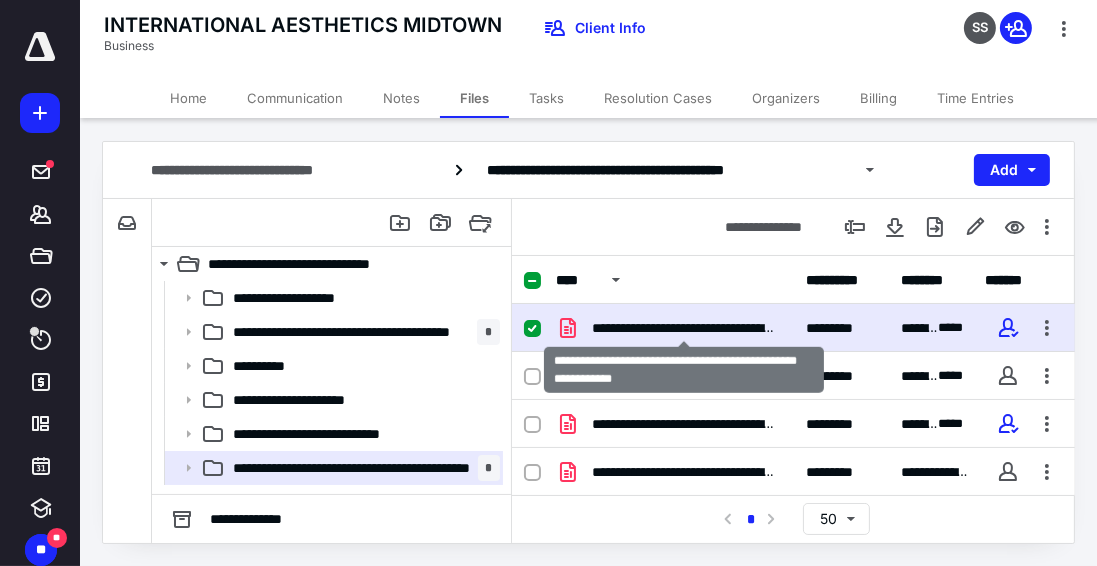 click on "**********" at bounding box center (684, 328) 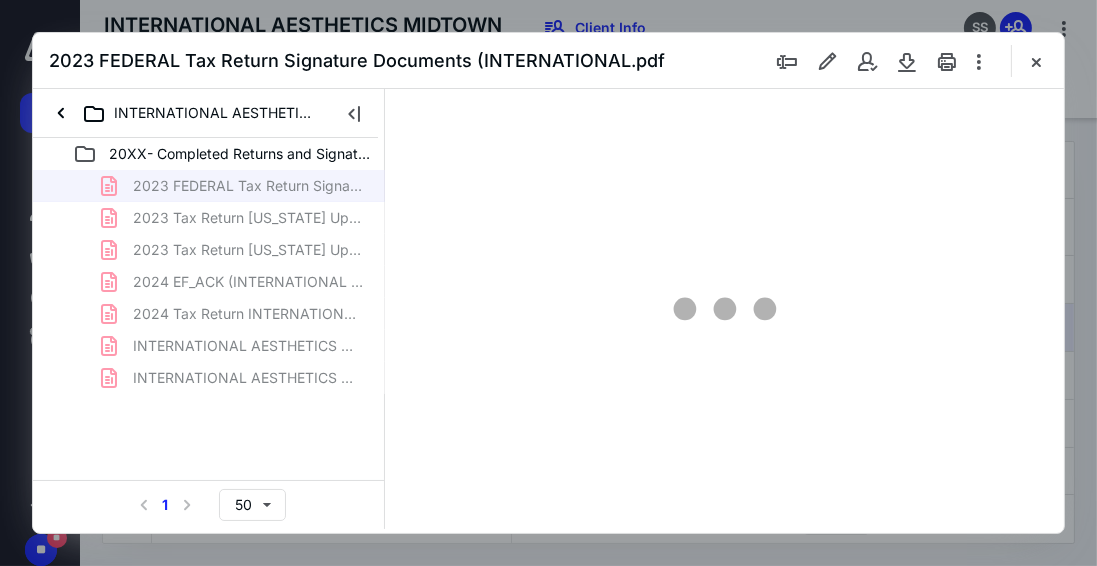 scroll, scrollTop: 0, scrollLeft: 0, axis: both 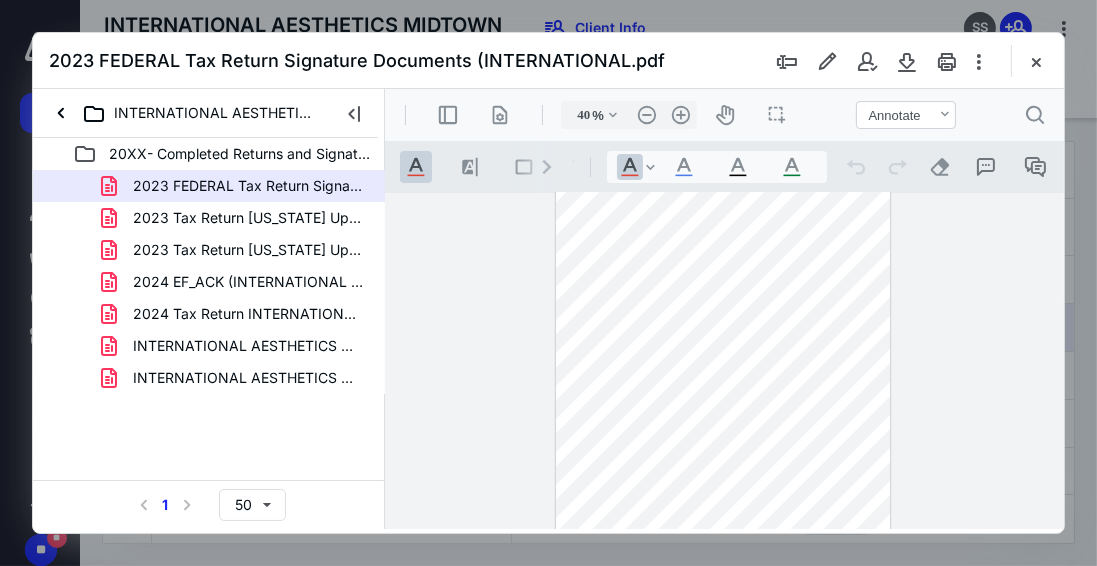 type on "33" 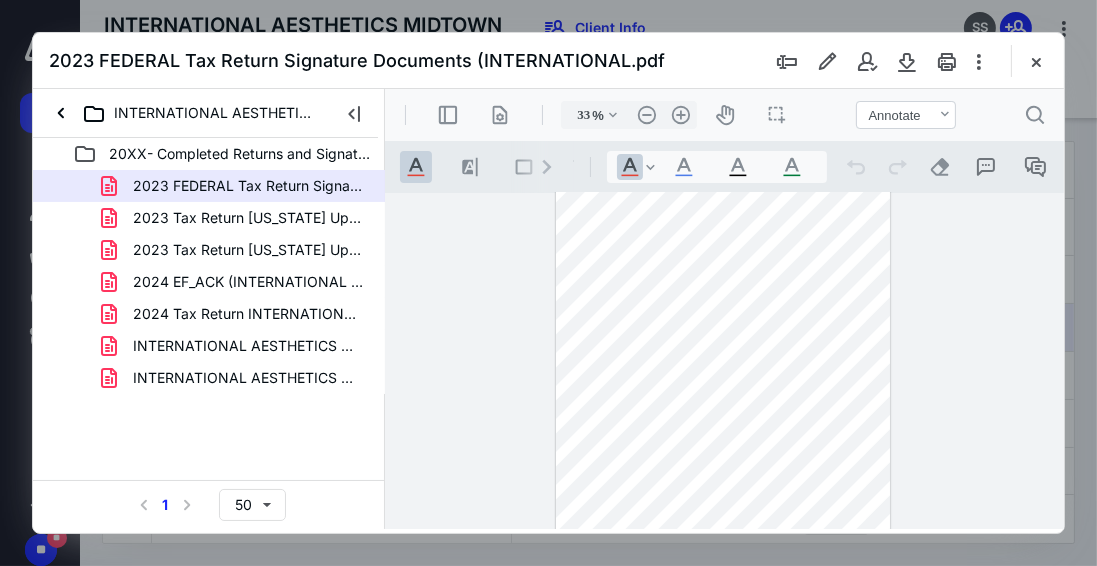 scroll, scrollTop: 0, scrollLeft: 0, axis: both 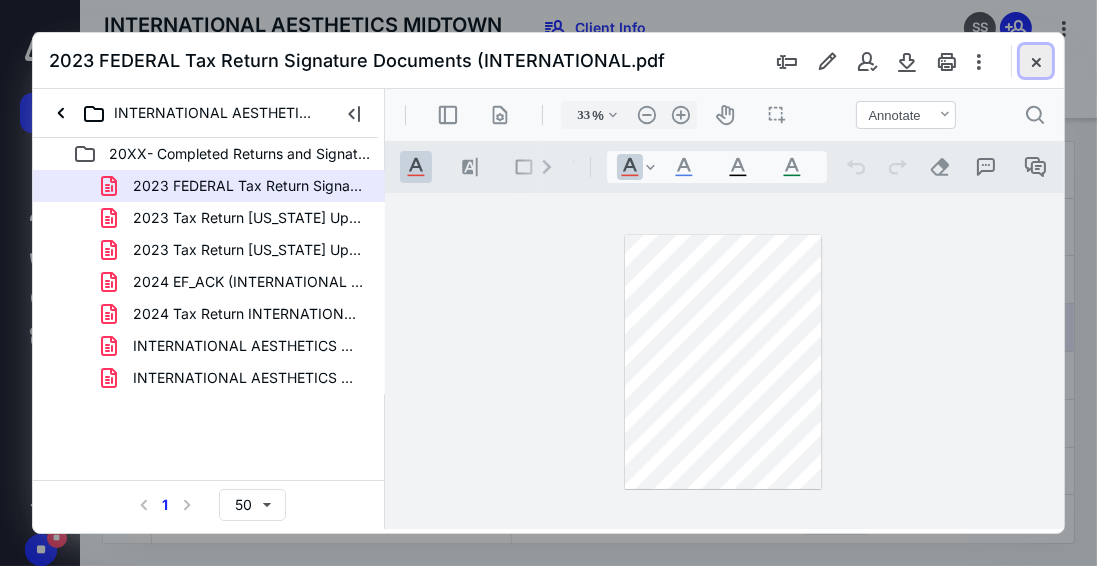 click at bounding box center [1036, 61] 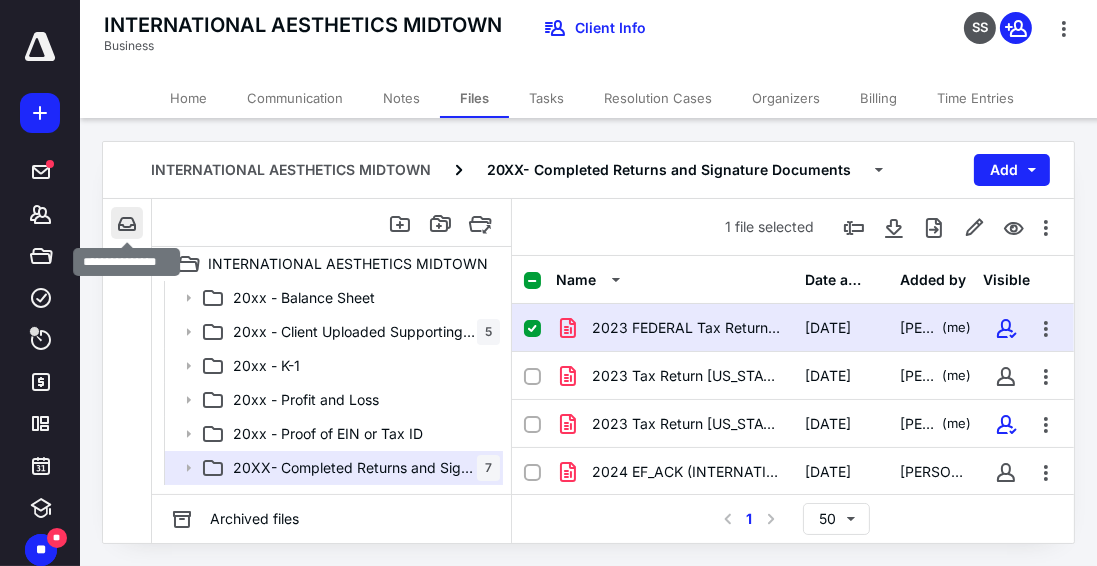 click at bounding box center (127, 223) 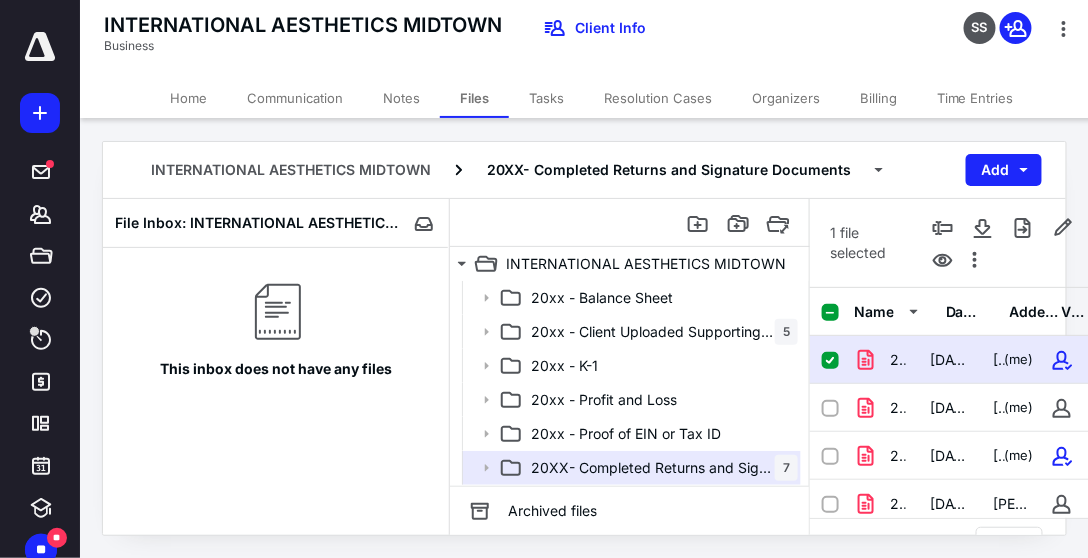 click on "Home" at bounding box center [188, 98] 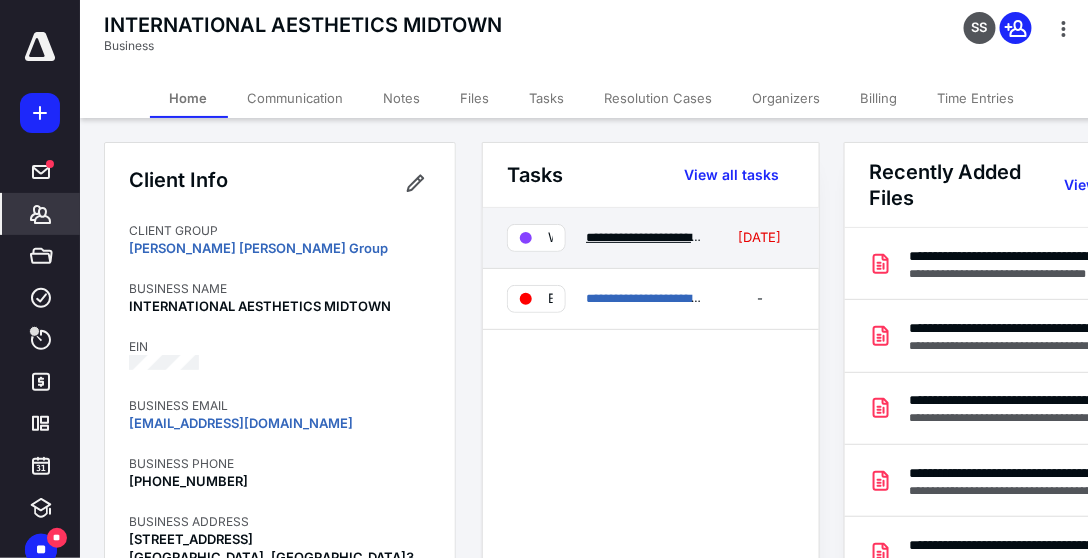 click on "**********" at bounding box center (778, 237) 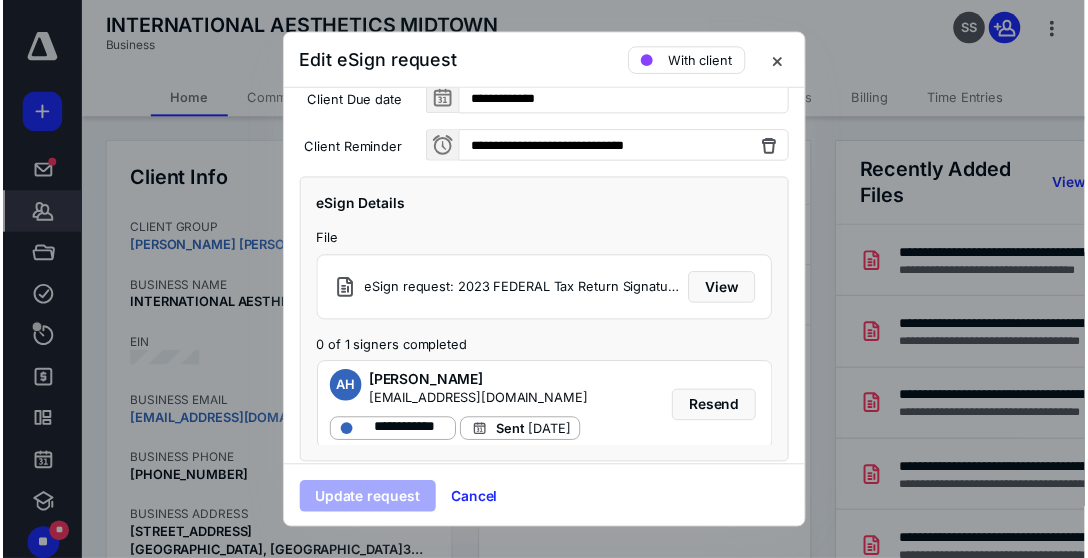 scroll, scrollTop: 263, scrollLeft: 0, axis: vertical 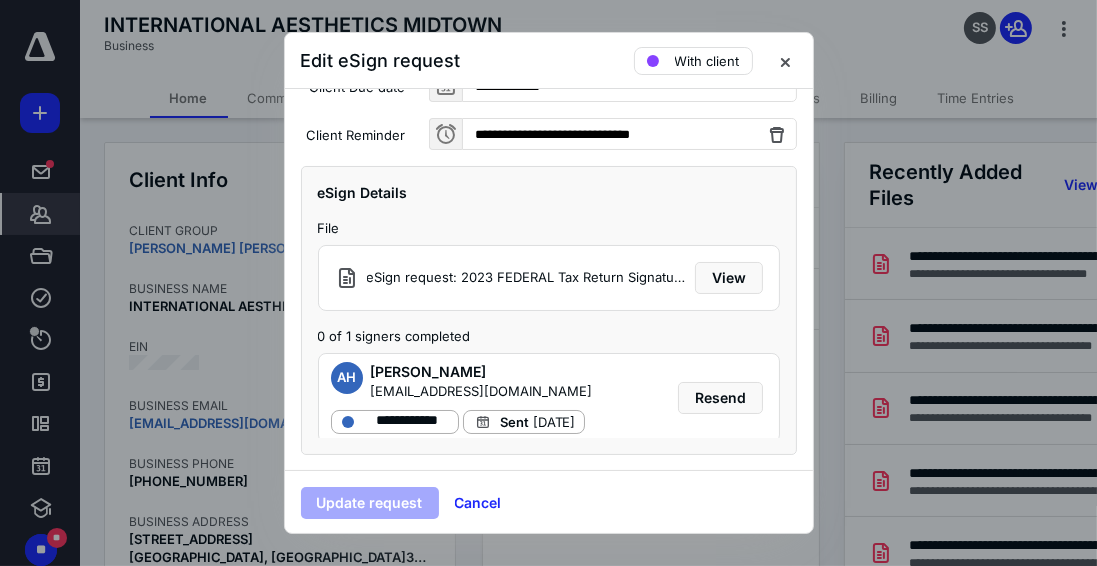 click at bounding box center [548, 283] 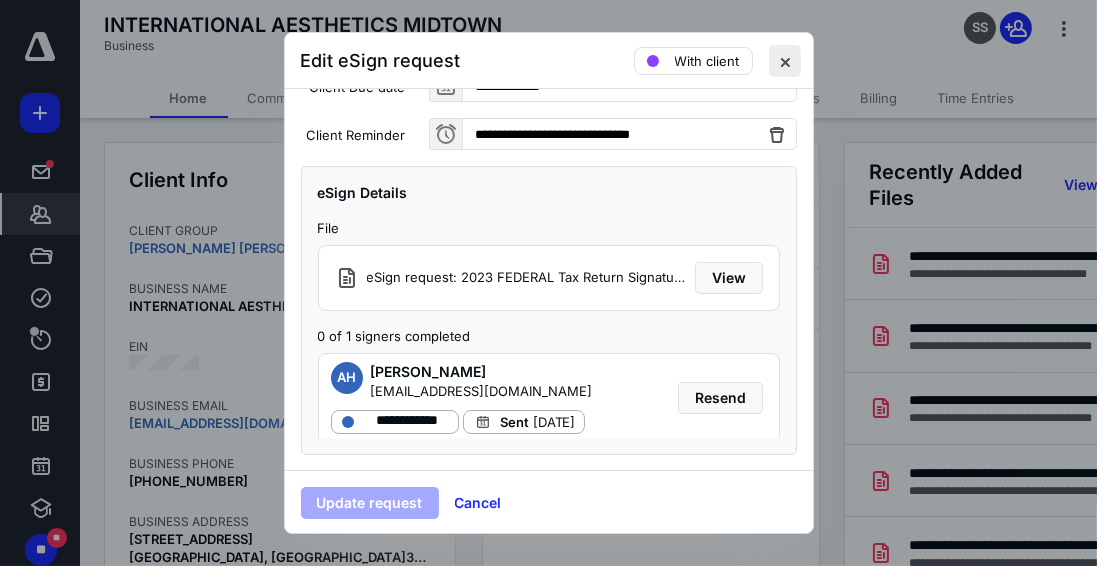 click at bounding box center (785, 61) 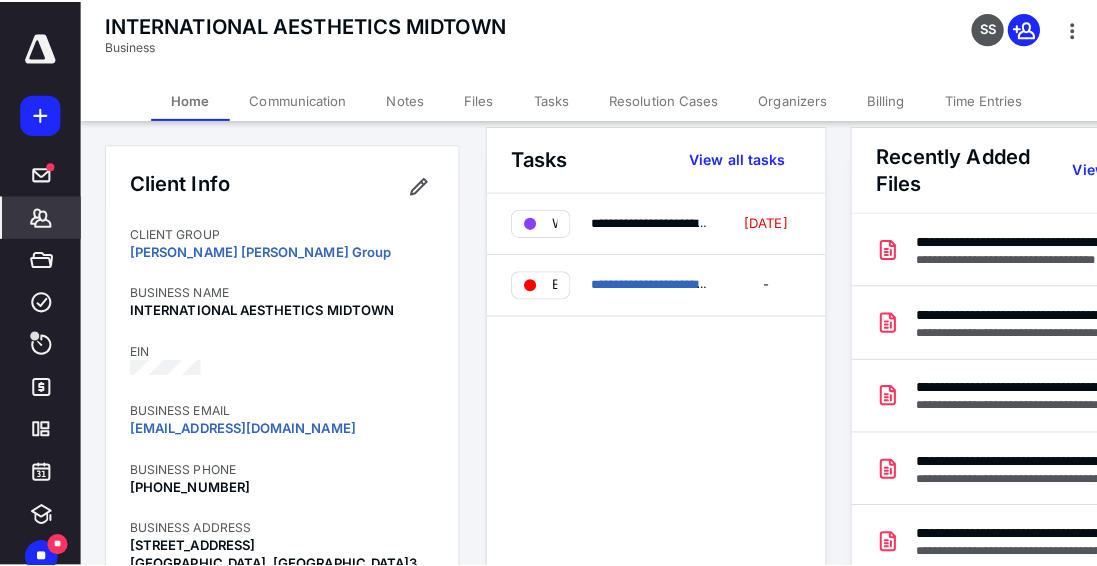 scroll, scrollTop: 0, scrollLeft: 0, axis: both 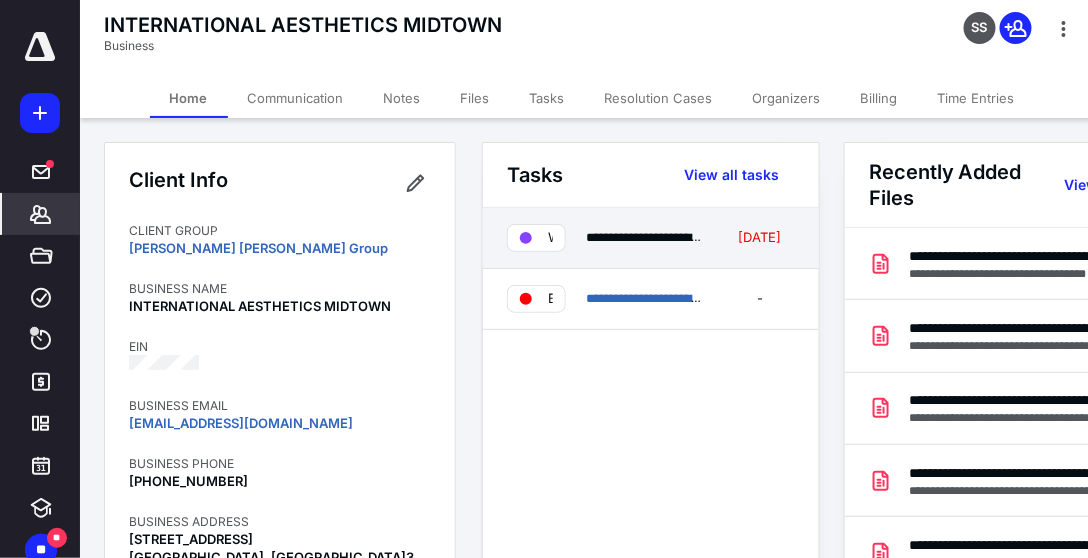 click on "**********" at bounding box center (645, 238) 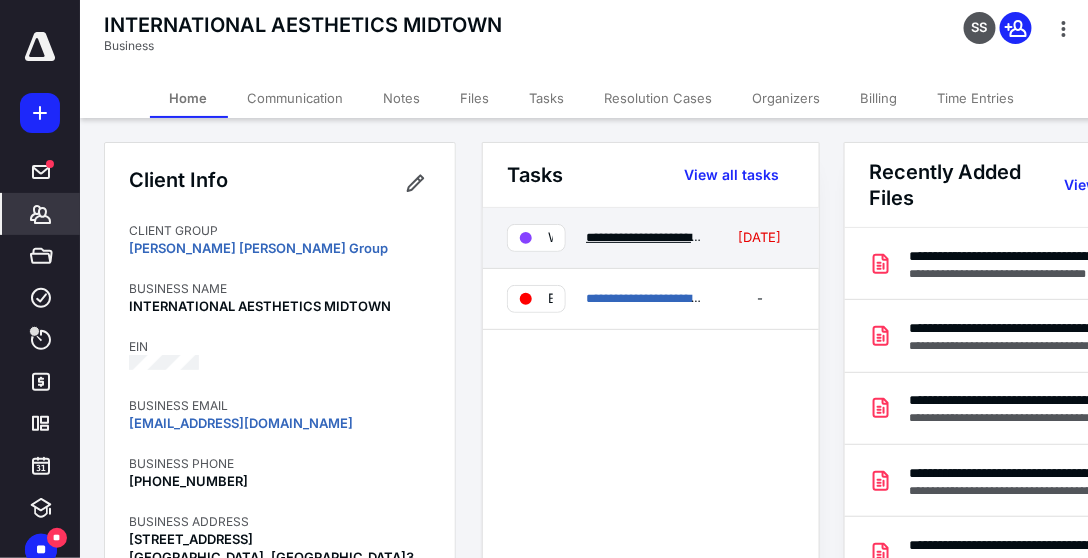 click on "**********" at bounding box center (778, 237) 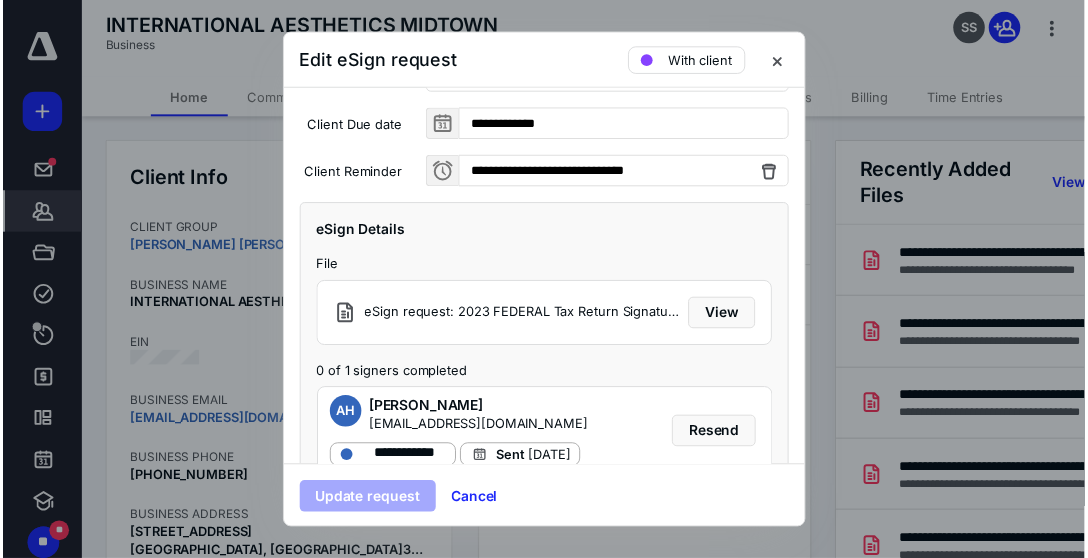 scroll, scrollTop: 263, scrollLeft: 0, axis: vertical 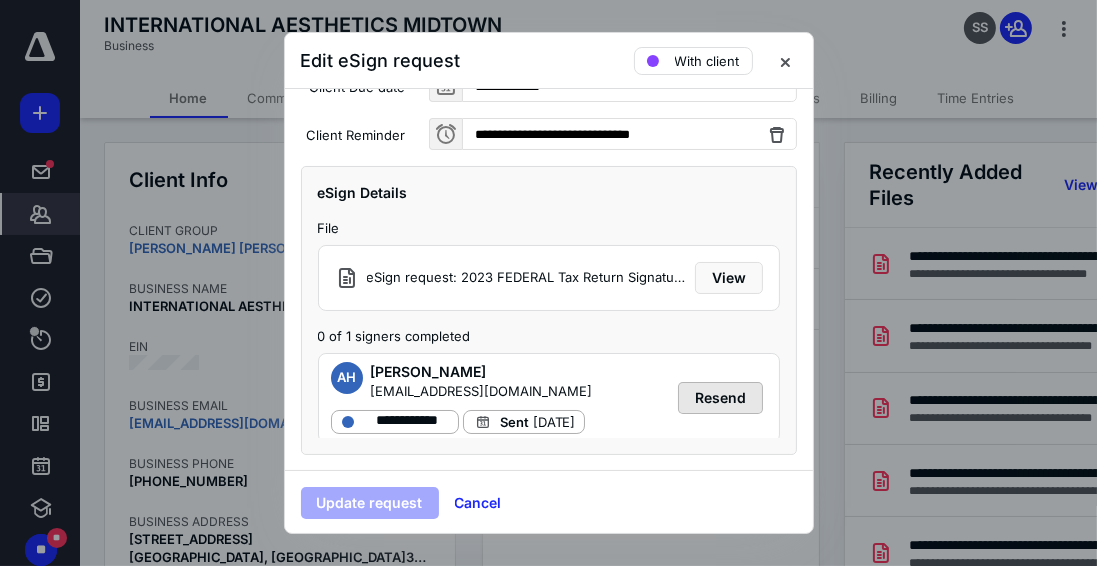 click on "Resend" at bounding box center (720, 398) 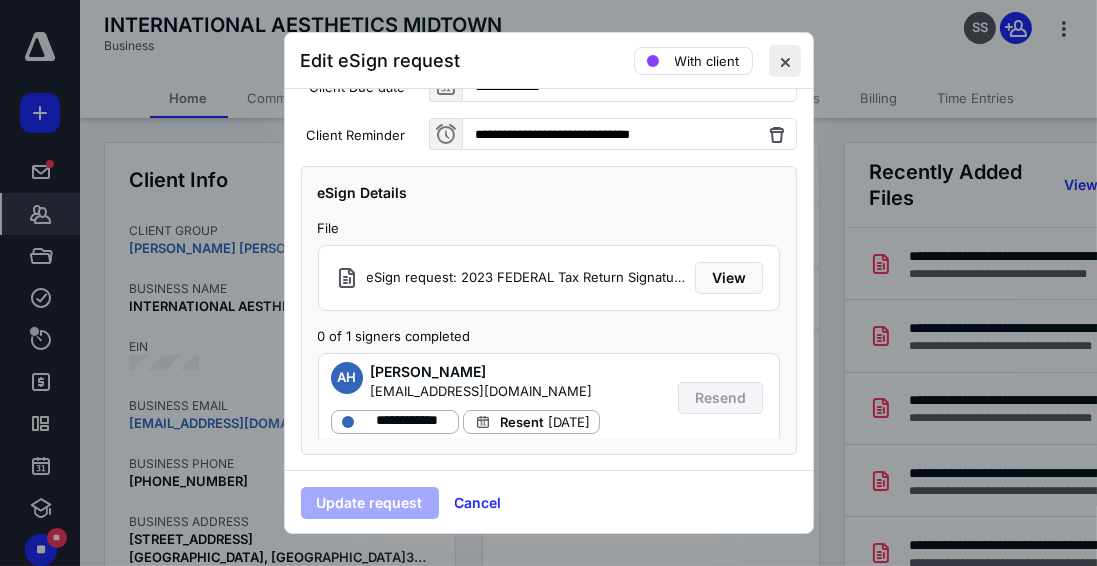 click at bounding box center [785, 61] 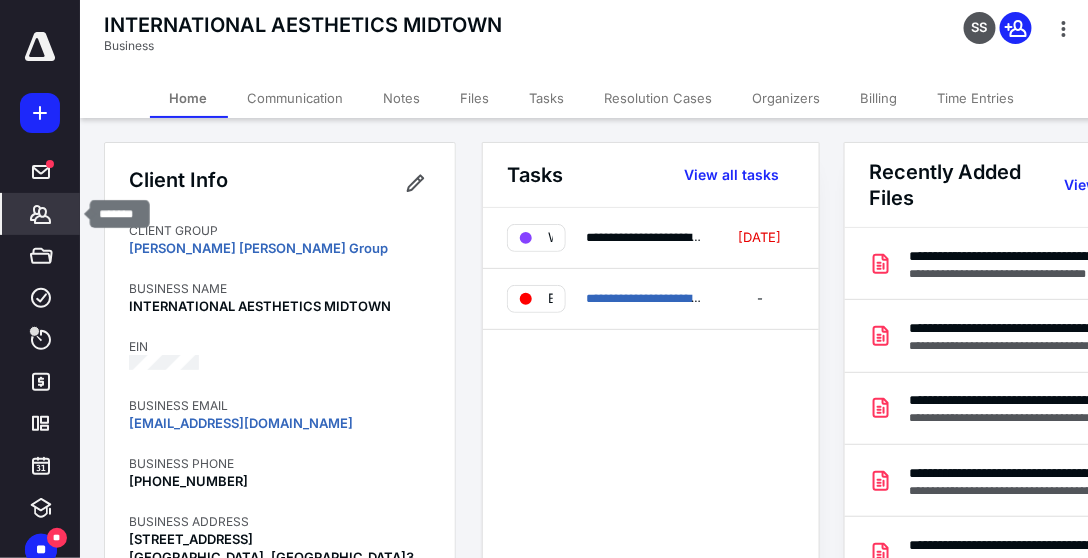 click 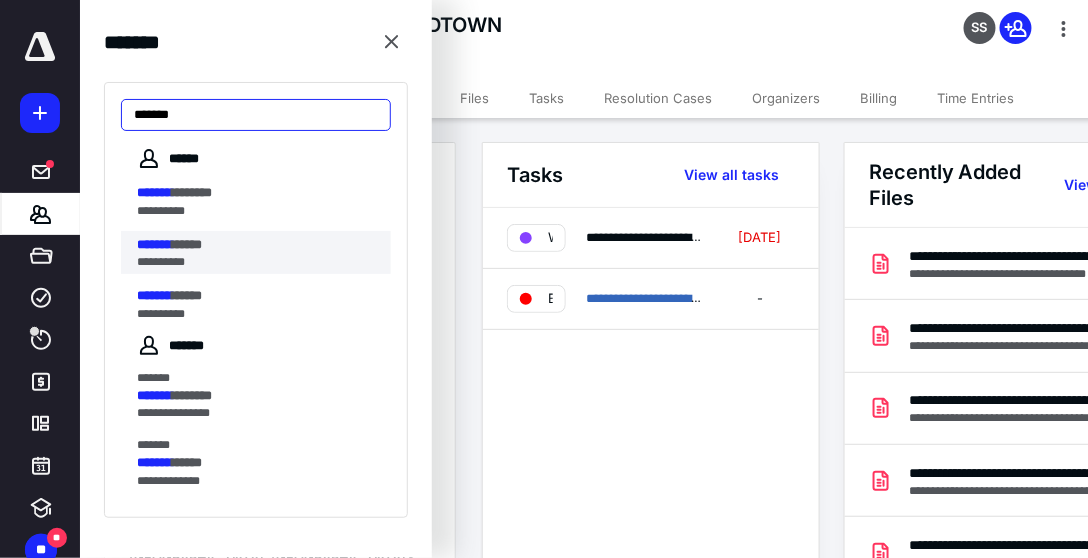 type on "*******" 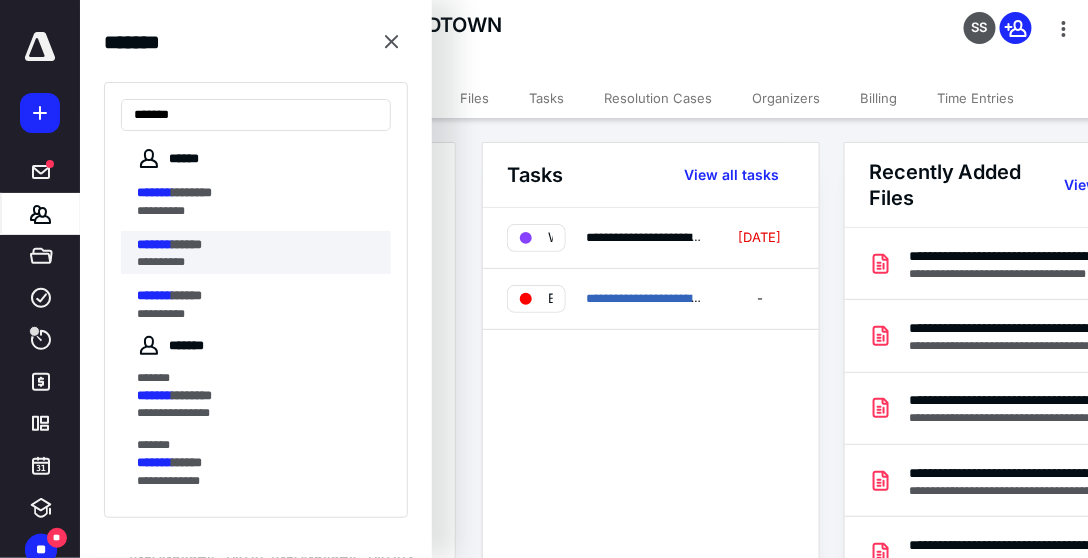 click on "**********" at bounding box center (254, 262) 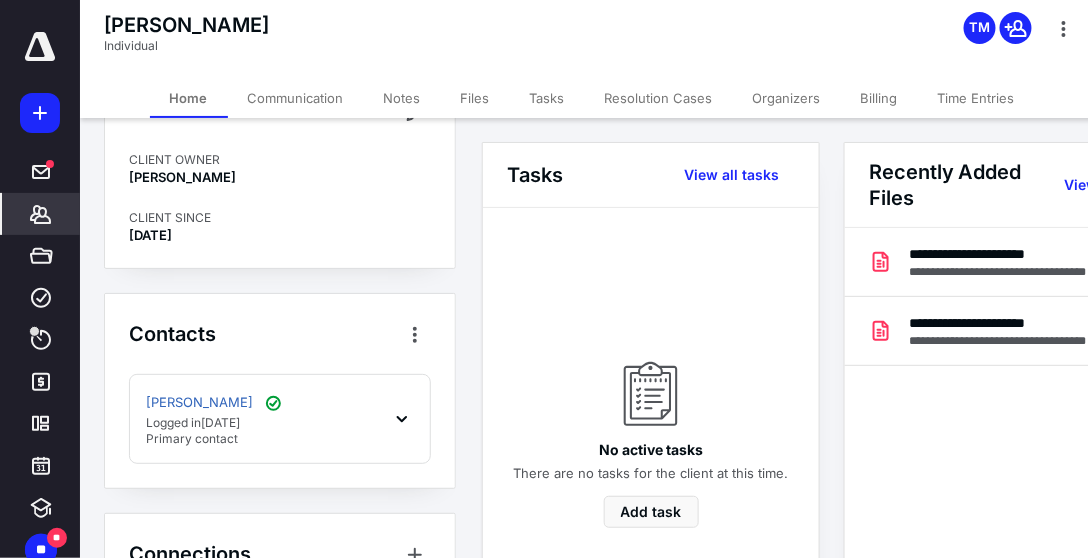 scroll, scrollTop: 217, scrollLeft: 0, axis: vertical 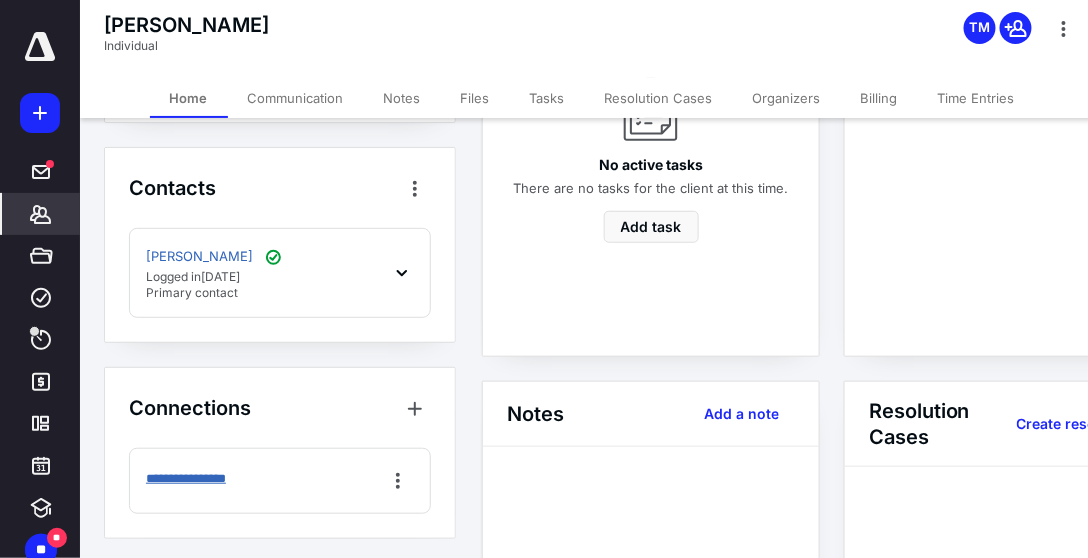 click on "**********" at bounding box center (209, 479) 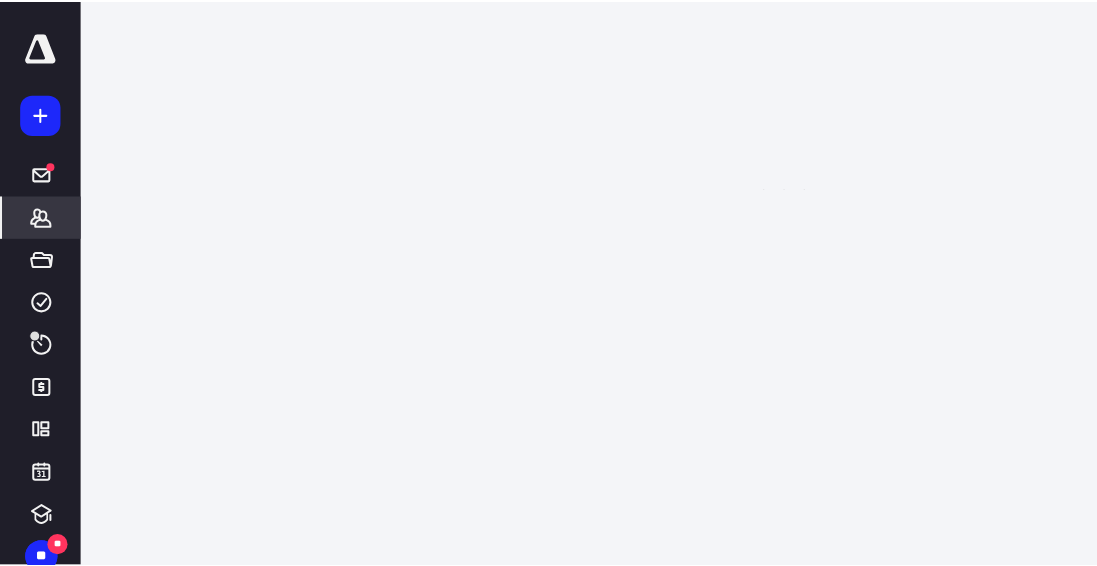scroll, scrollTop: 0, scrollLeft: 0, axis: both 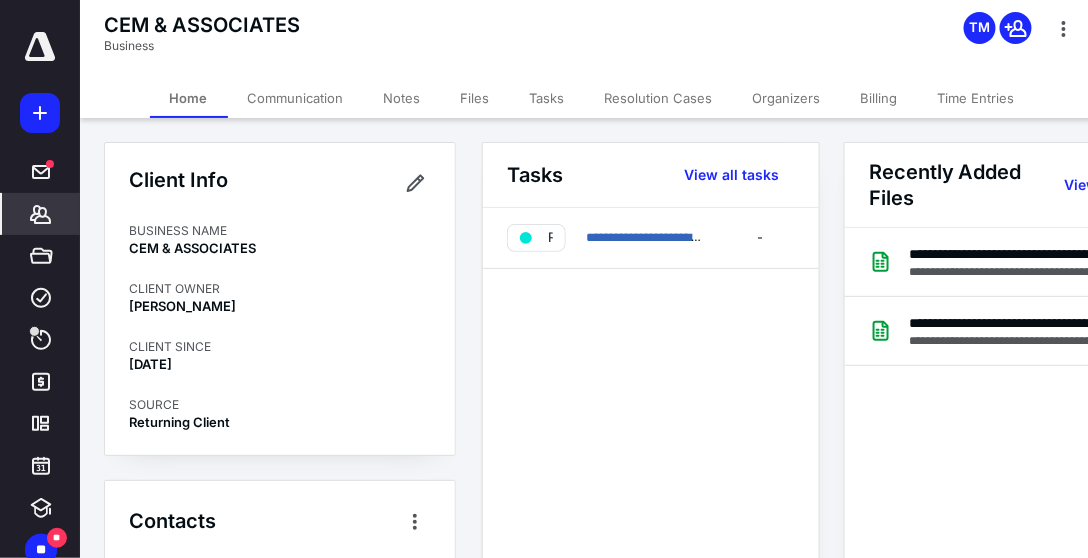 click on "Files" at bounding box center (475, 98) 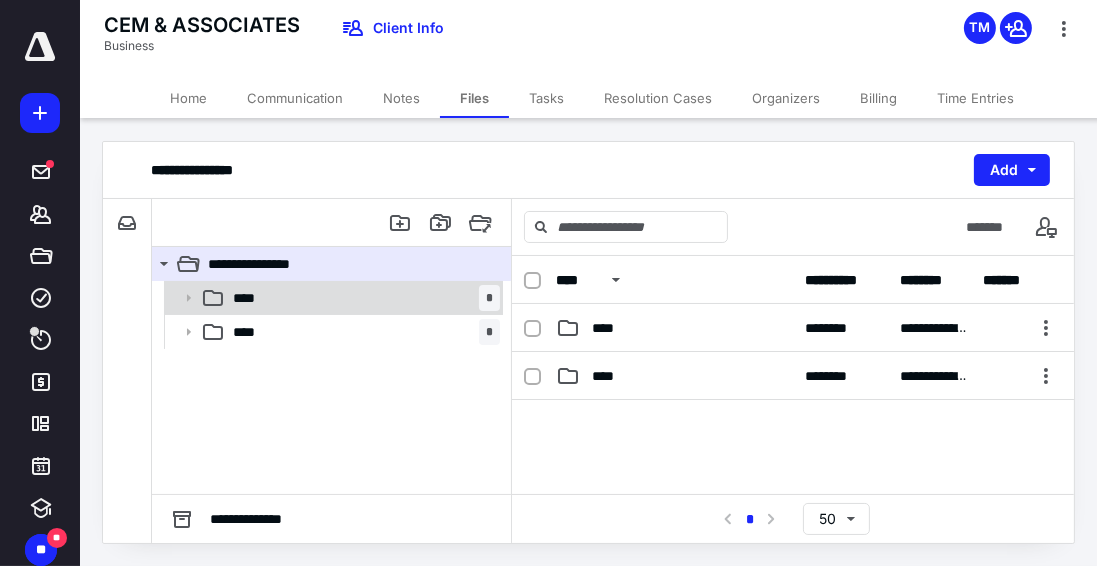 click on "**** *" at bounding box center (362, 298) 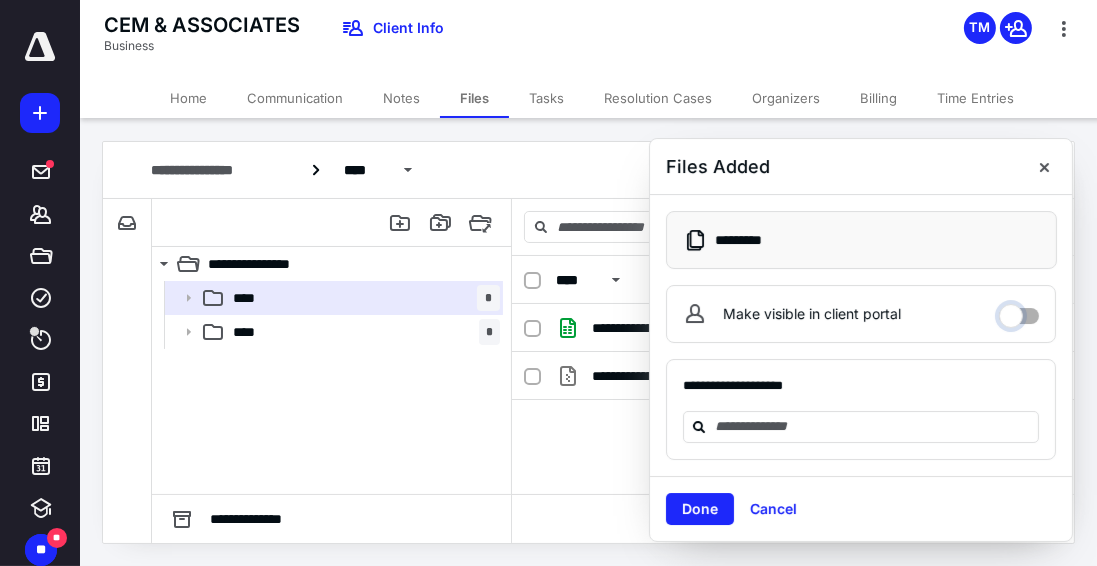 click on "Make visible in client portal" at bounding box center [1019, 311] 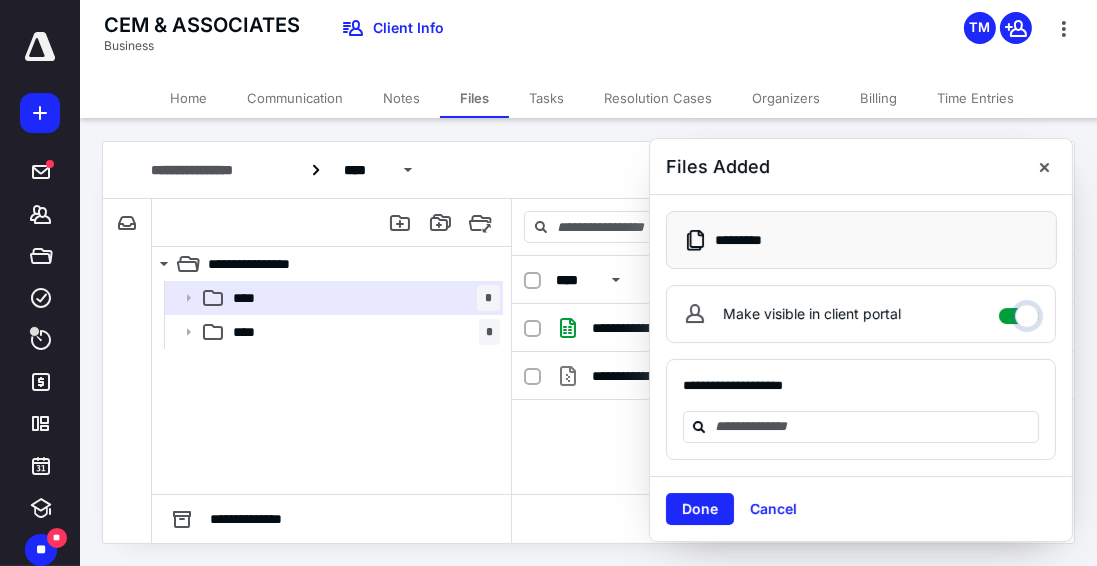 checkbox on "****" 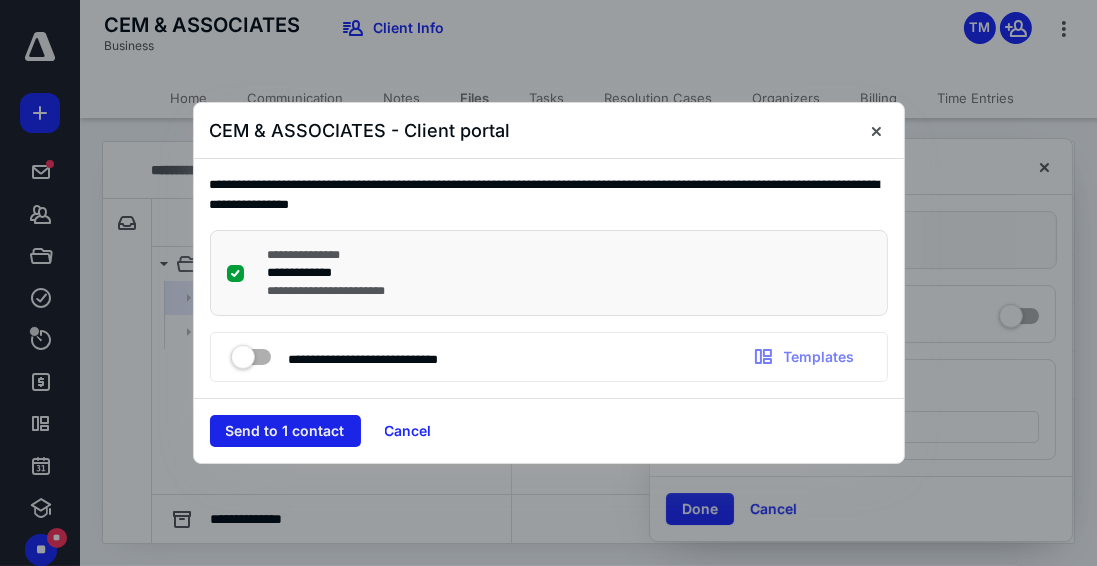 click on "Send to 1 contact" at bounding box center (285, 431) 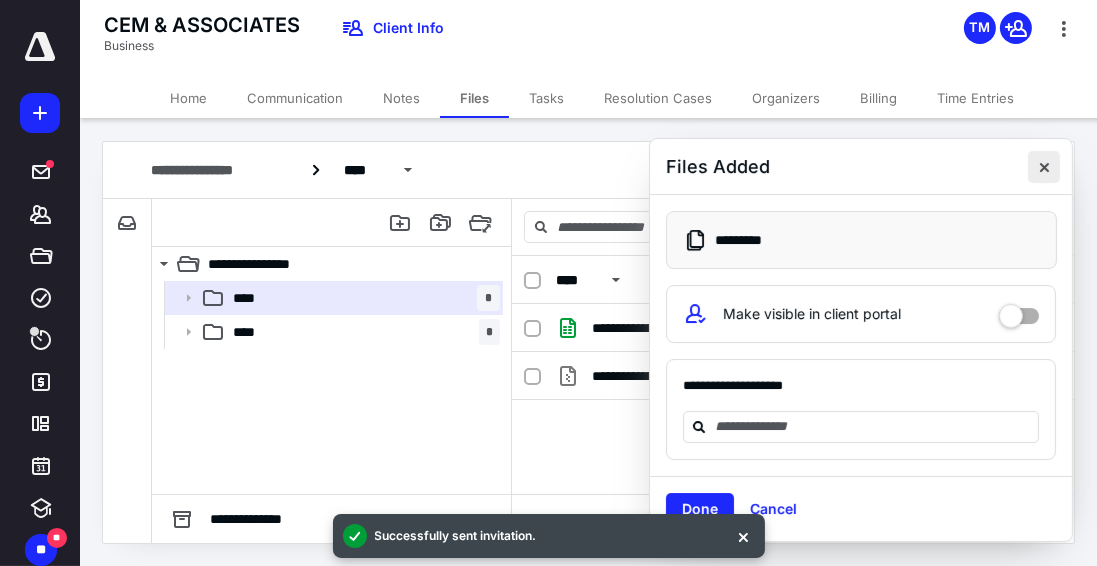 click at bounding box center (1044, 167) 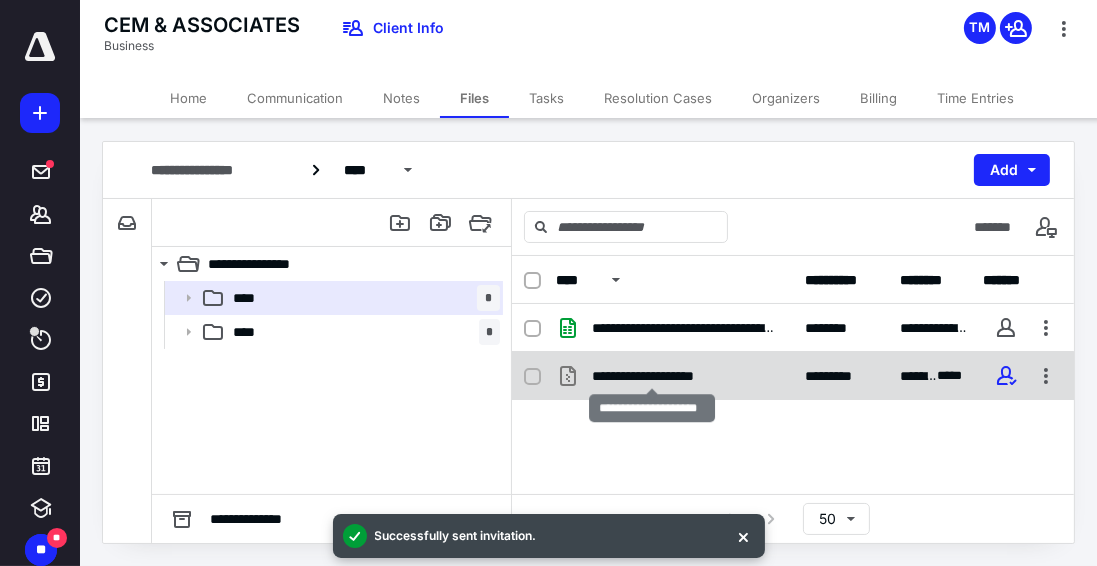 click on "**********" at bounding box center [652, 376] 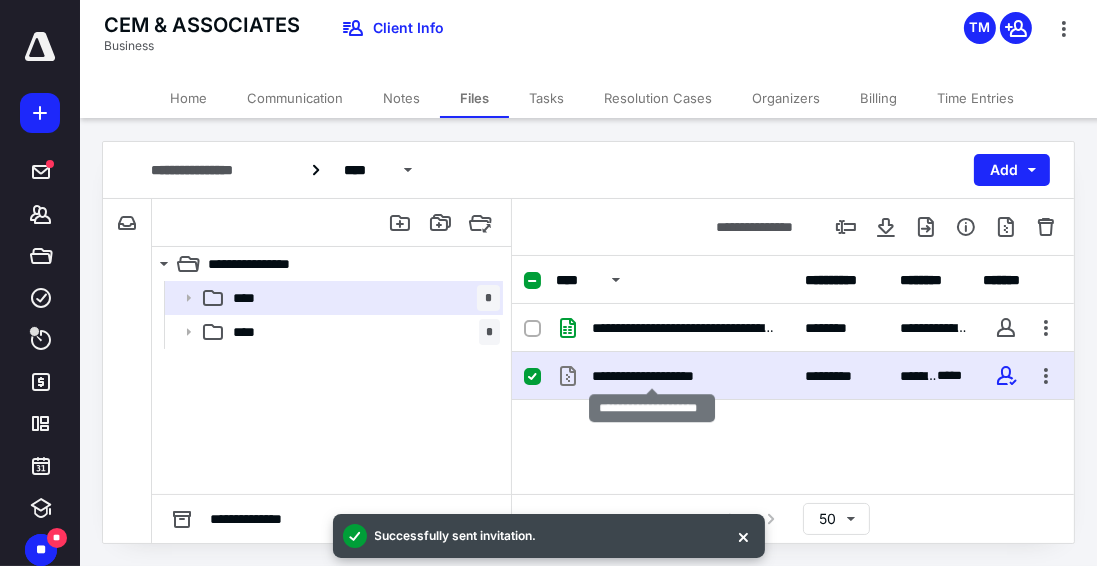 click on "**********" at bounding box center (652, 376) 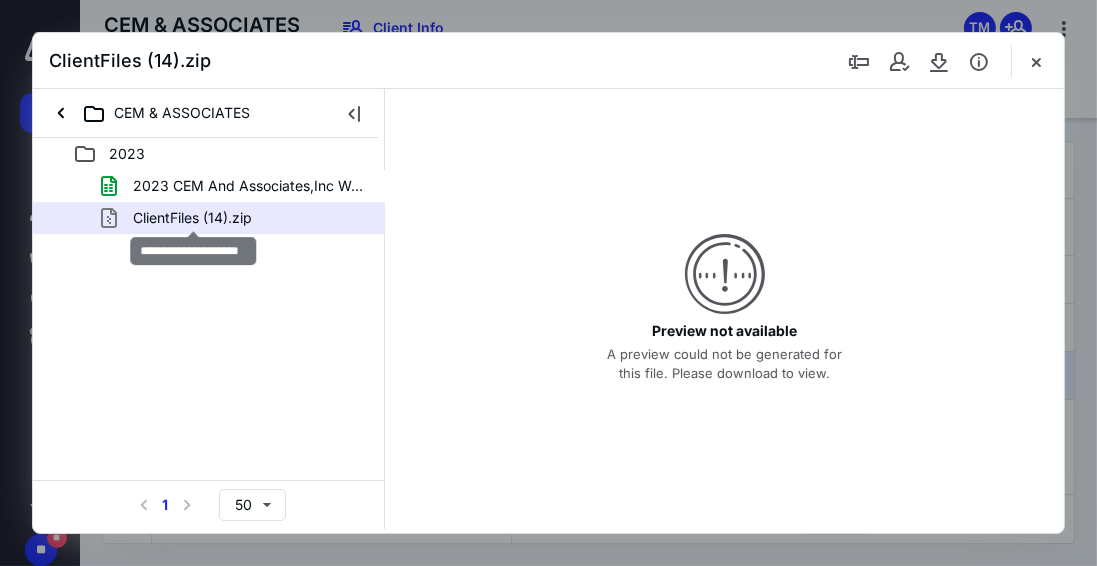 click on "ClientFiles (14).zip" at bounding box center (192, 218) 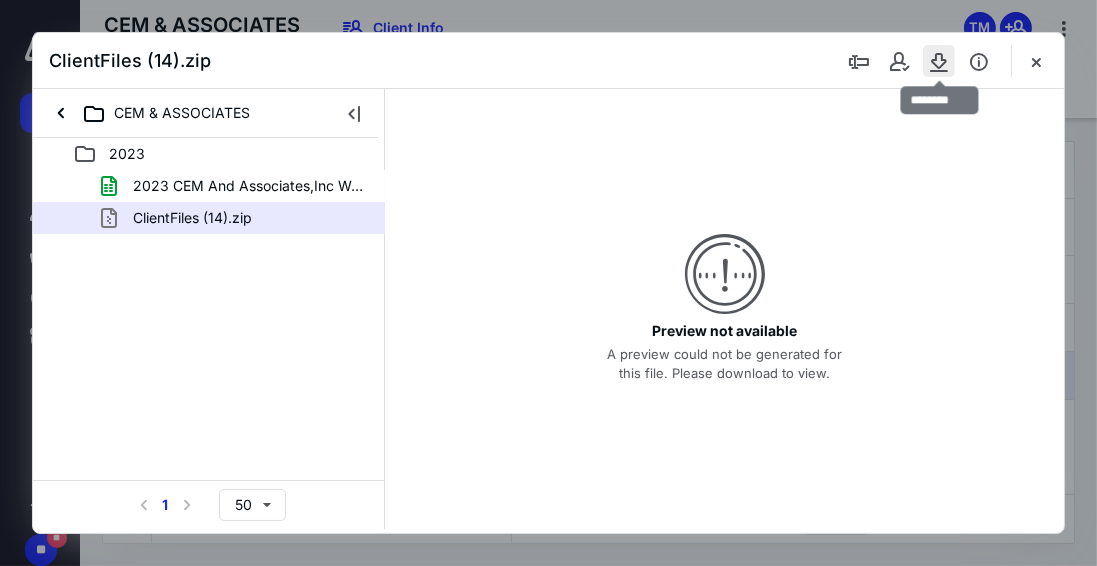 click at bounding box center [939, 61] 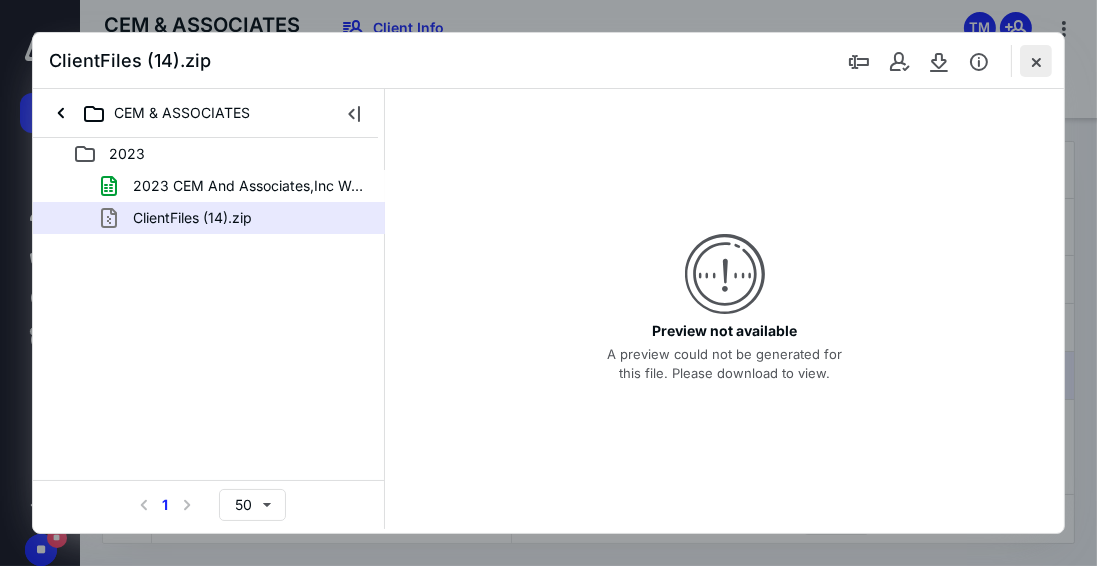 click at bounding box center [1036, 61] 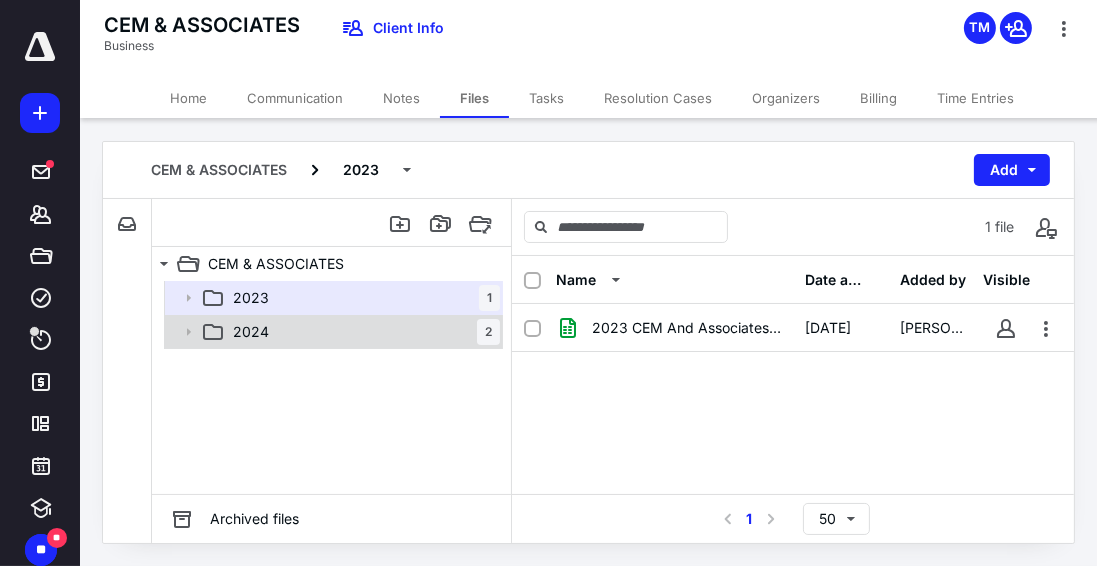 click on "2024 2" at bounding box center [362, 332] 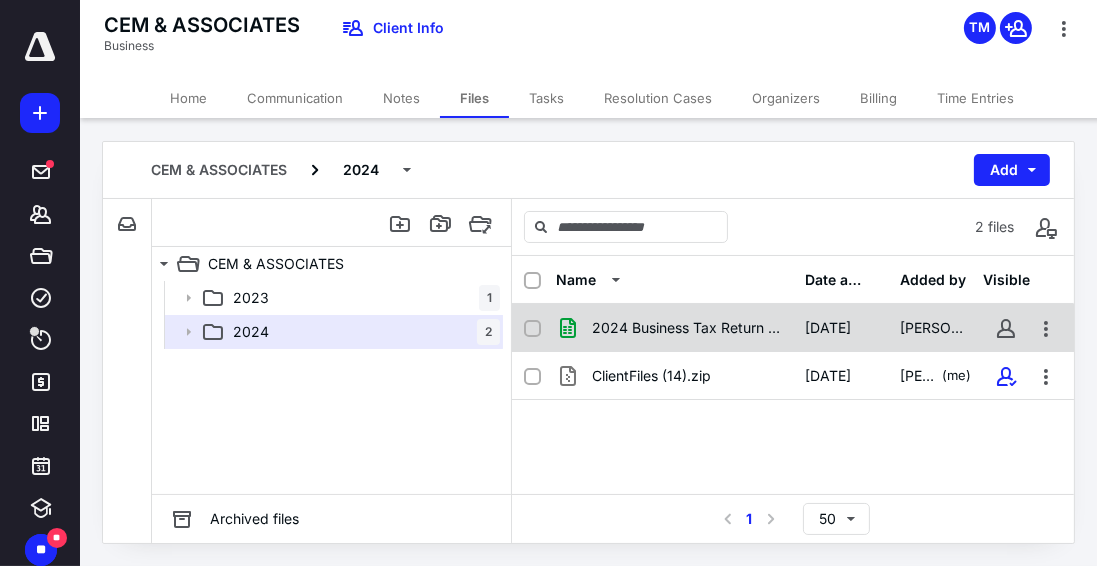 click 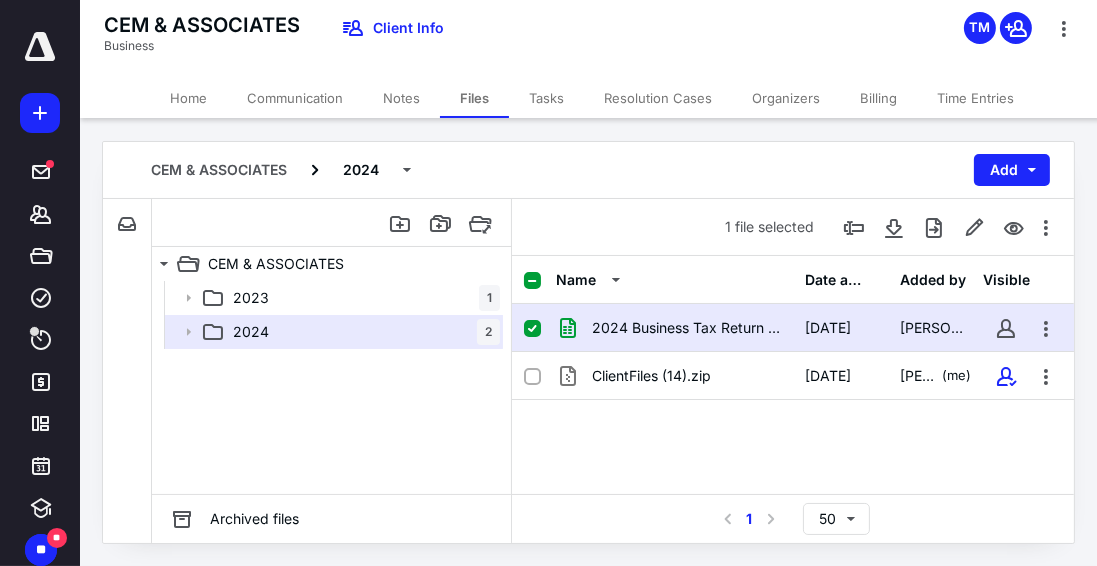 click 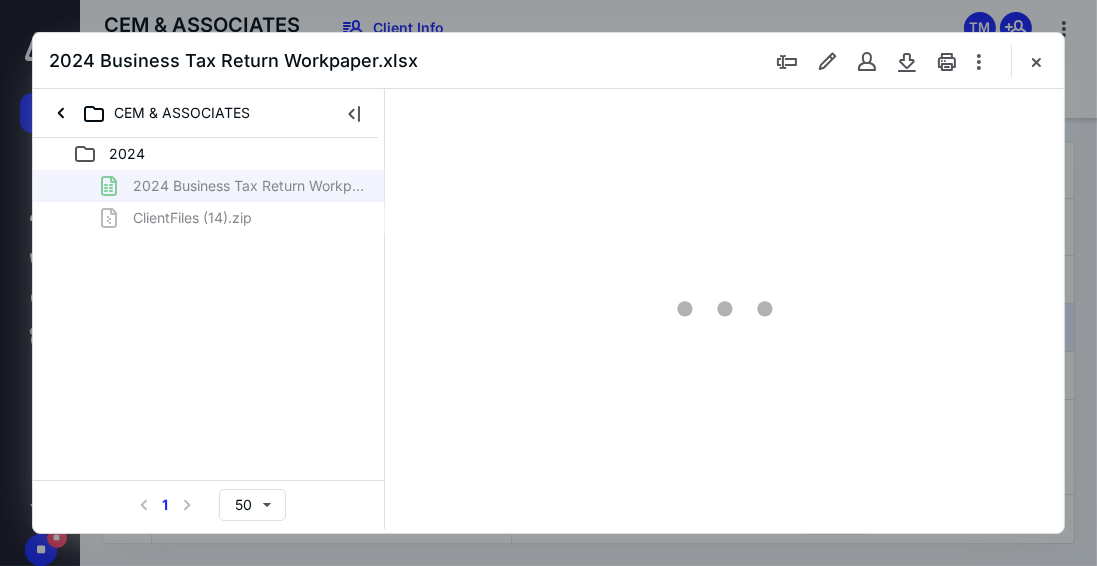 scroll, scrollTop: 0, scrollLeft: 0, axis: both 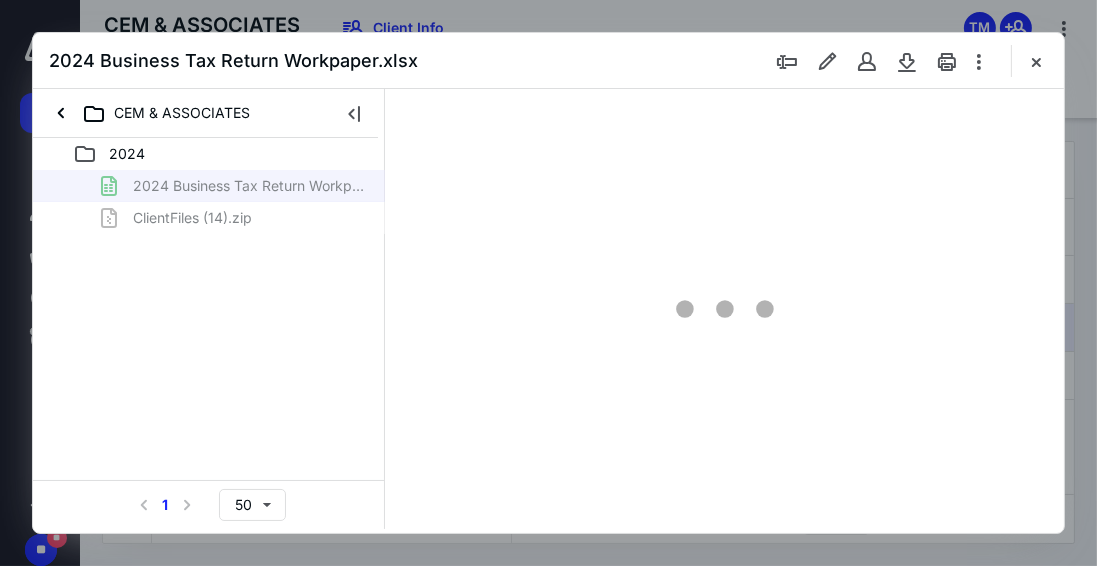 type on "94" 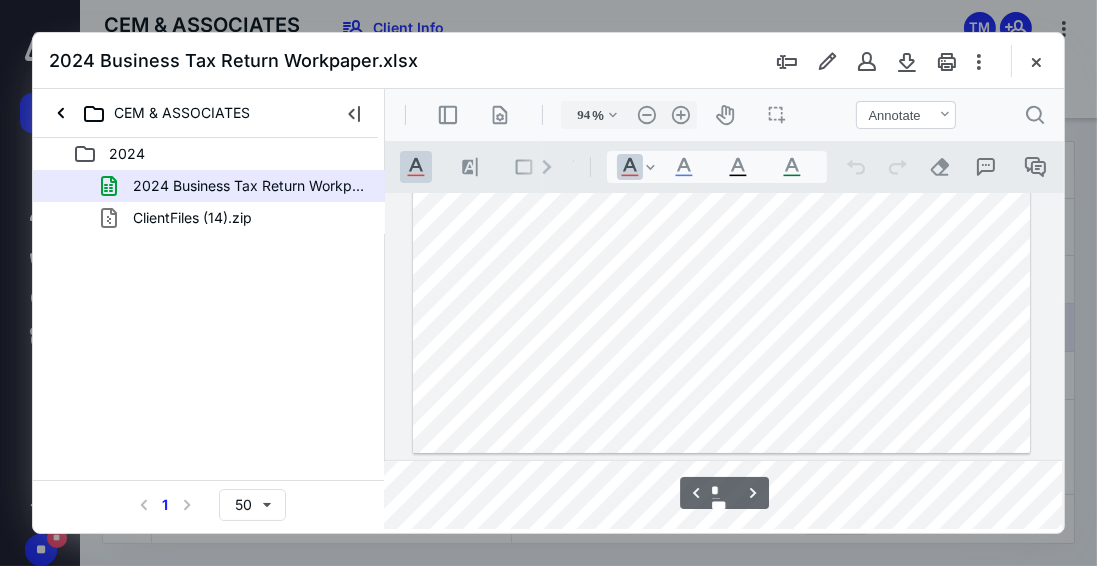 scroll, scrollTop: 457, scrollLeft: 251, axis: both 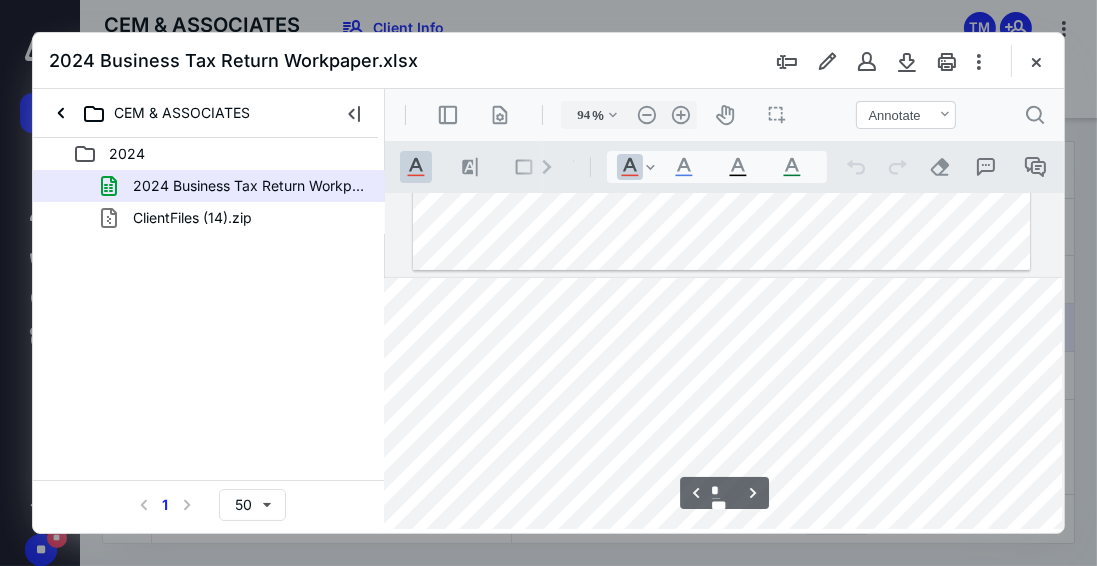 type on "*" 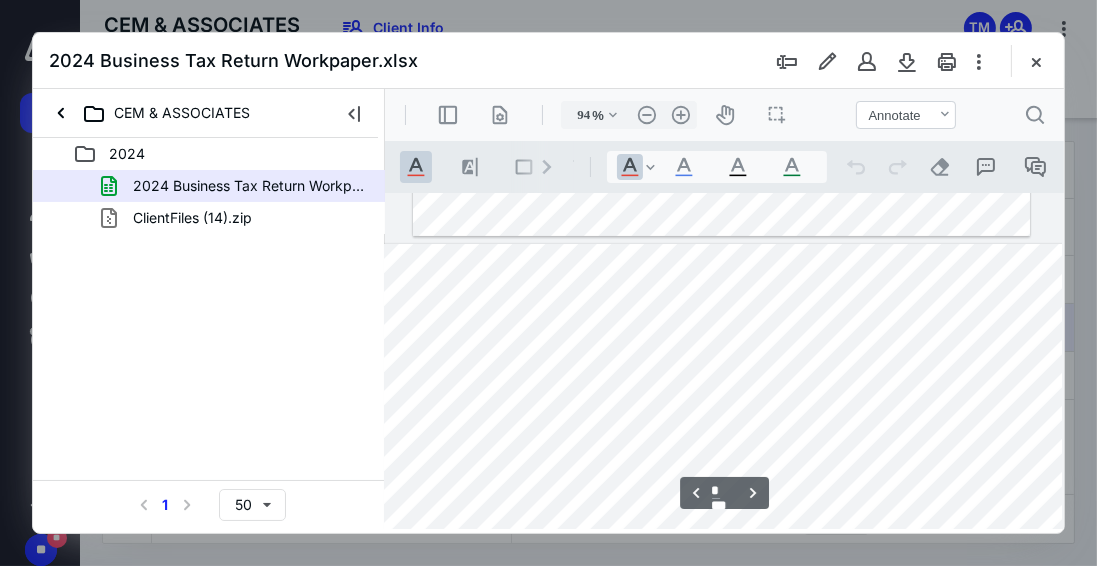 scroll, scrollTop: 685, scrollLeft: 251, axis: both 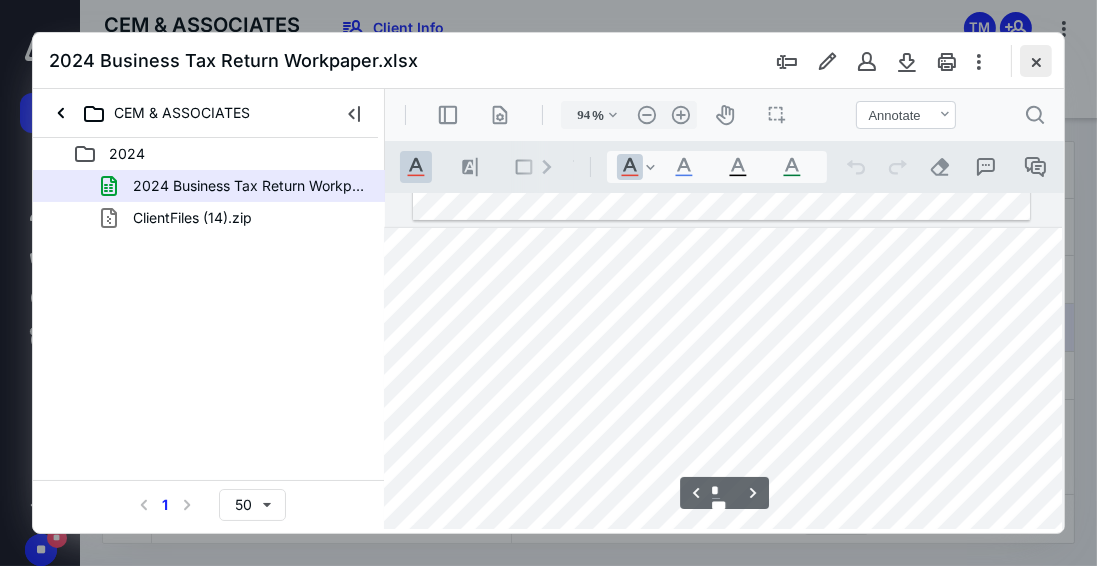 click at bounding box center (1036, 61) 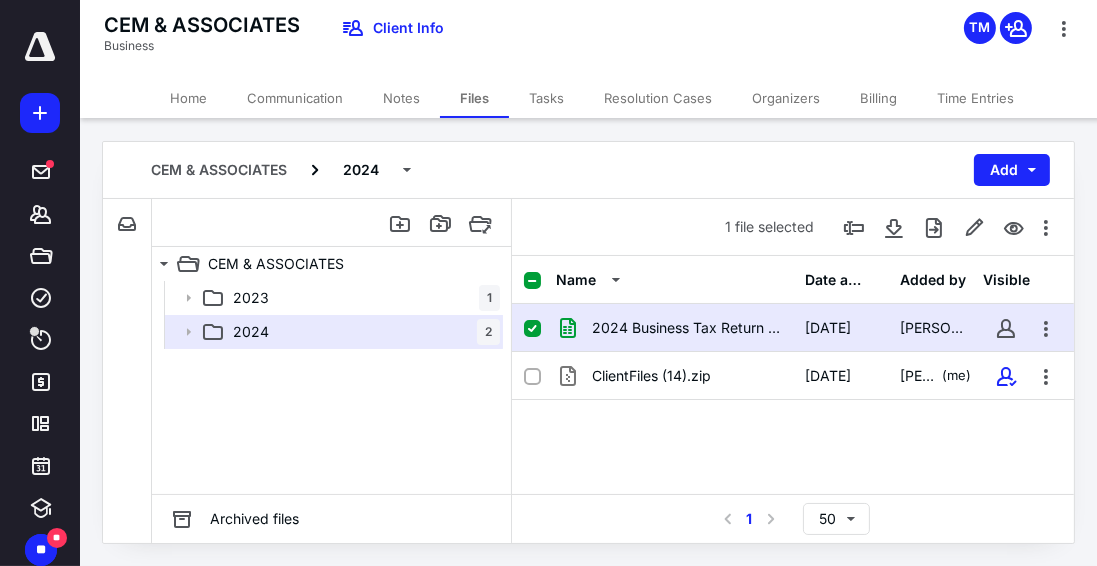 click 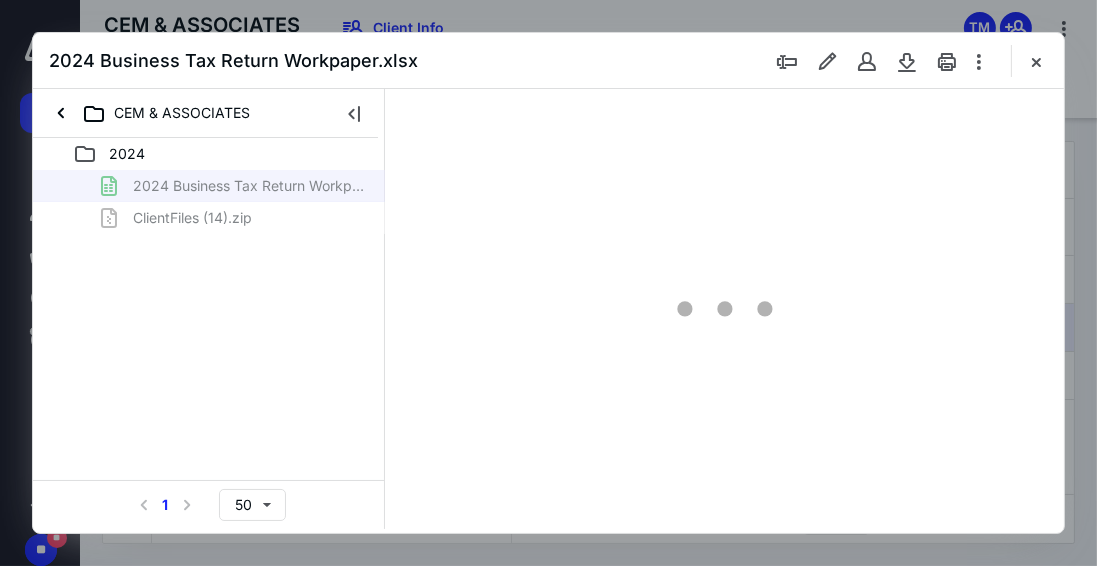 scroll, scrollTop: 0, scrollLeft: 0, axis: both 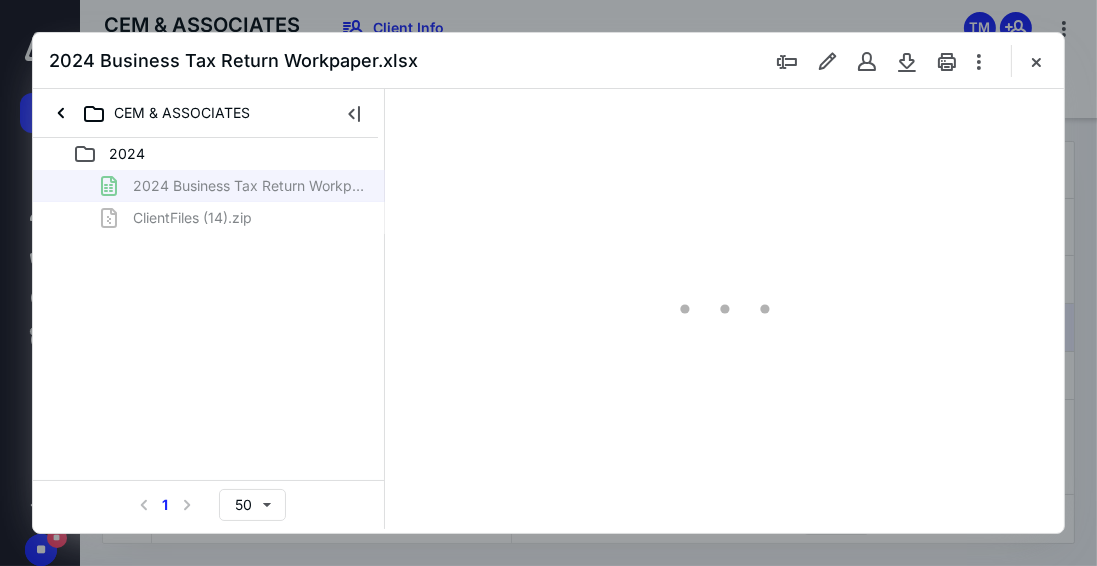 type on "94" 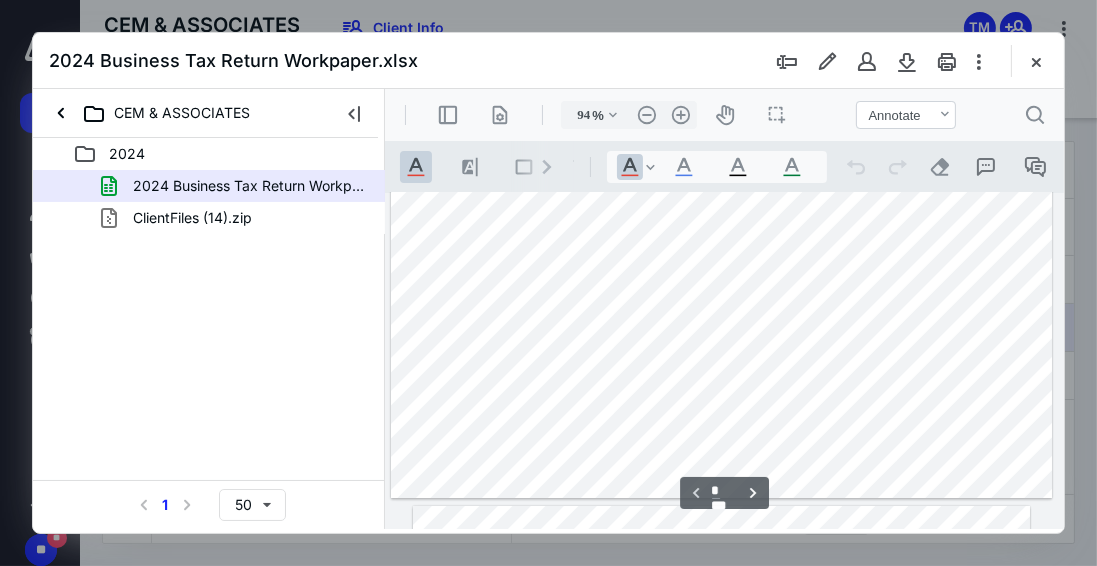 scroll, scrollTop: 0, scrollLeft: 251, axis: horizontal 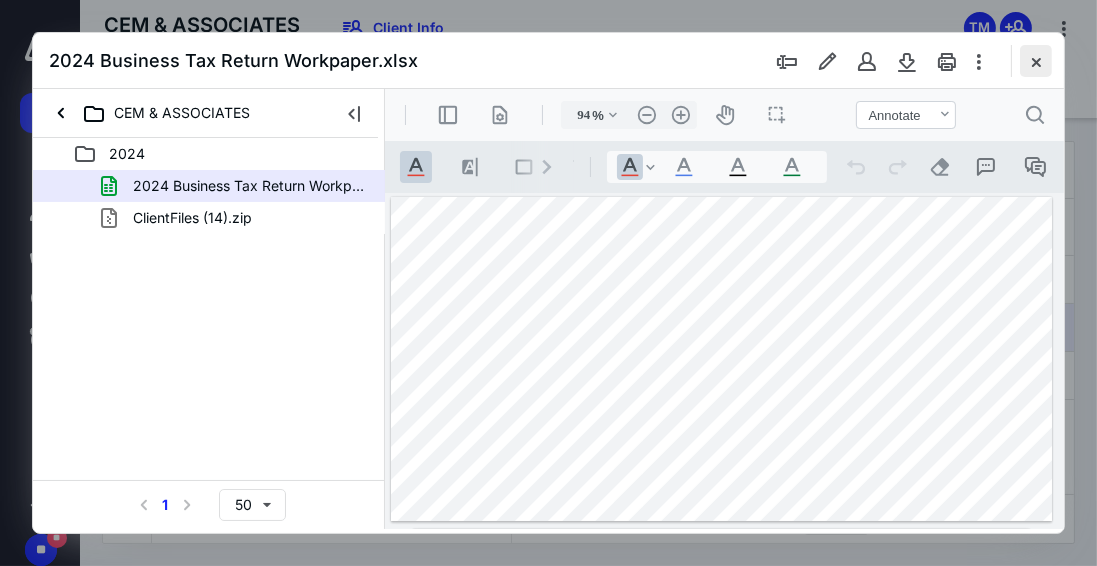 click at bounding box center [1036, 61] 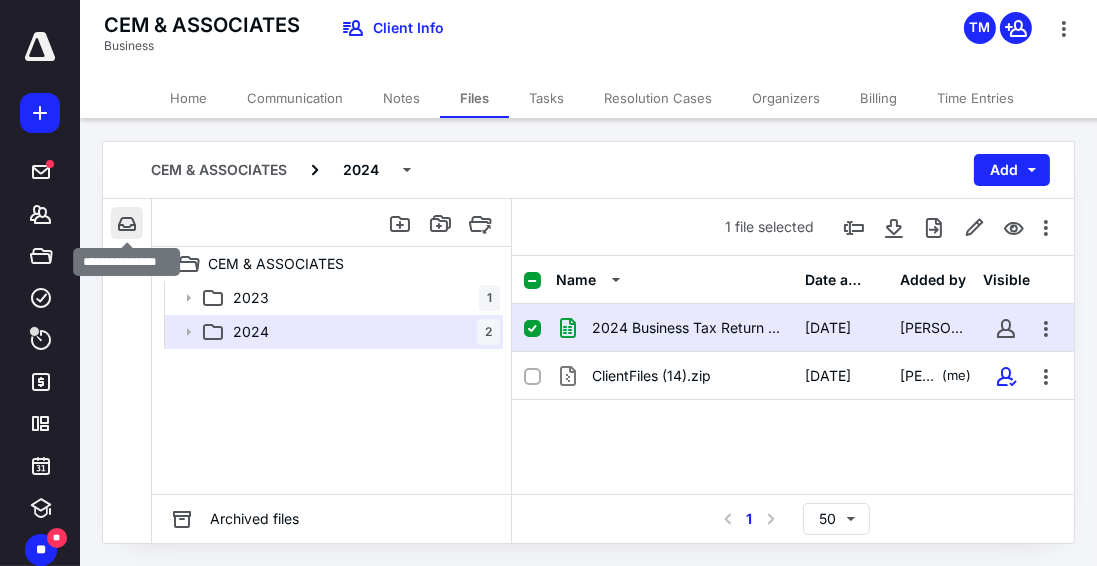 click at bounding box center [127, 223] 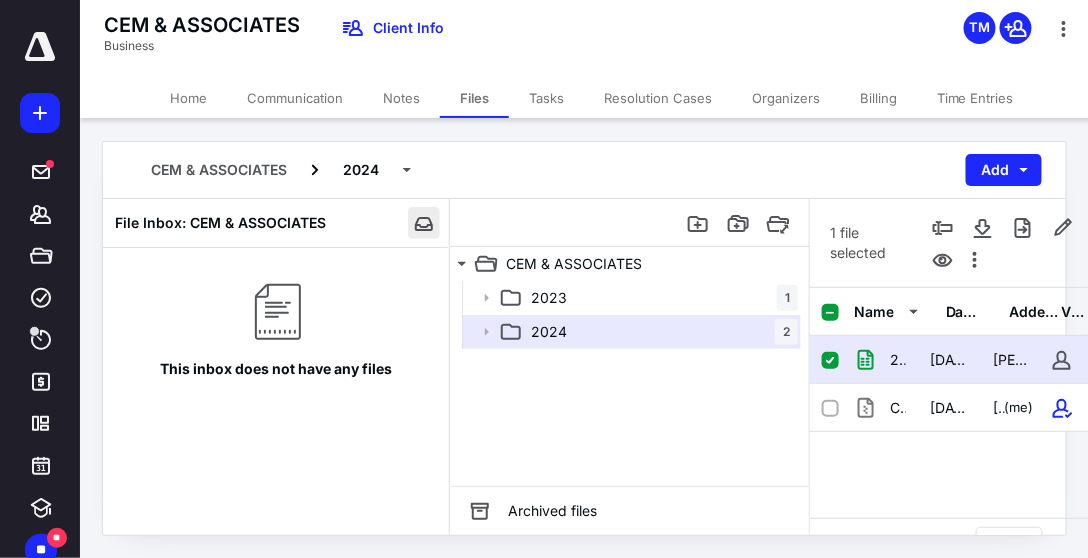 click on "File Inbox: CEM & ASSOCIATES" at bounding box center [214, 223] 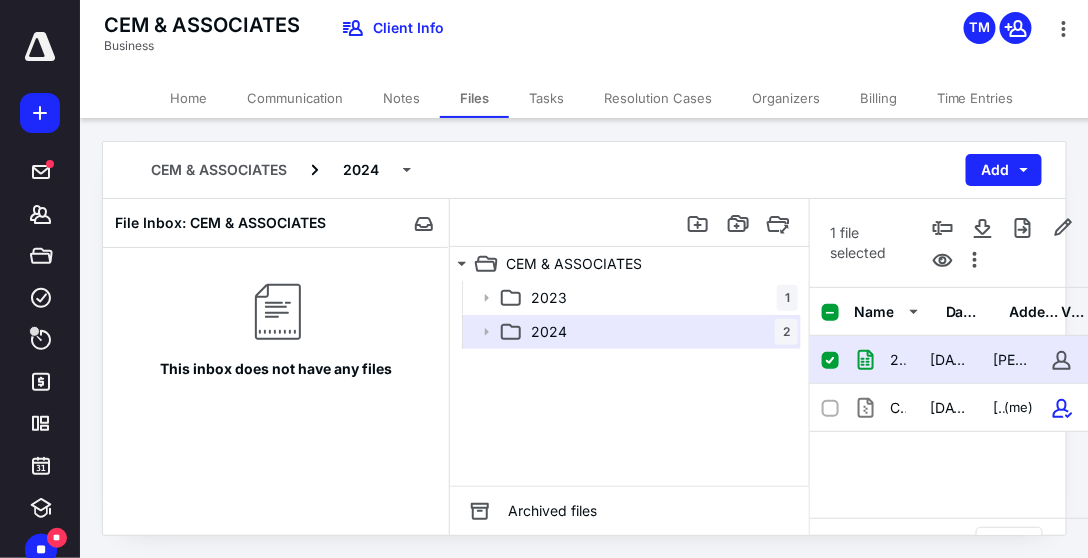 click on "File Inbox: CEM & ASSOCIATES" at bounding box center [214, 223] 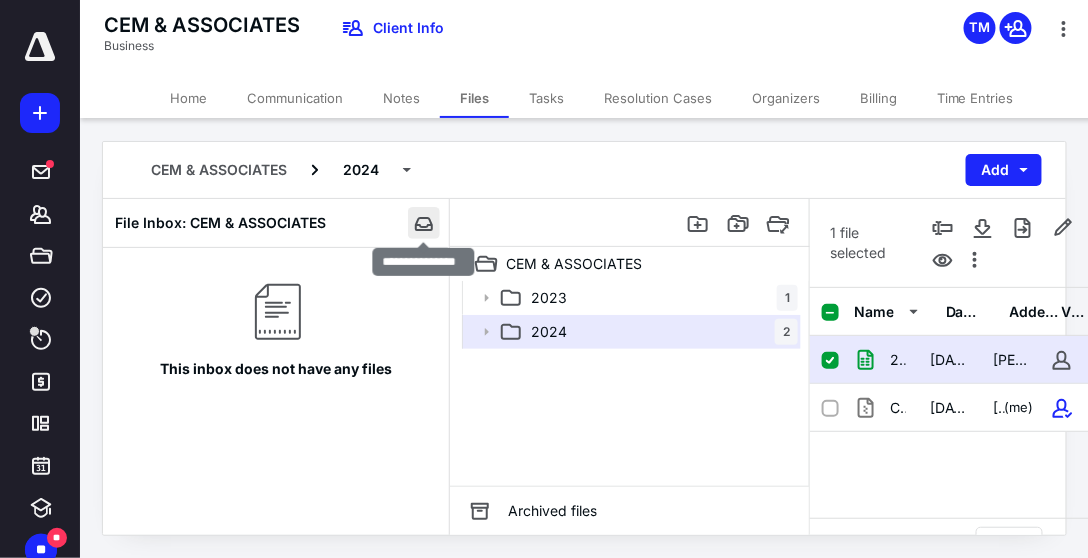 click at bounding box center (424, 223) 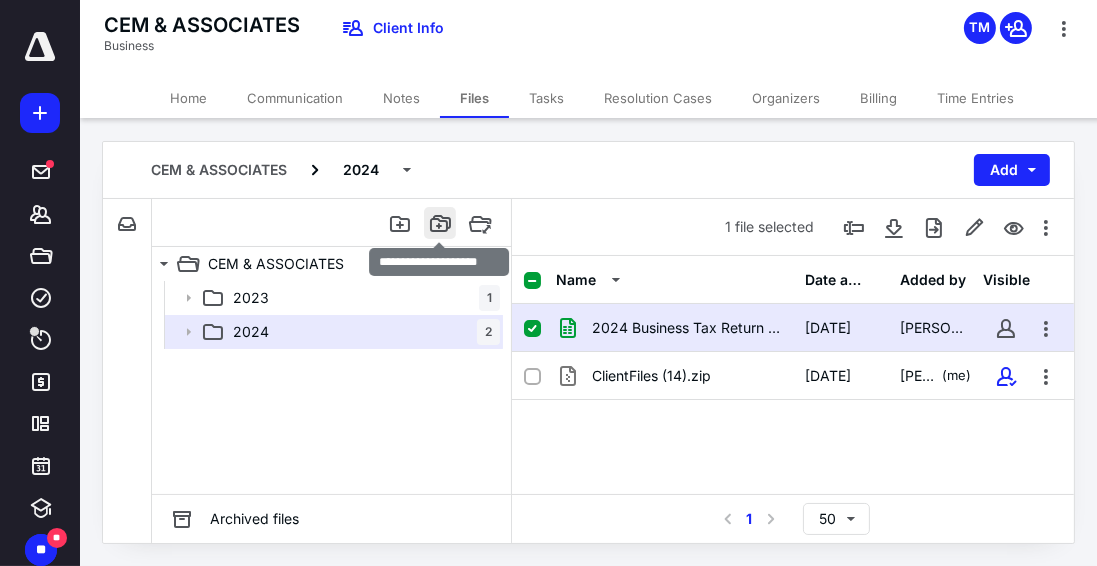 click at bounding box center [440, 223] 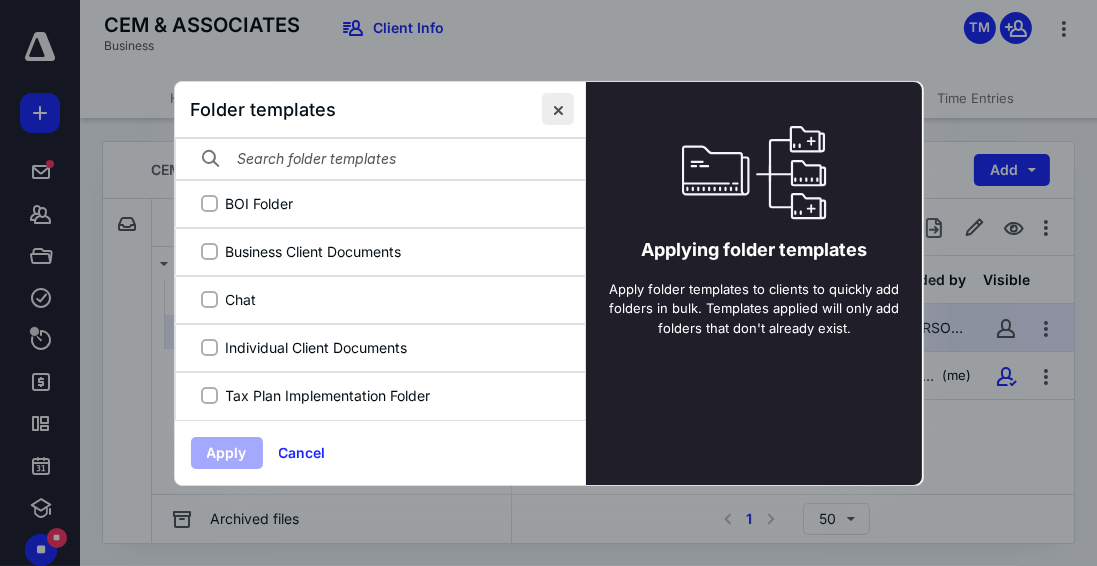 click at bounding box center (558, 109) 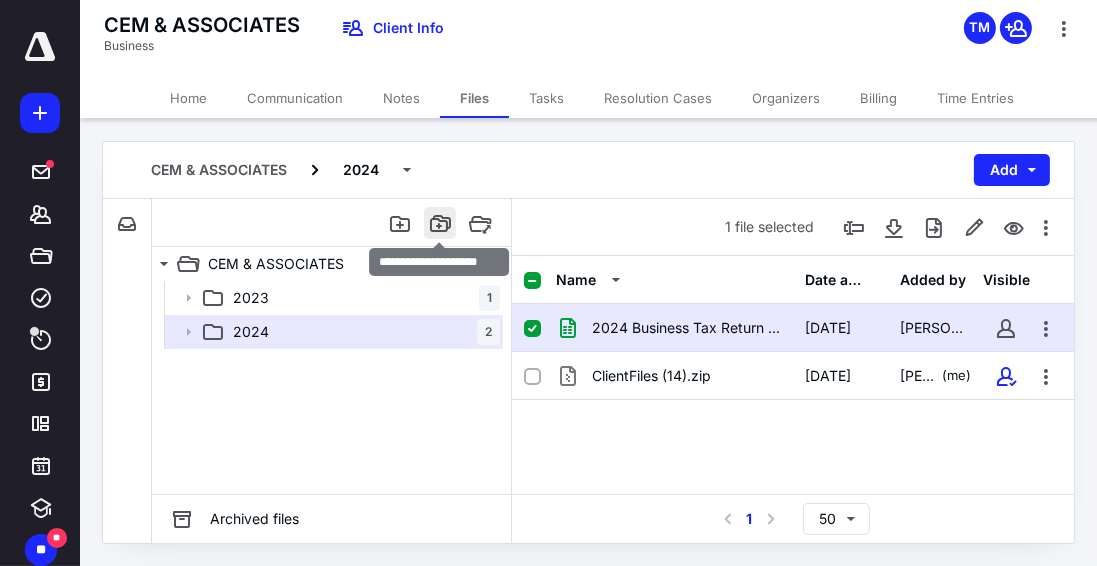 click at bounding box center (440, 223) 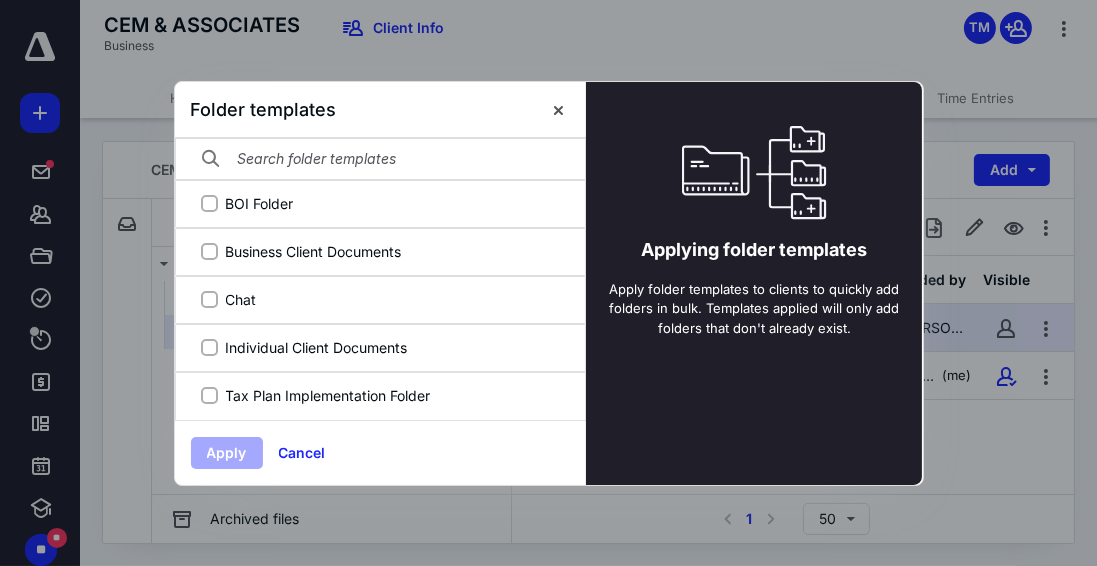 click at bounding box center (548, 283) 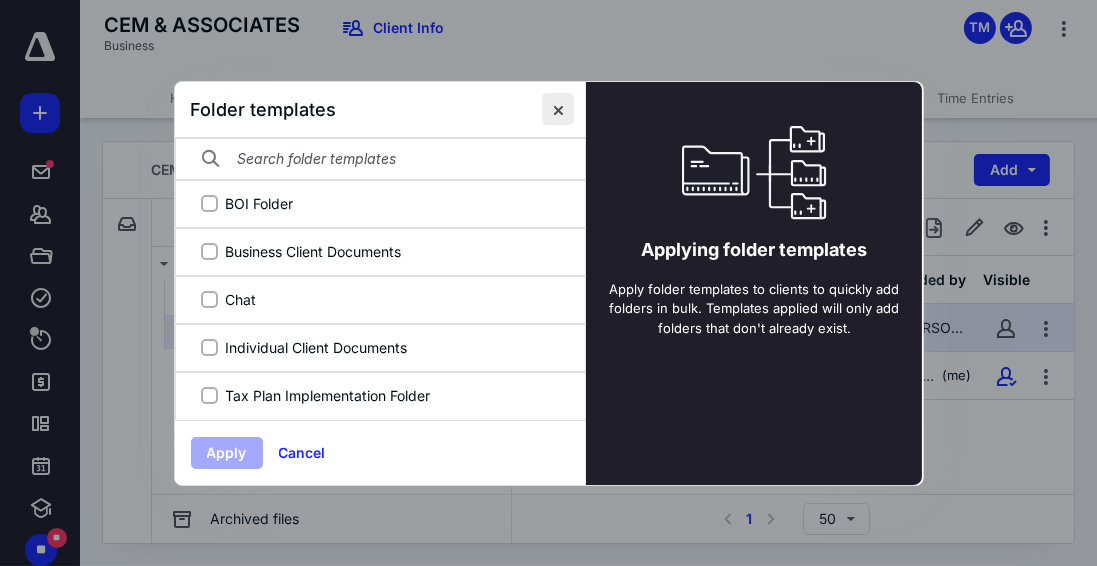 click at bounding box center [558, 109] 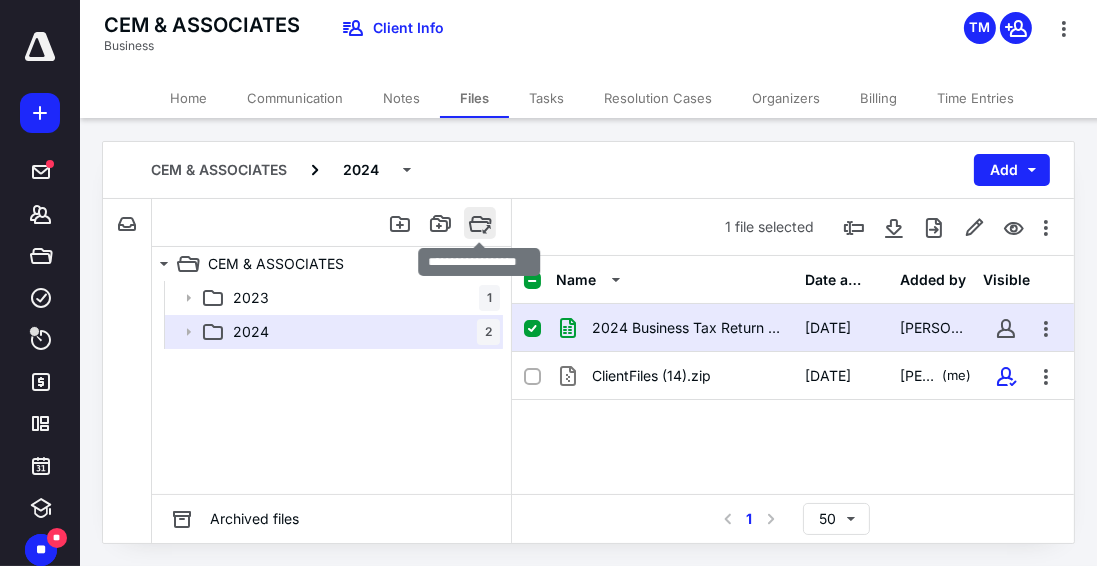 click at bounding box center [480, 223] 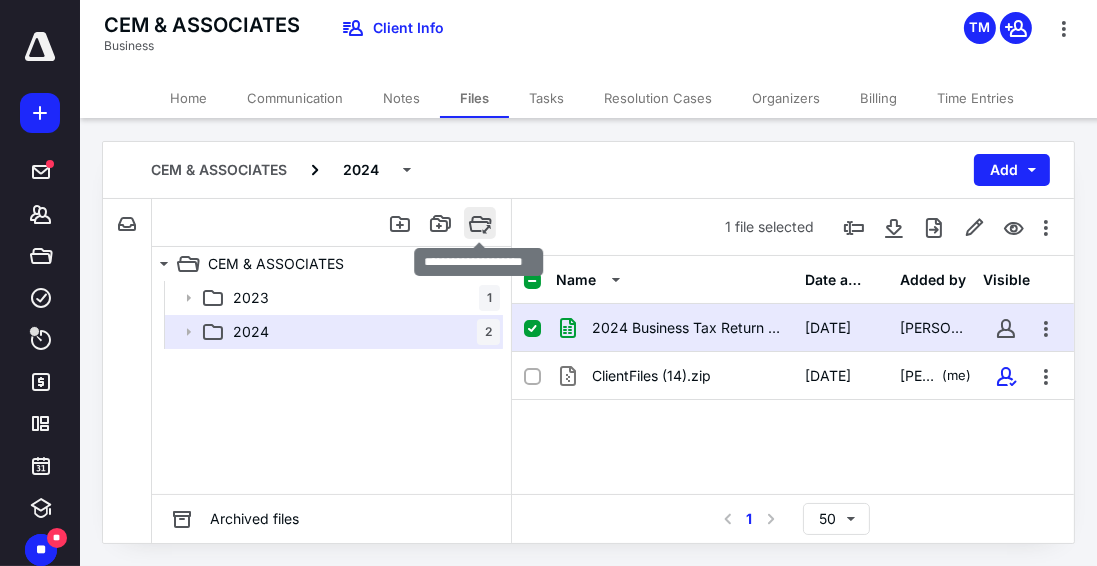 click at bounding box center (480, 223) 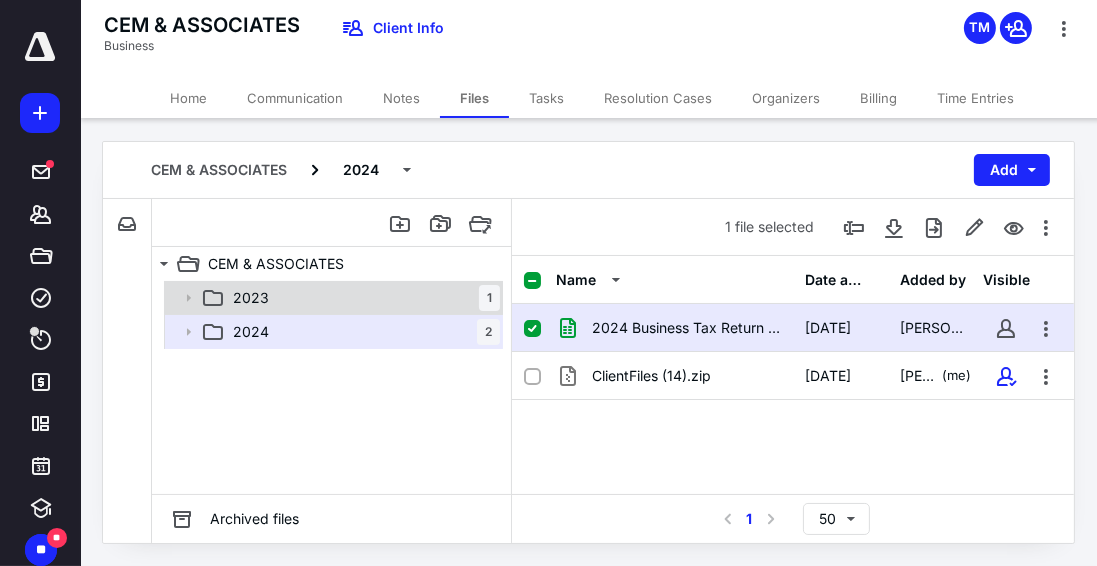 click on "2023 1" at bounding box center (362, 298) 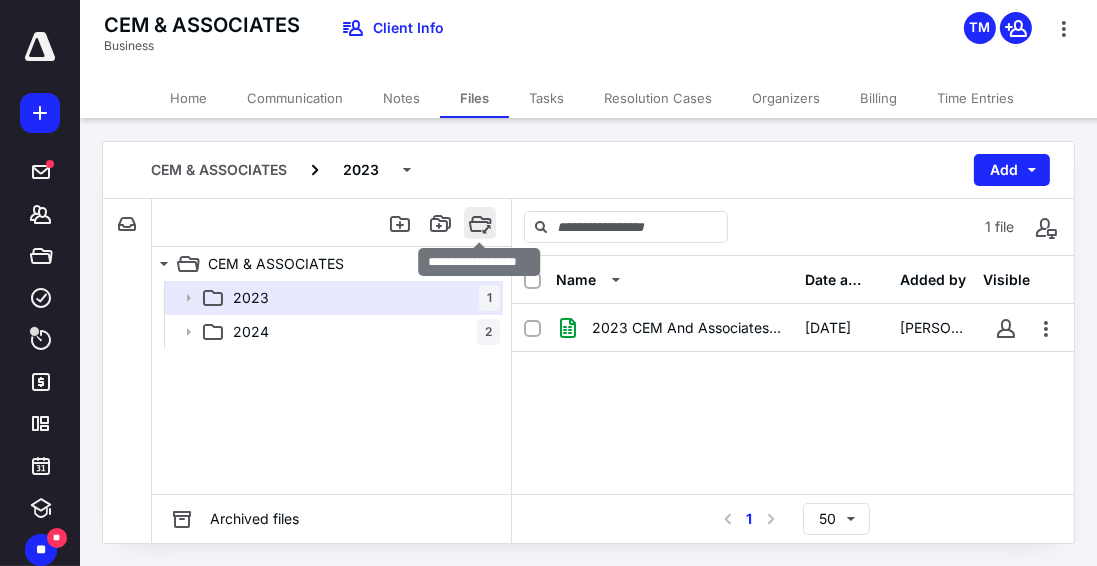 click at bounding box center [480, 223] 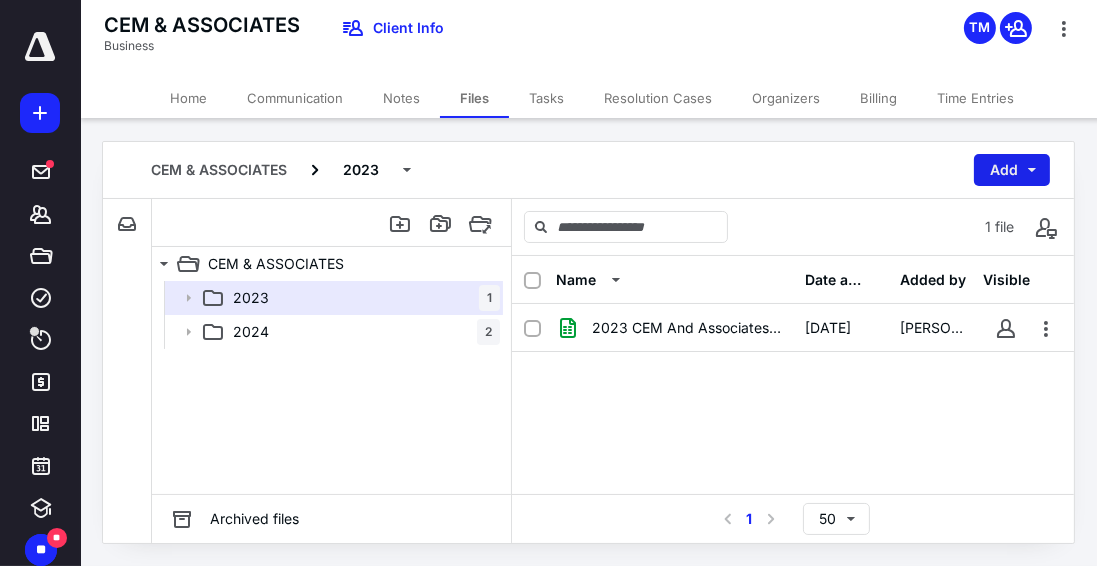 click on "Add" at bounding box center (1012, 170) 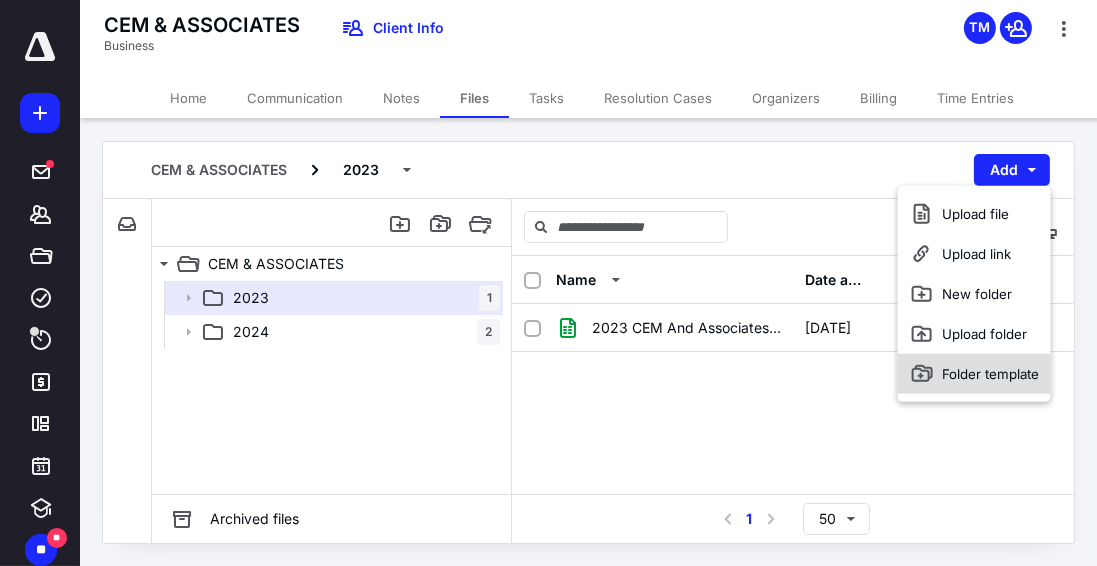 click on "Folder template" at bounding box center (974, 374) 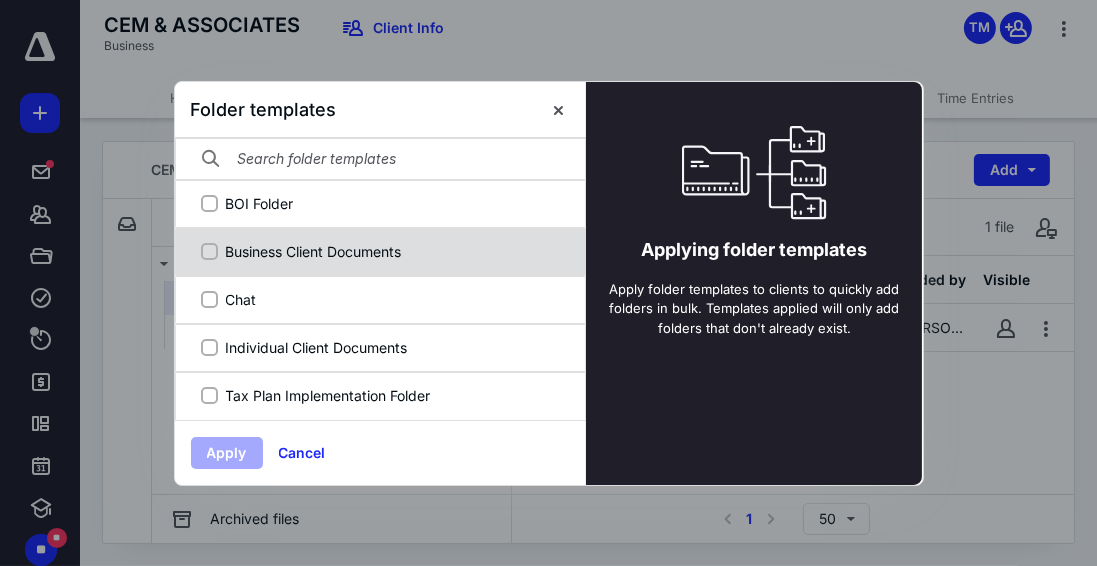 click 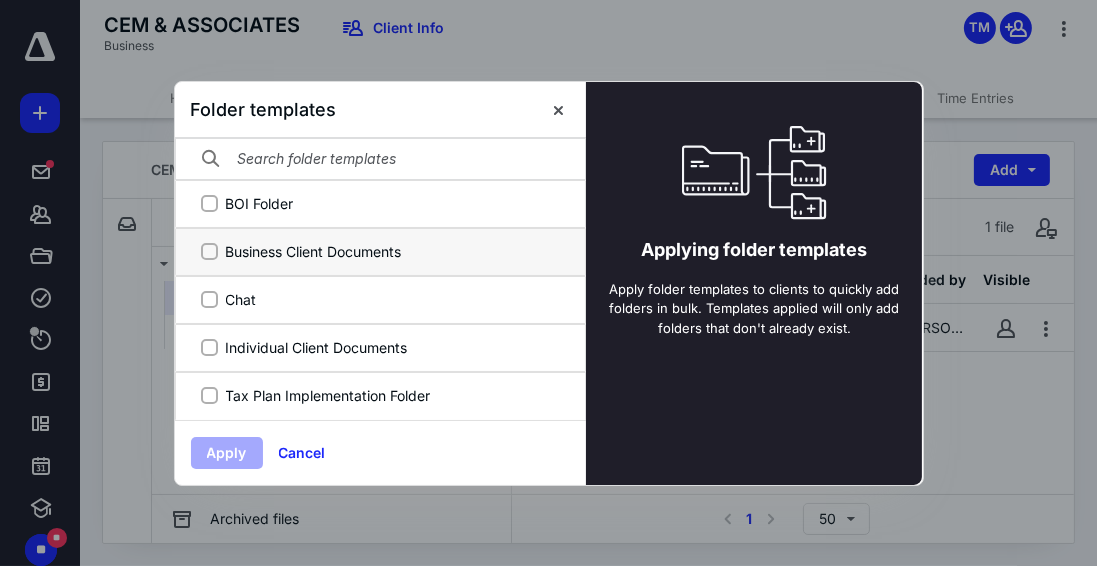 click on "Business Client Documents" at bounding box center (209, 251) 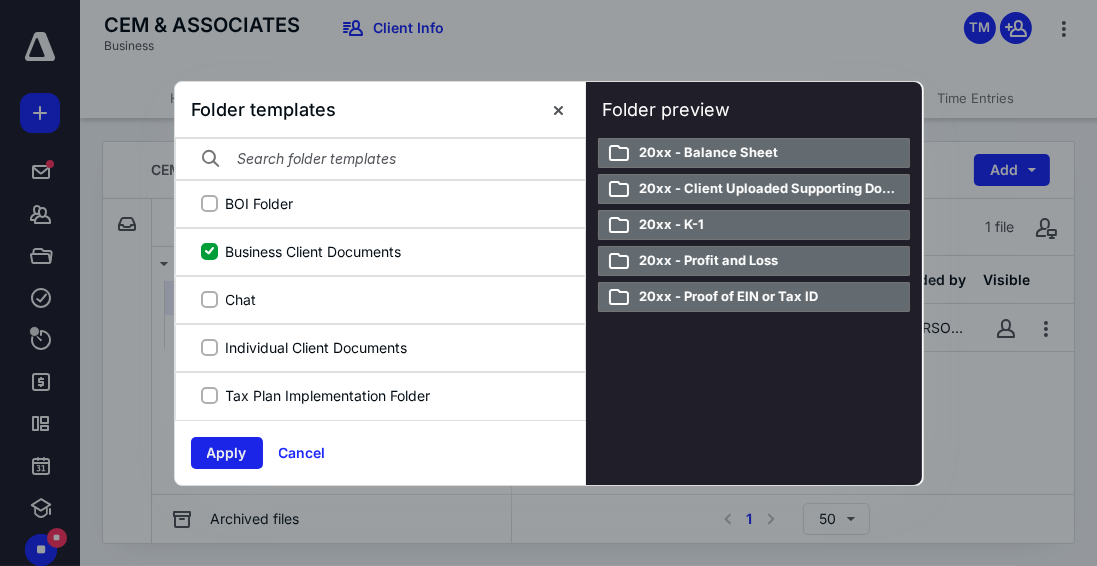 click on "Apply" at bounding box center [227, 453] 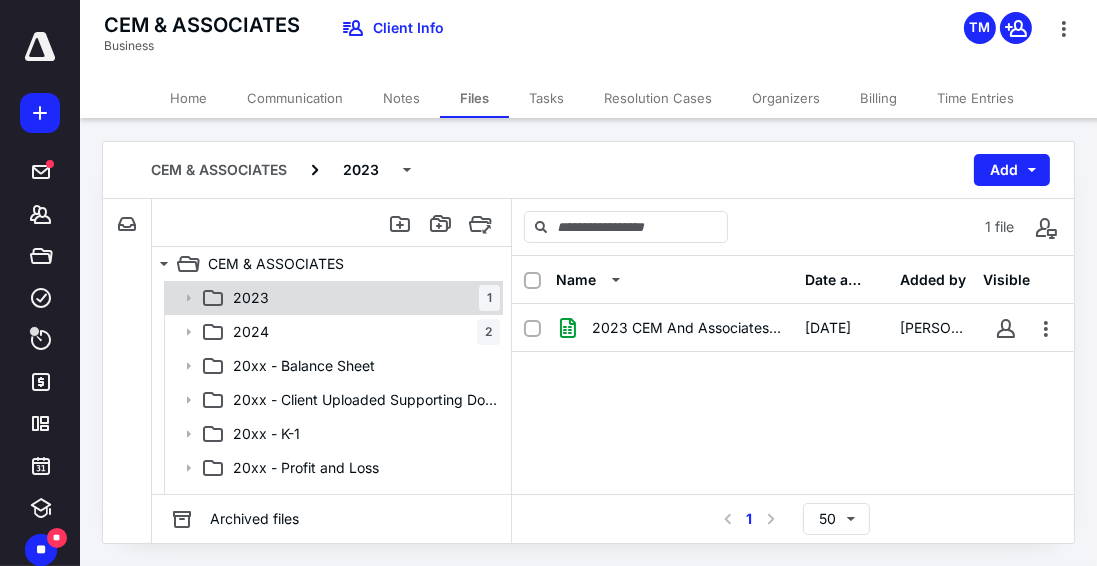 click on "2023 1" at bounding box center (362, 298) 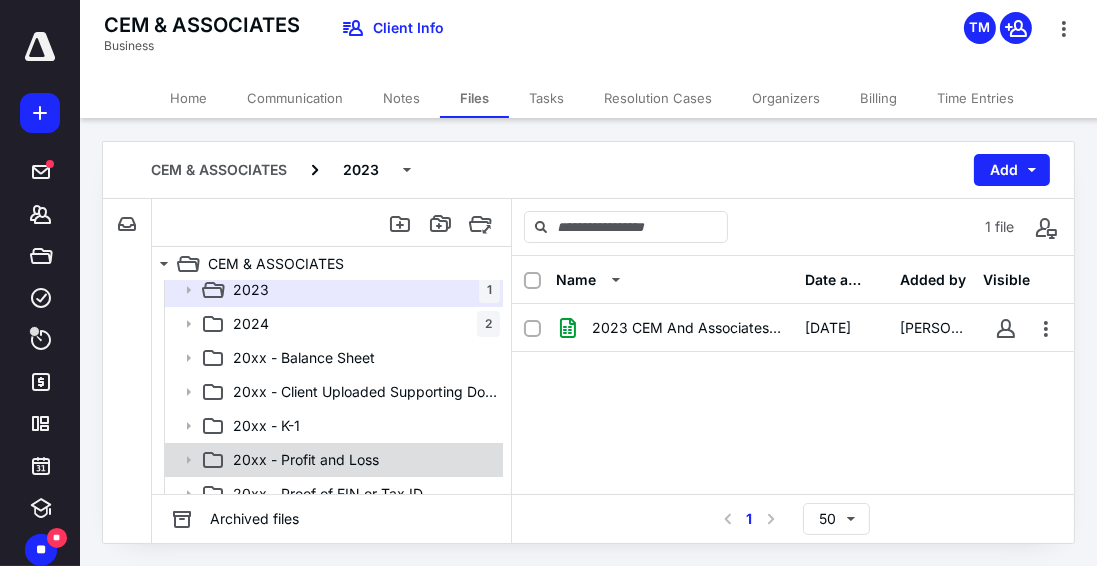 scroll, scrollTop: 0, scrollLeft: 0, axis: both 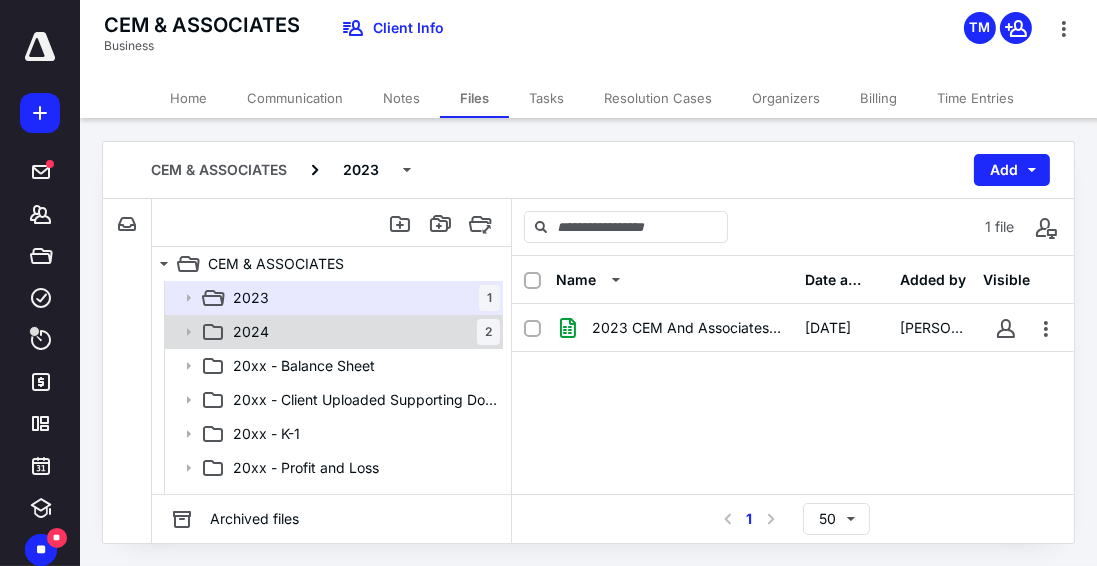 click 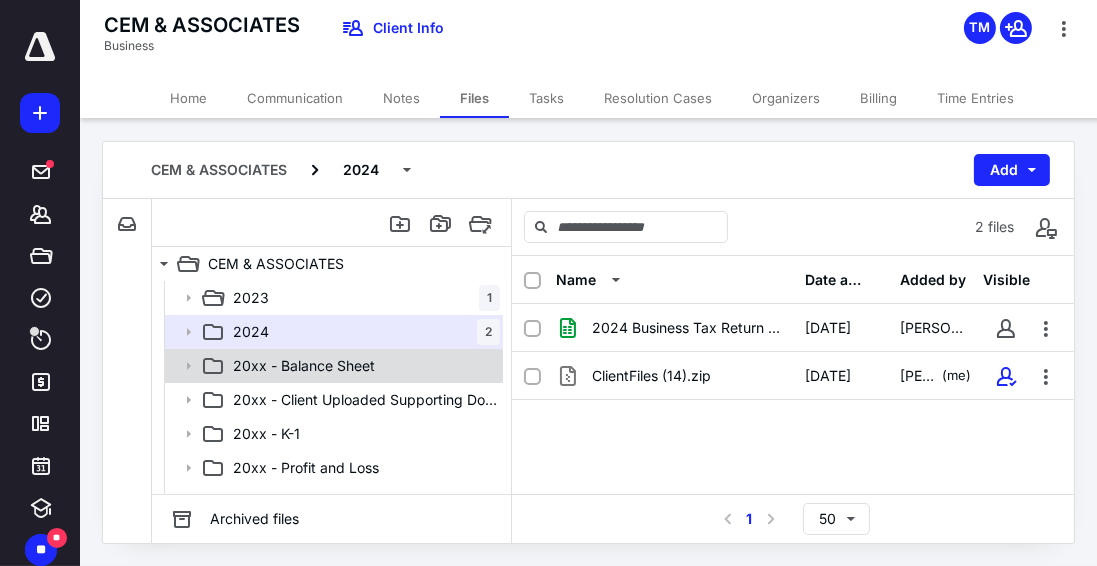 click 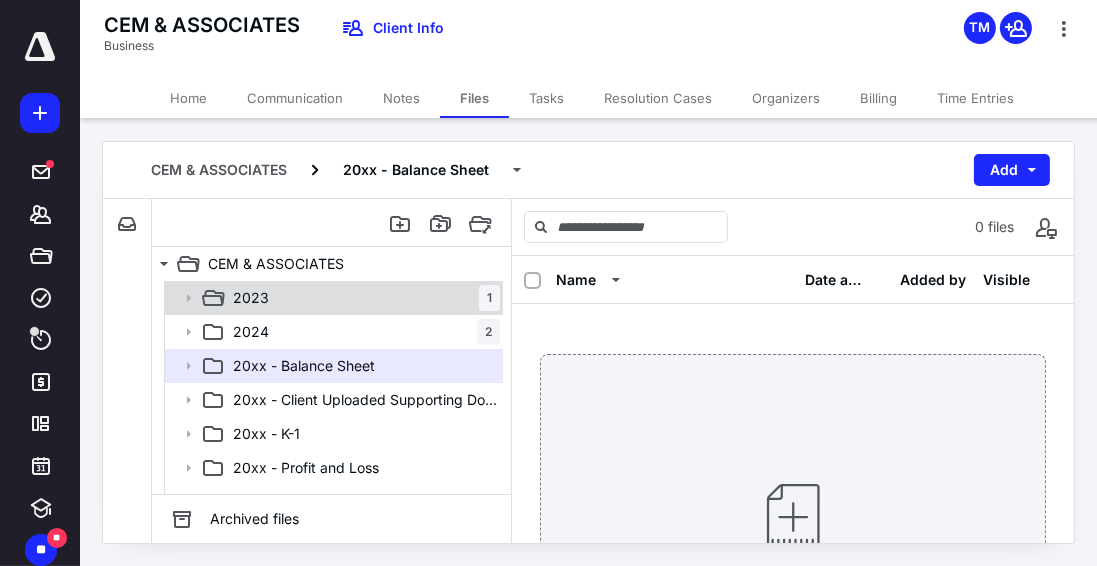 click 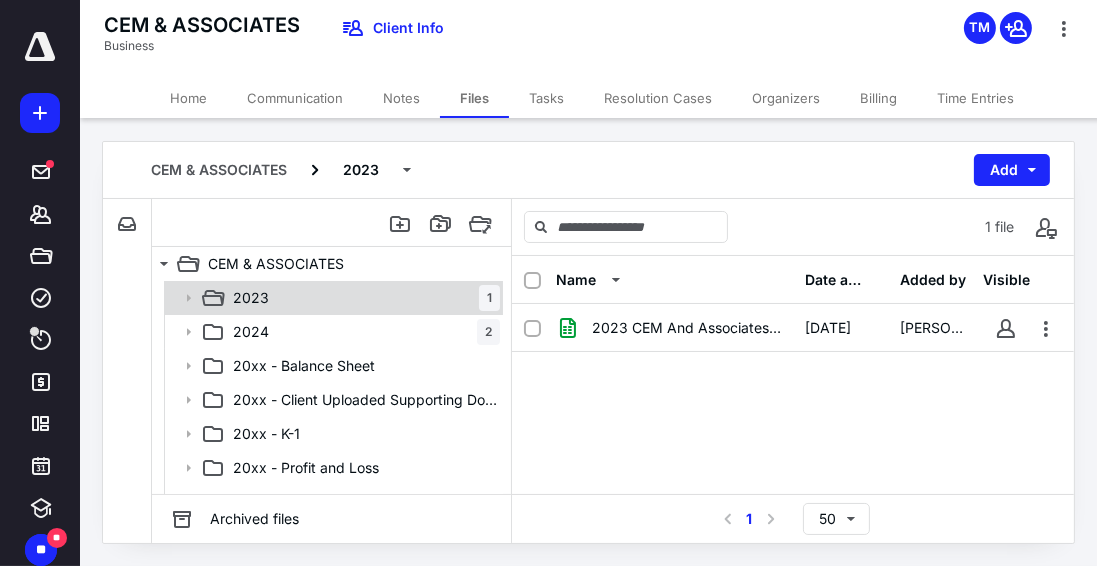 click 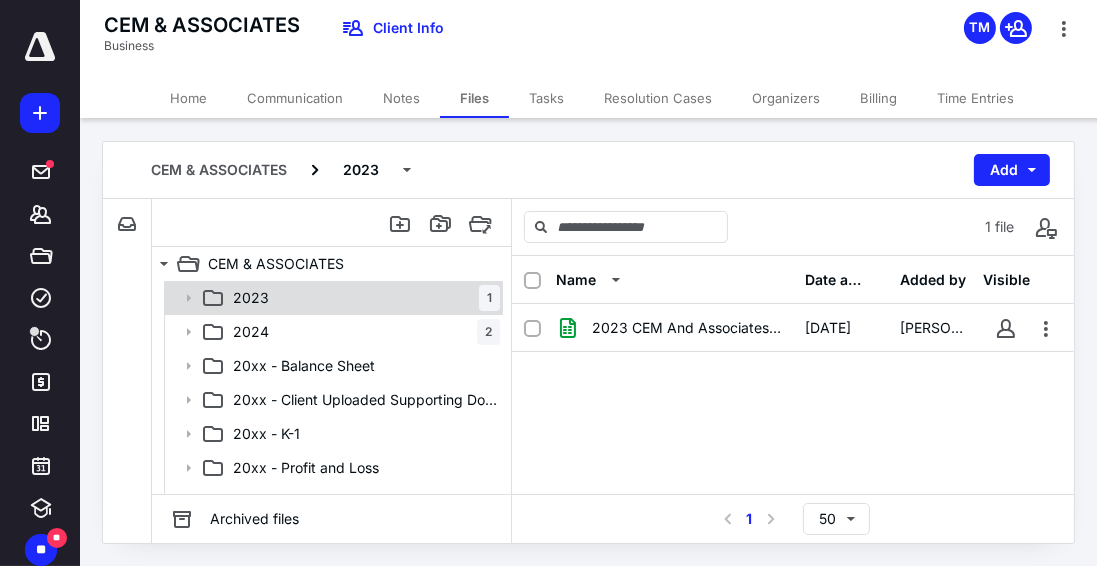 click 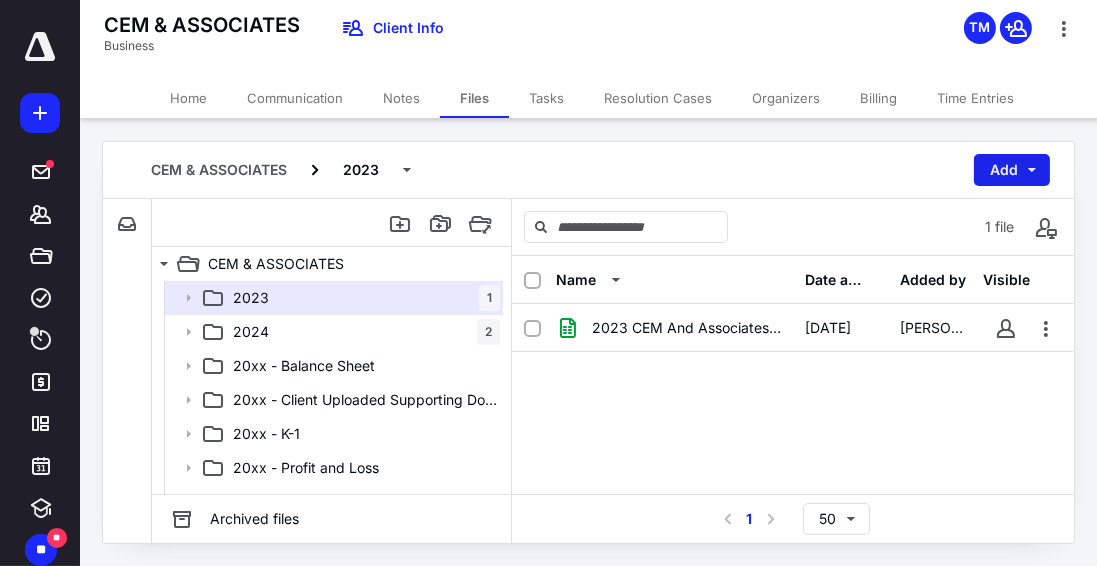 click on "Add" at bounding box center (1012, 170) 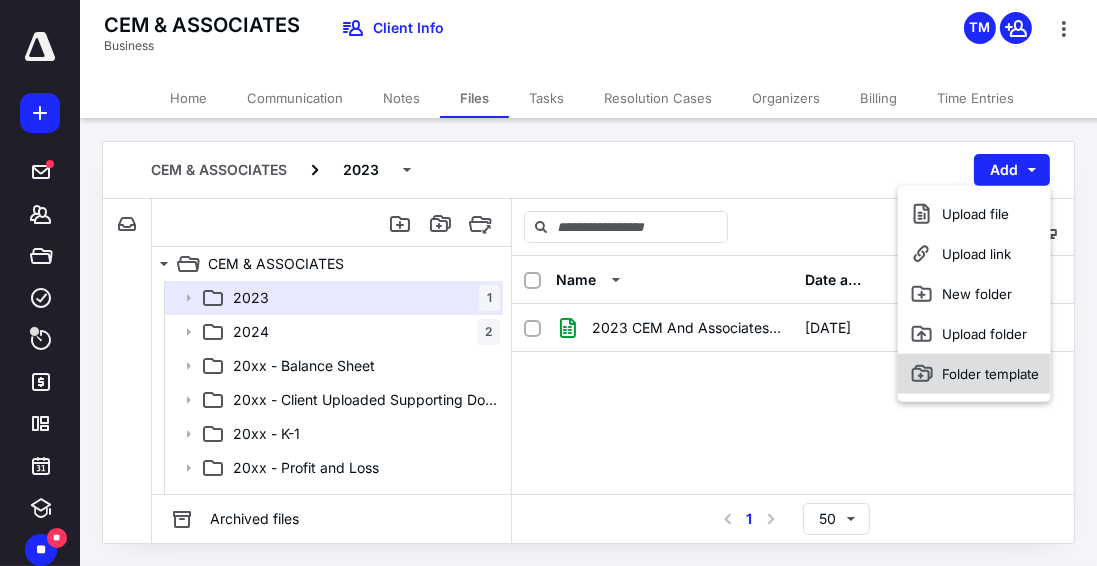 click on "Folder template" at bounding box center (974, 374) 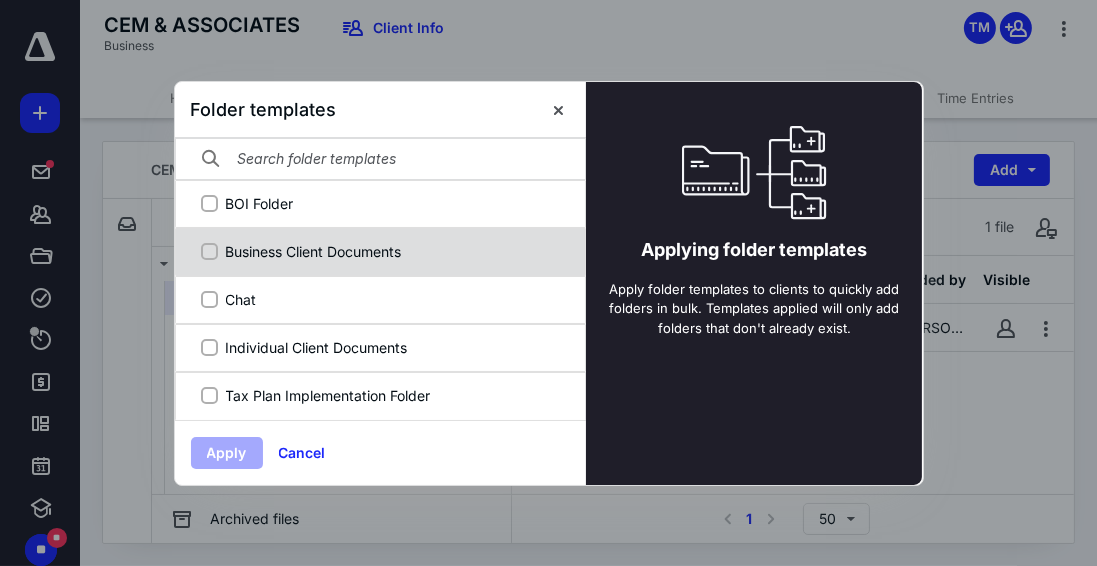 click 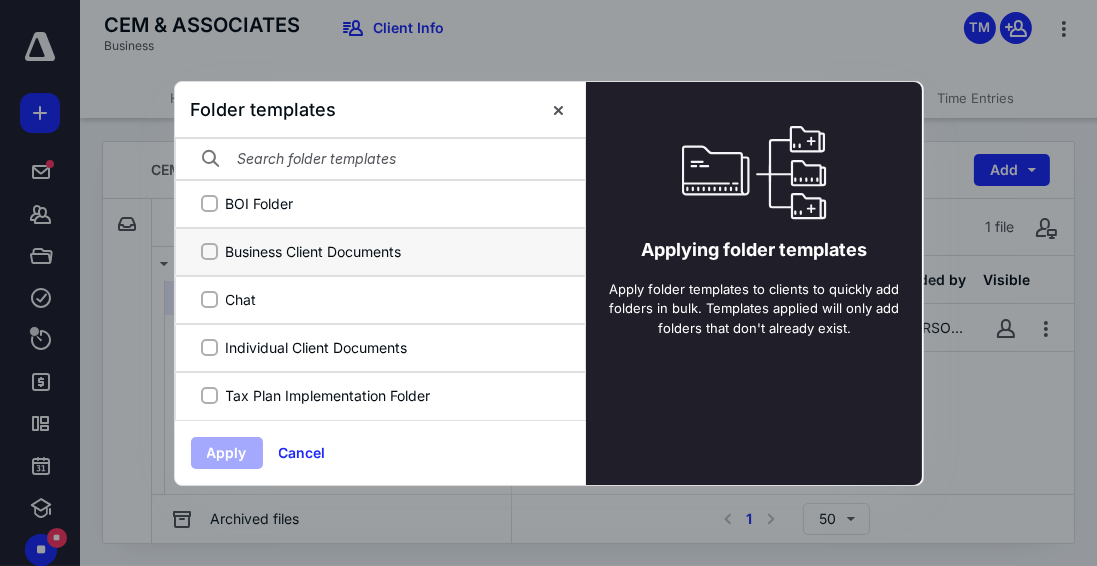 click on "Business Client Documents" at bounding box center [209, 251] 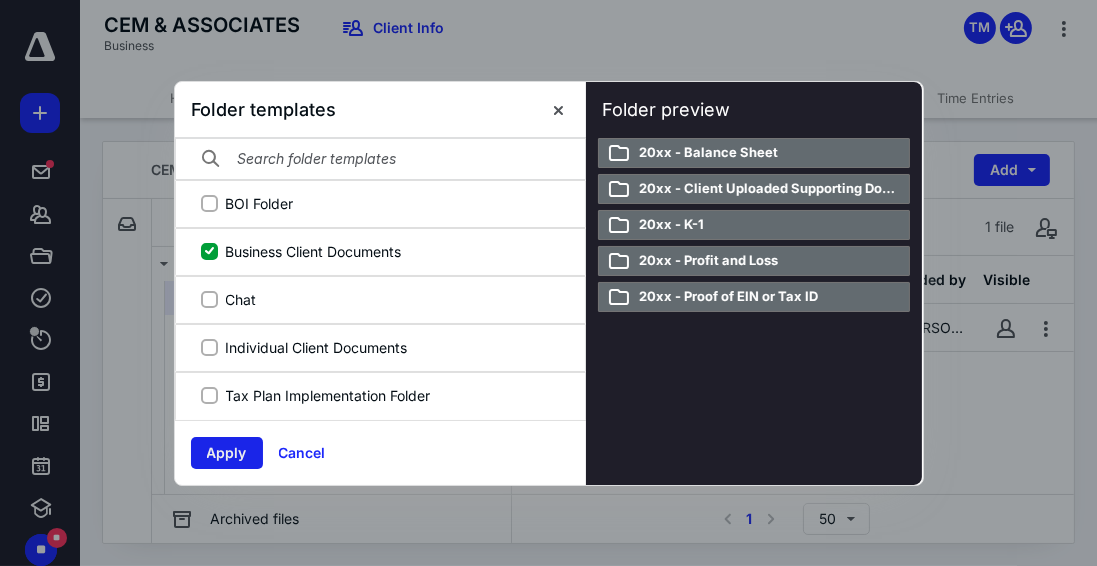 click on "Apply" at bounding box center (227, 453) 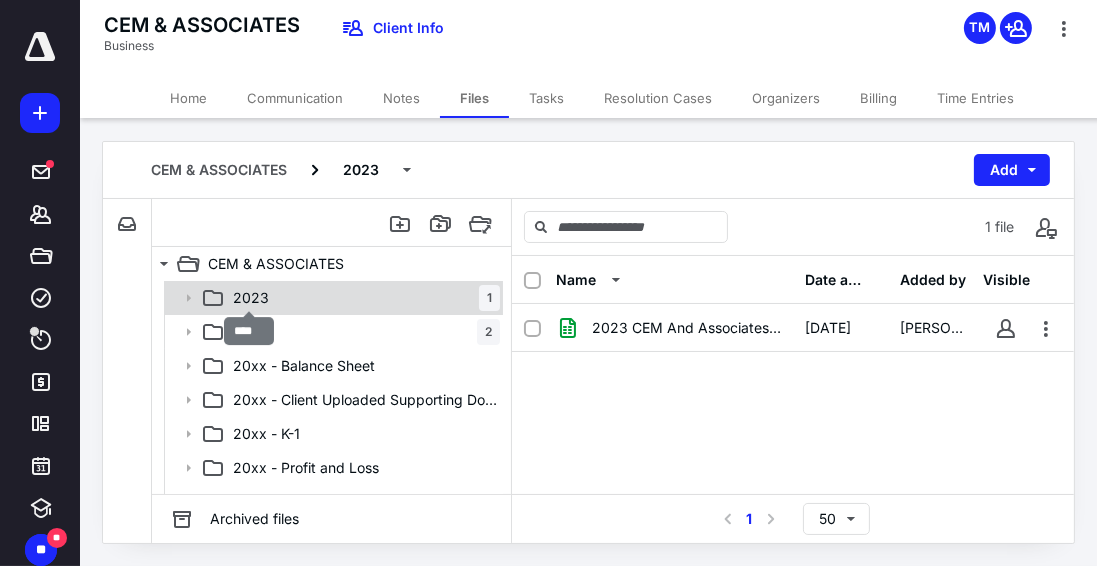click on "2023" at bounding box center (251, 298) 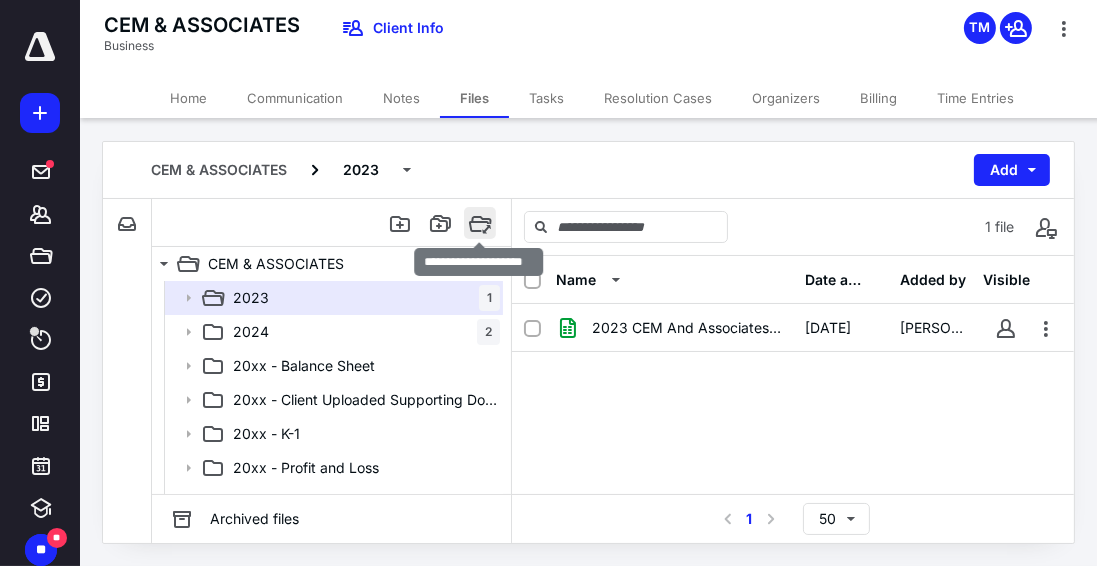 click at bounding box center [480, 223] 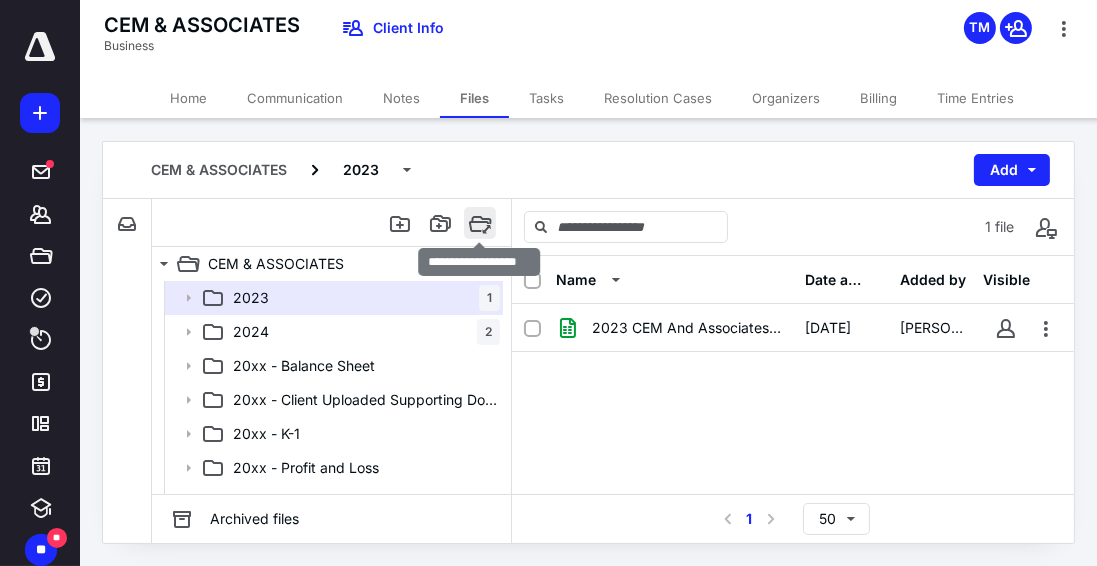 click at bounding box center [480, 223] 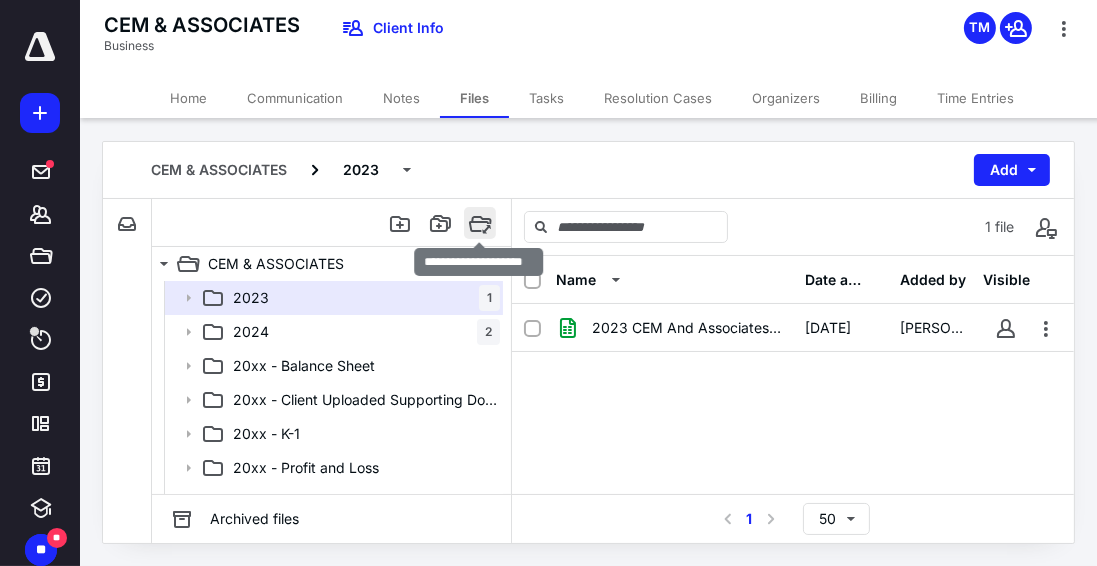 click at bounding box center [480, 223] 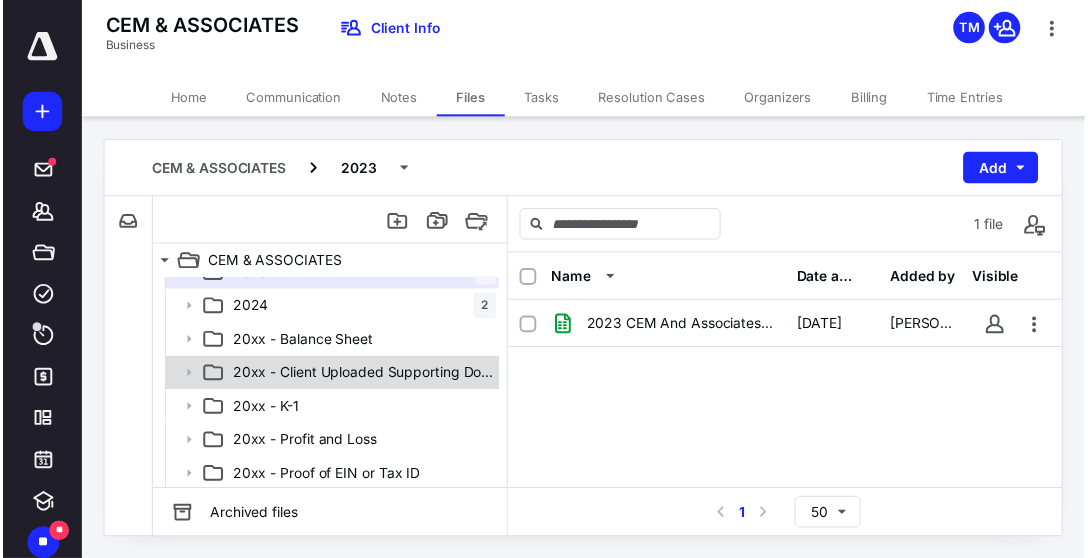 scroll, scrollTop: 0, scrollLeft: 0, axis: both 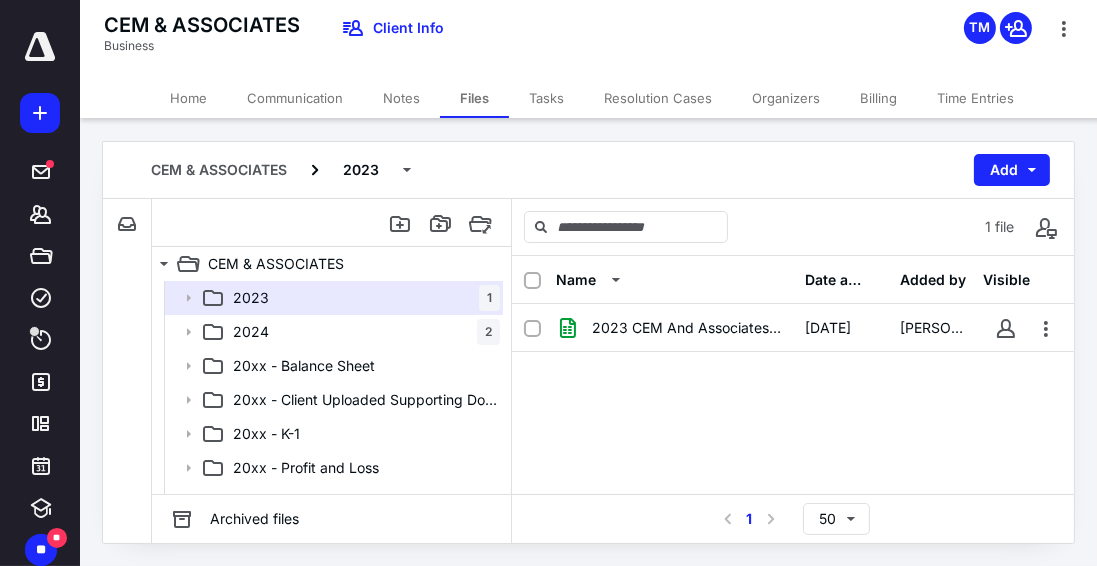 click on "Home" at bounding box center (188, 98) 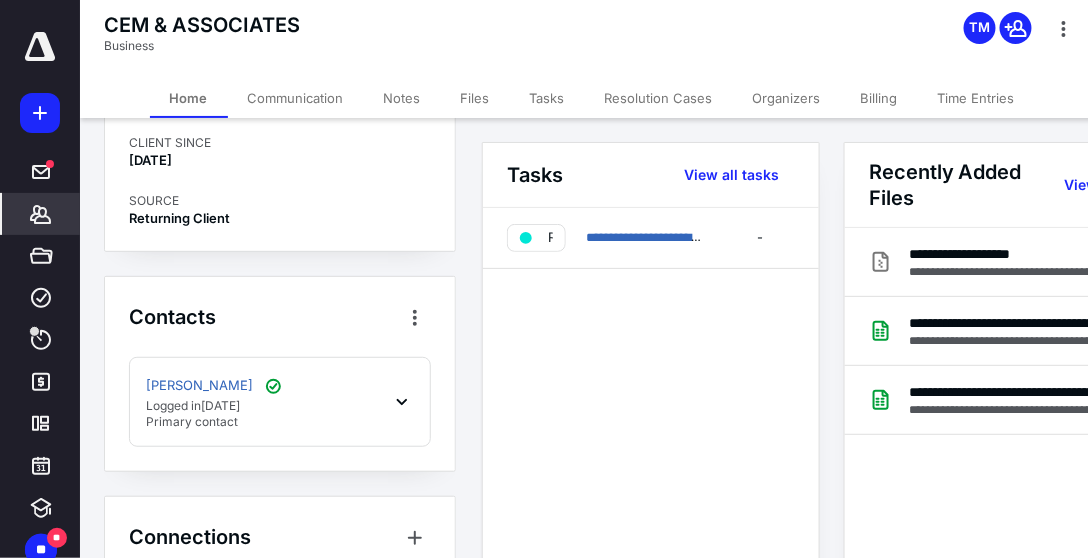 scroll, scrollTop: 285, scrollLeft: 0, axis: vertical 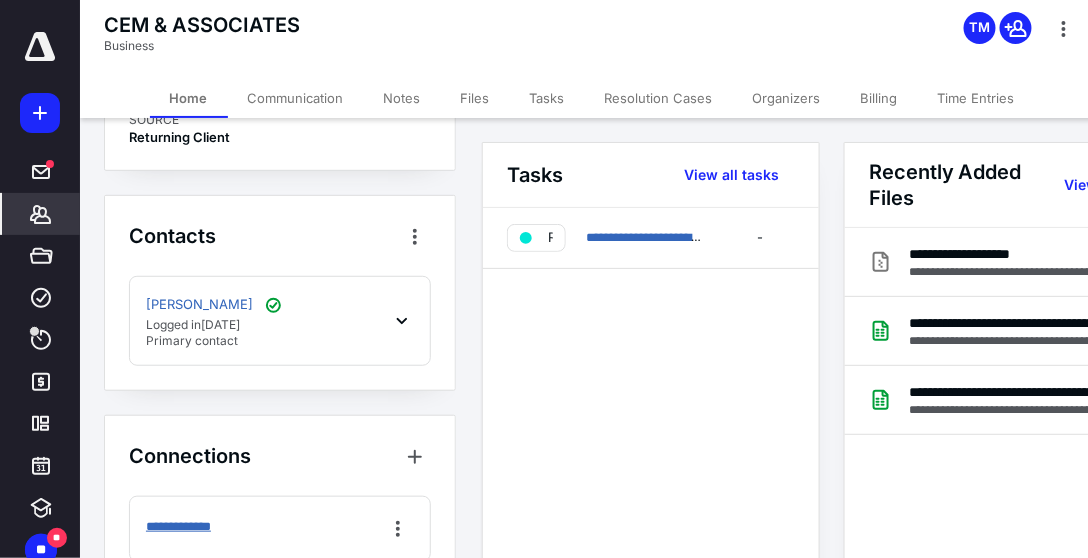 click on "**********" at bounding box center [189, 527] 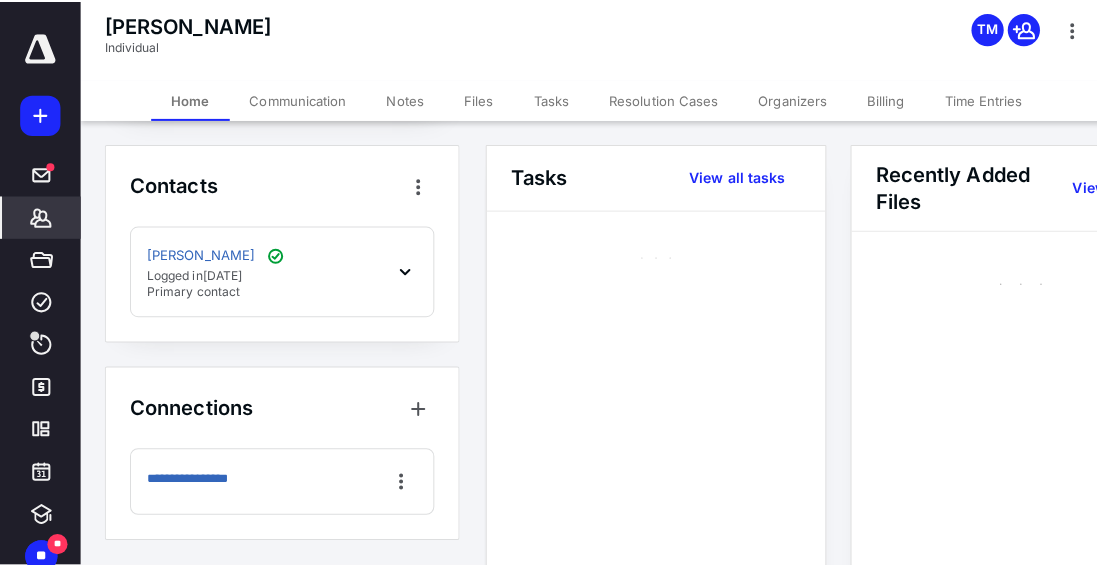 scroll, scrollTop: 217, scrollLeft: 0, axis: vertical 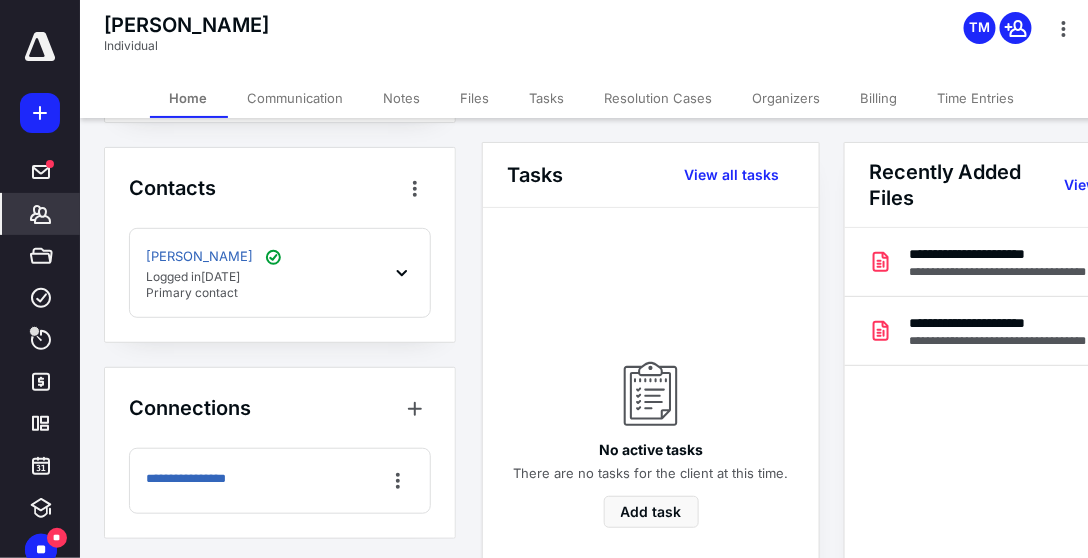 click on "Files" at bounding box center [475, 98] 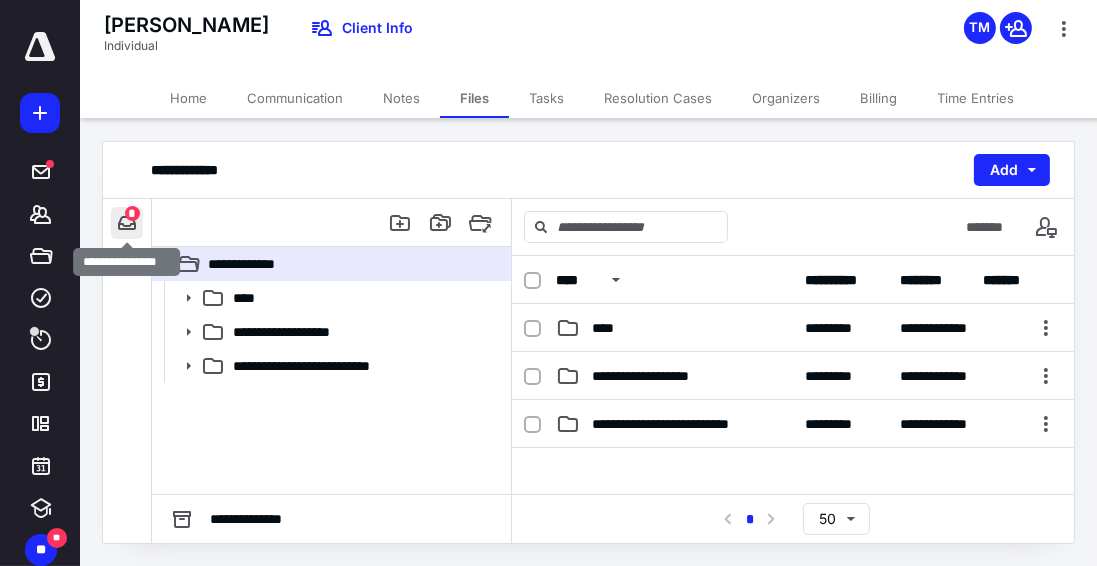 click at bounding box center (127, 223) 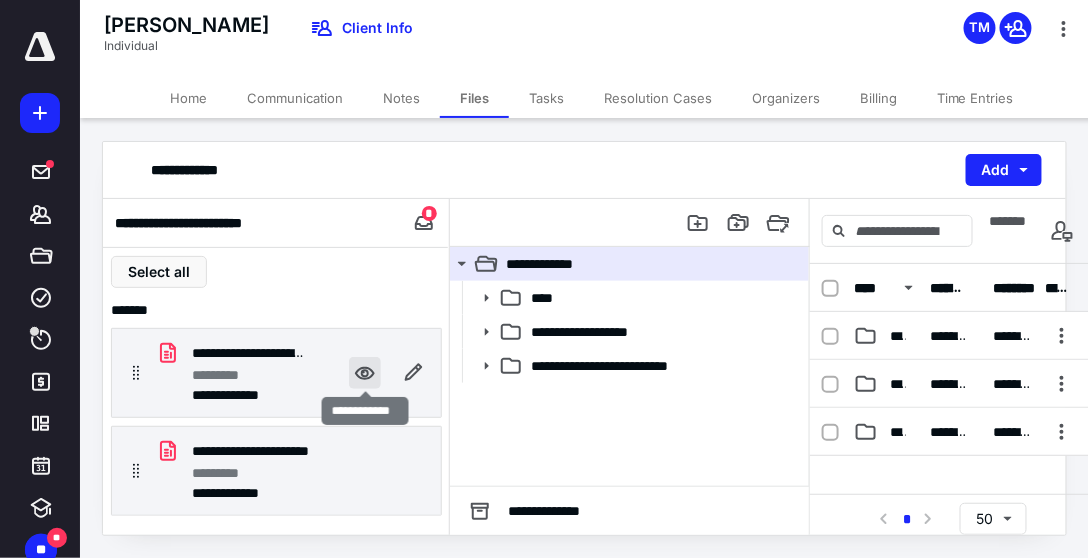 click at bounding box center (365, 373) 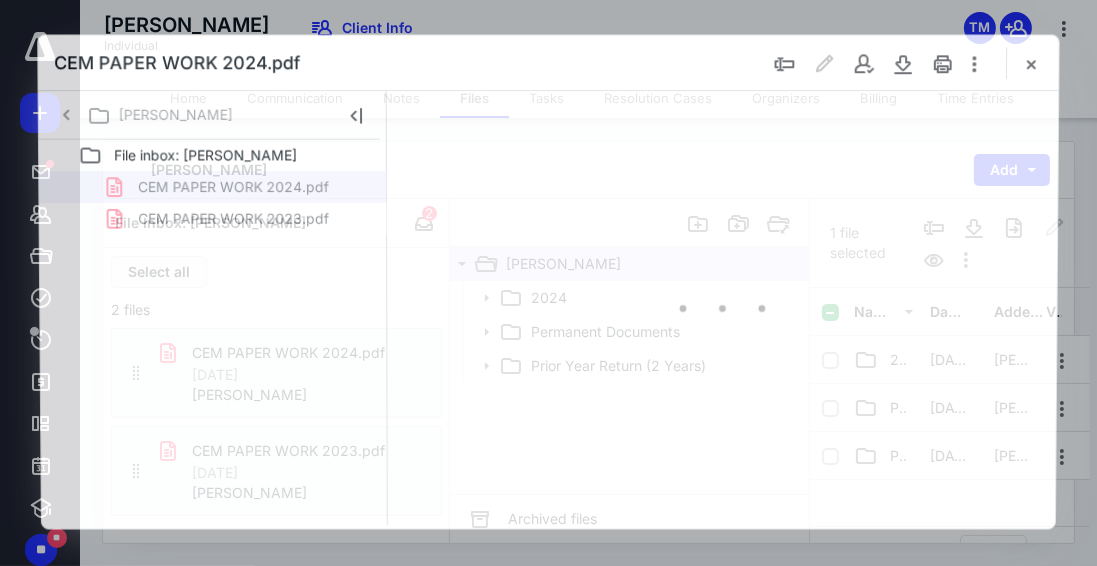 scroll, scrollTop: 0, scrollLeft: 0, axis: both 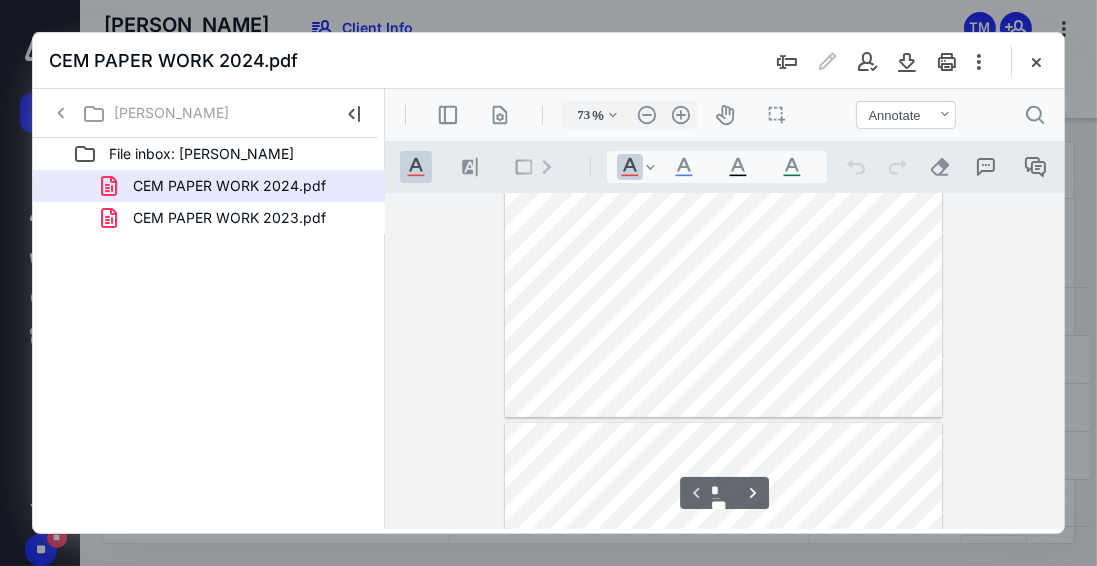 type on "80" 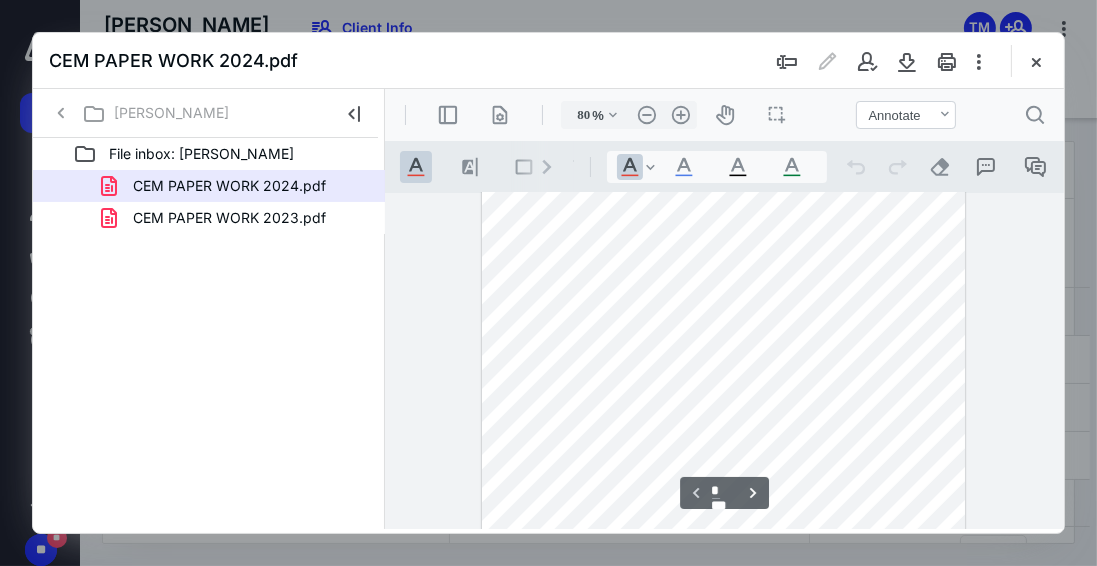 scroll, scrollTop: 57, scrollLeft: 0, axis: vertical 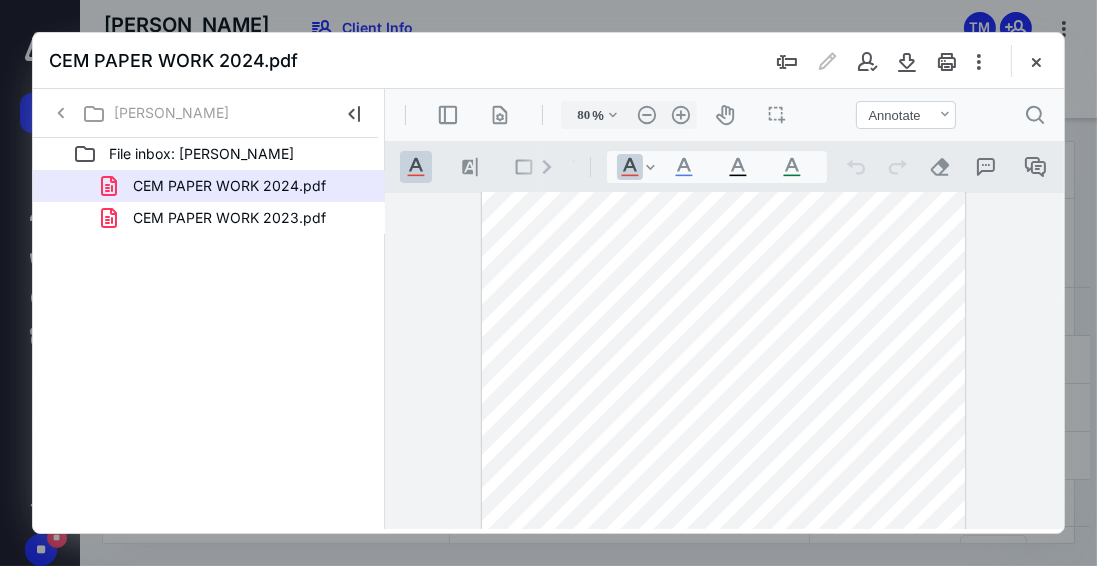 drag, startPoint x: 668, startPoint y: 50, endPoint x: 462, endPoint y: 81, distance: 208.31947 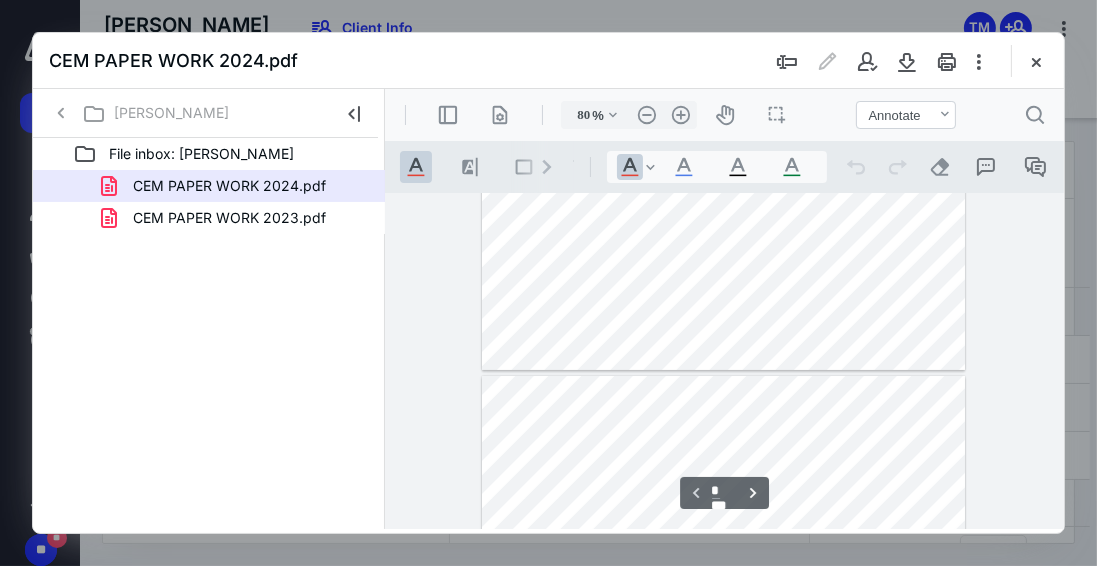 type on "*" 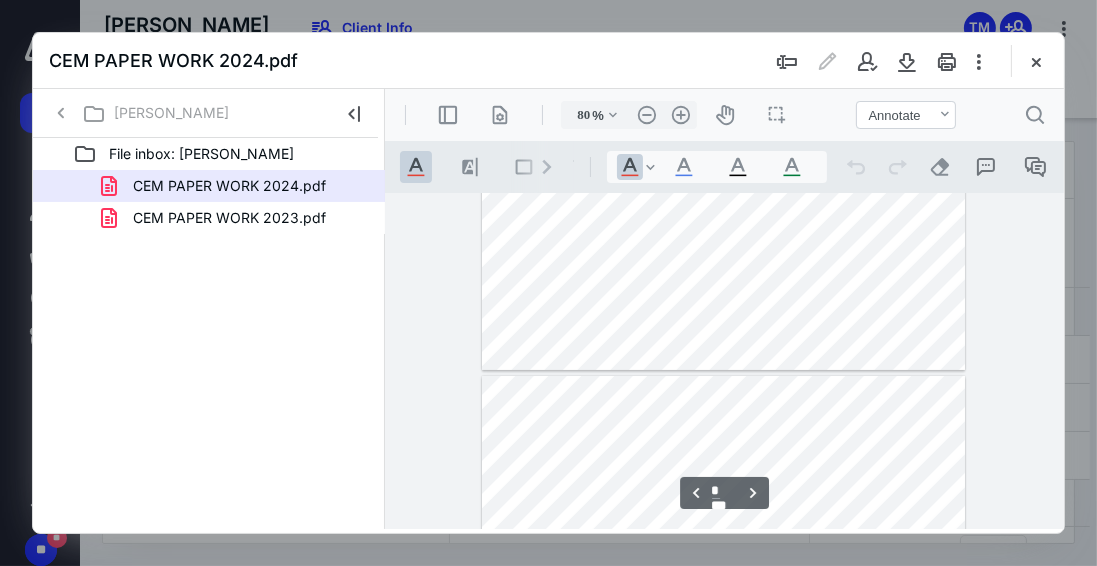 scroll, scrollTop: 571, scrollLeft: 0, axis: vertical 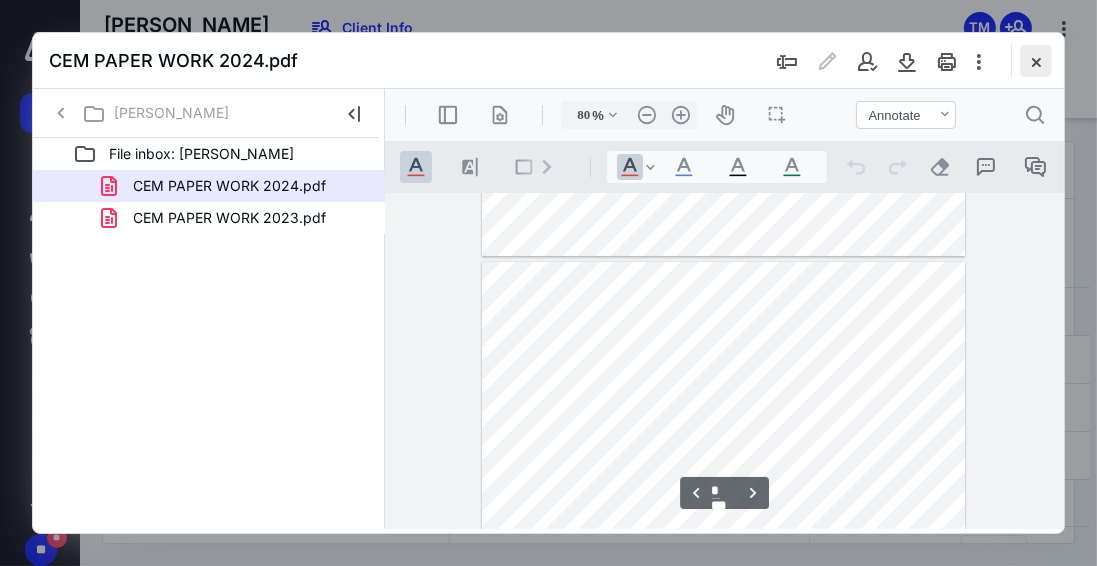 click at bounding box center (1036, 61) 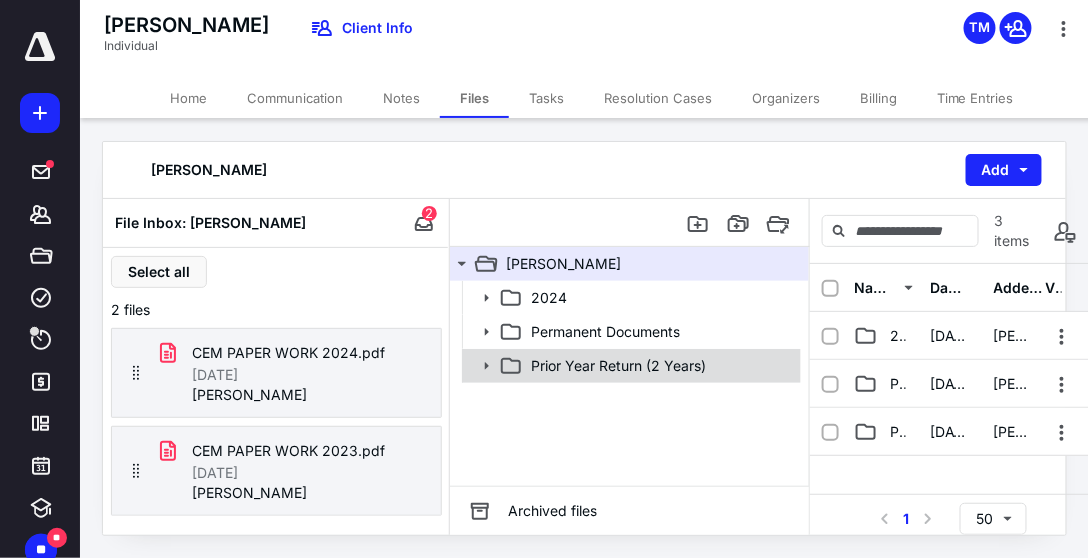 click on "Prior Year Return (2 Years)" at bounding box center [660, 366] 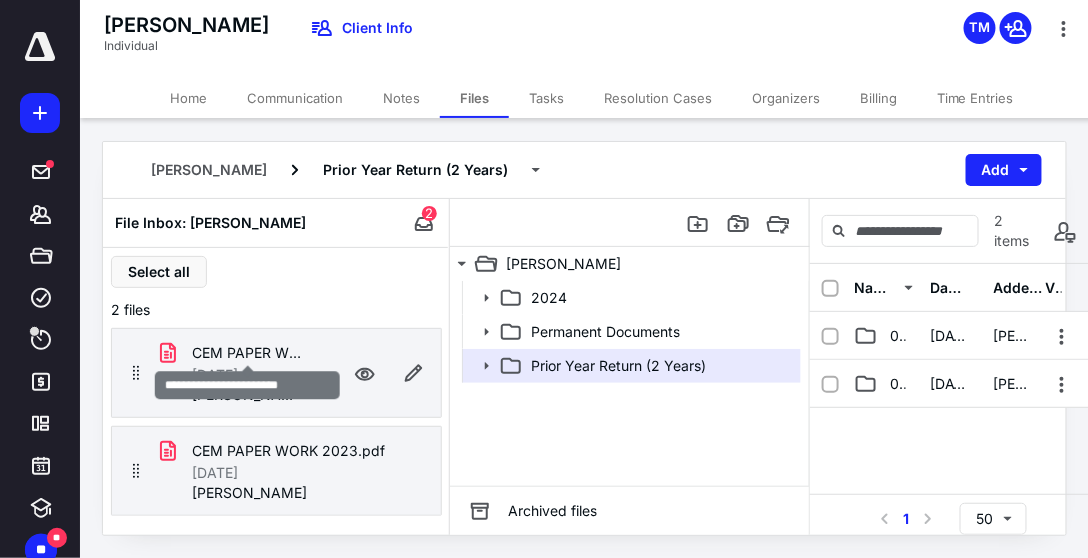 click on "CEM PAPER WORK 2024.pdf" at bounding box center [248, 353] 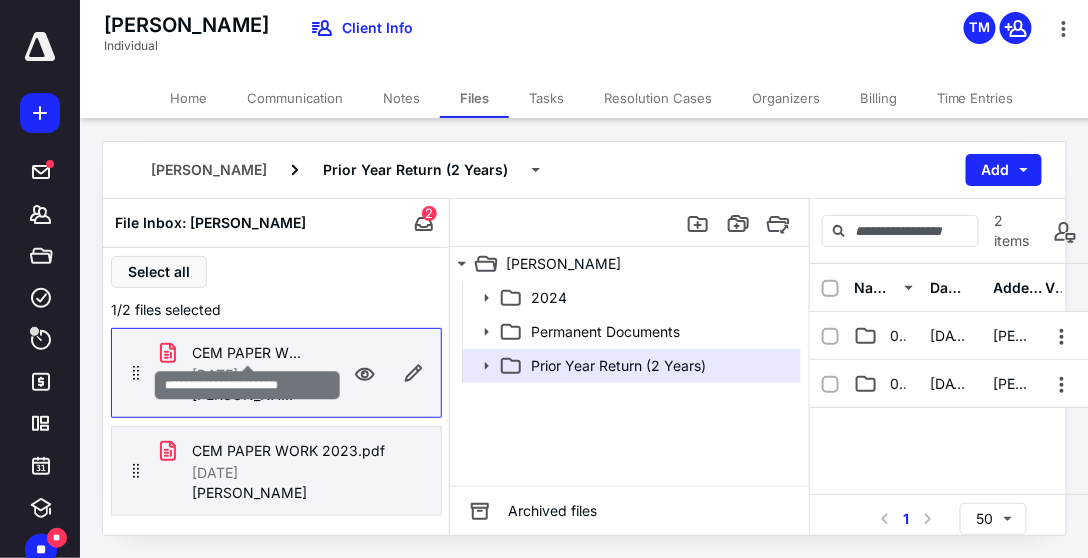 click on "CEM PAPER WORK 2024.pdf" at bounding box center (248, 353) 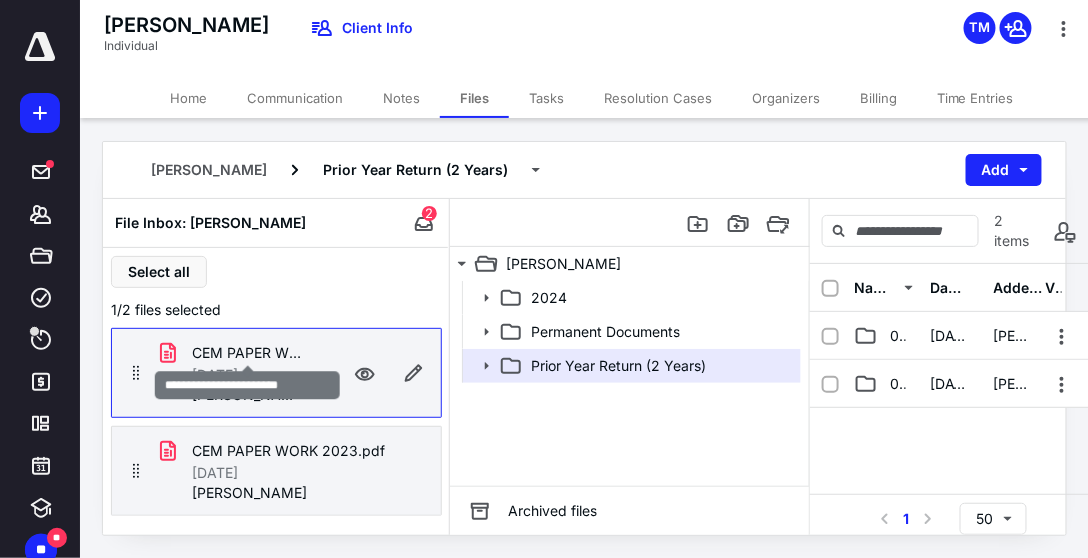 click on "CEM PAPER WORK 2024.pdf" at bounding box center (248, 353) 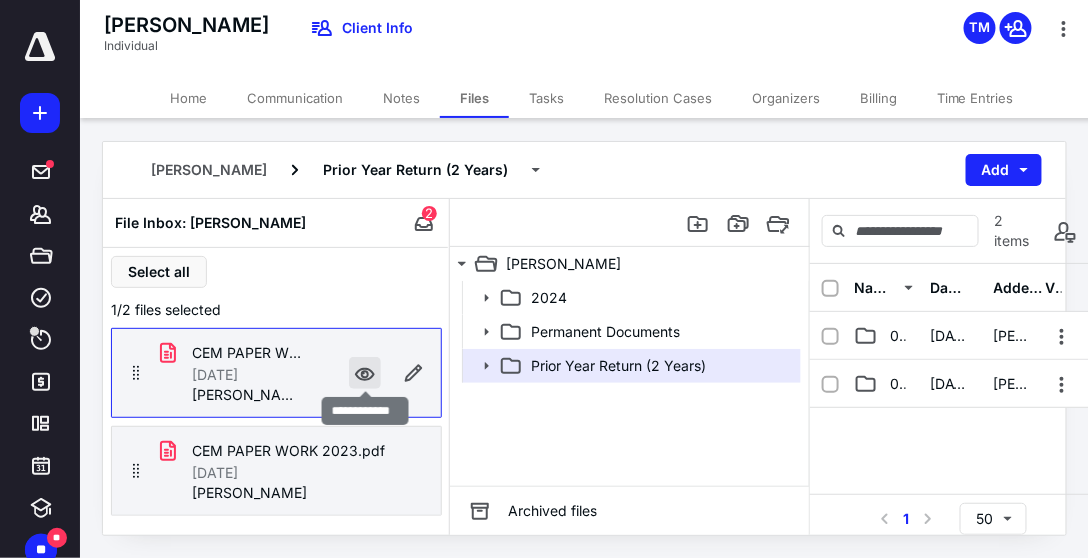 click at bounding box center (365, 373) 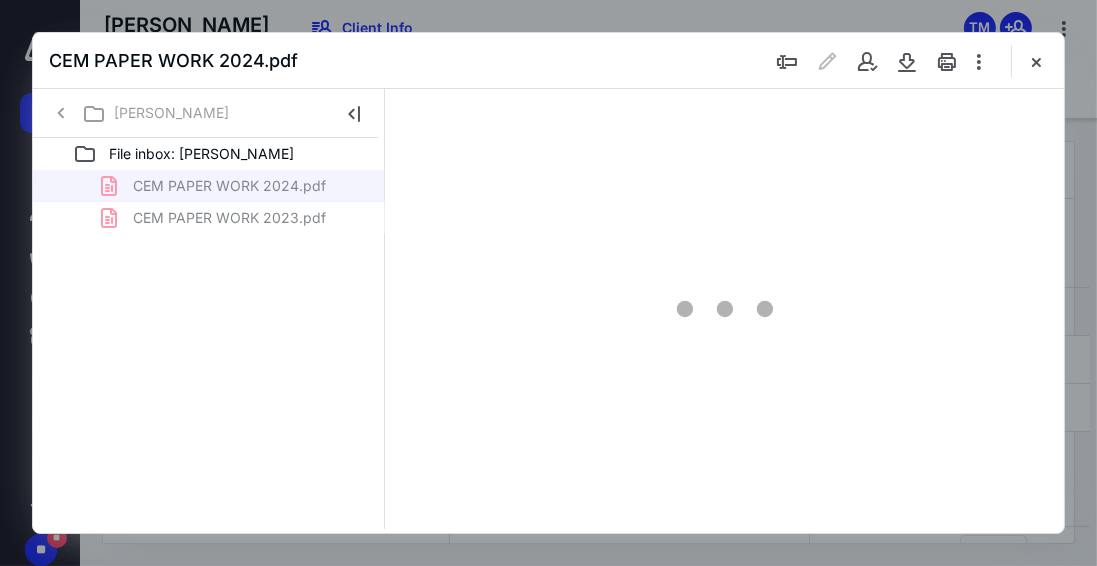 scroll, scrollTop: 0, scrollLeft: 0, axis: both 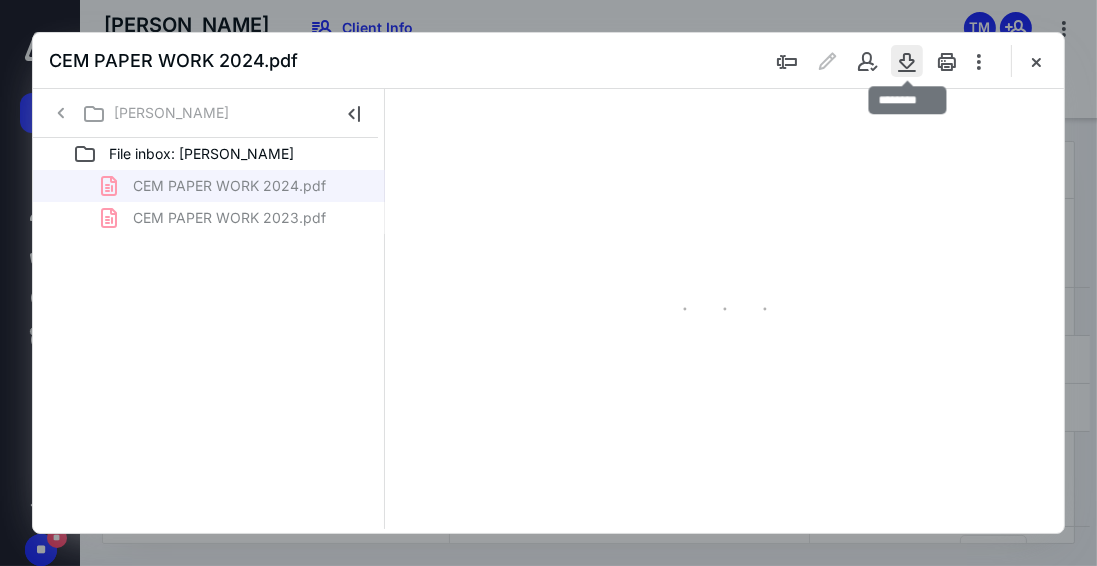 type on "43" 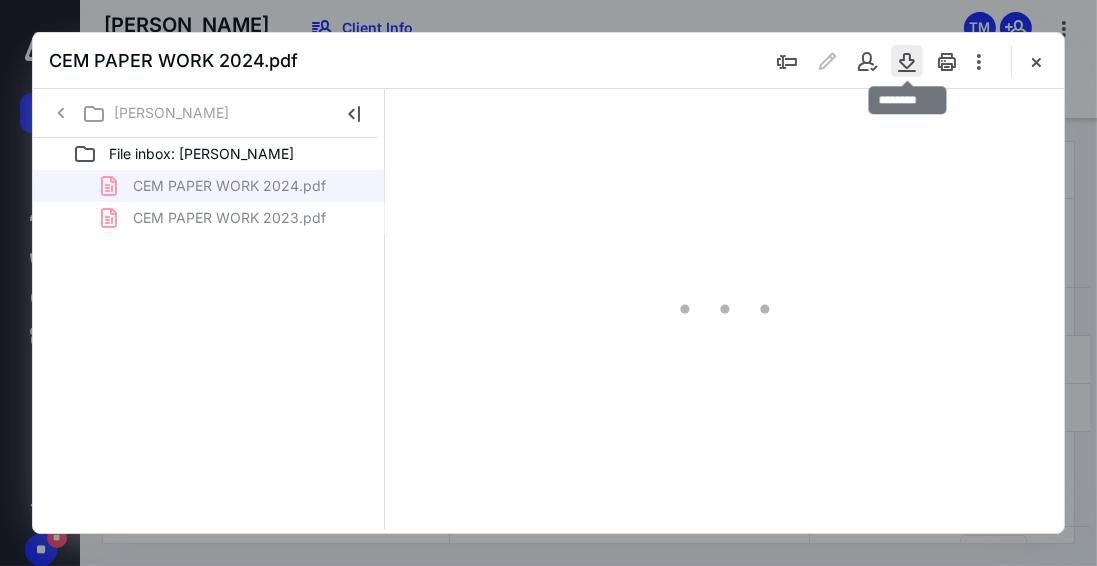 scroll, scrollTop: 106, scrollLeft: 0, axis: vertical 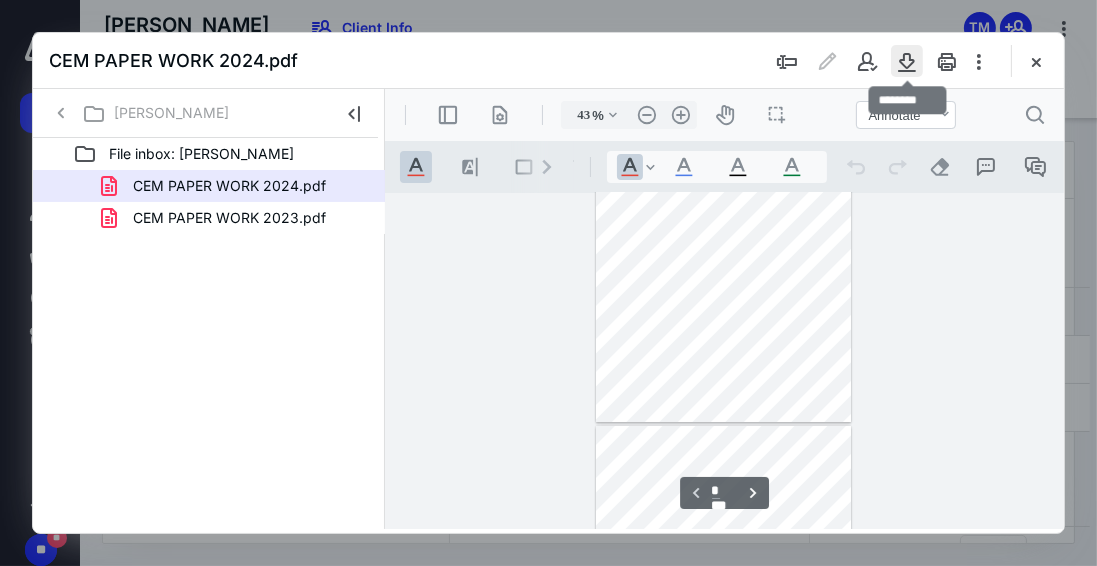 click at bounding box center [907, 61] 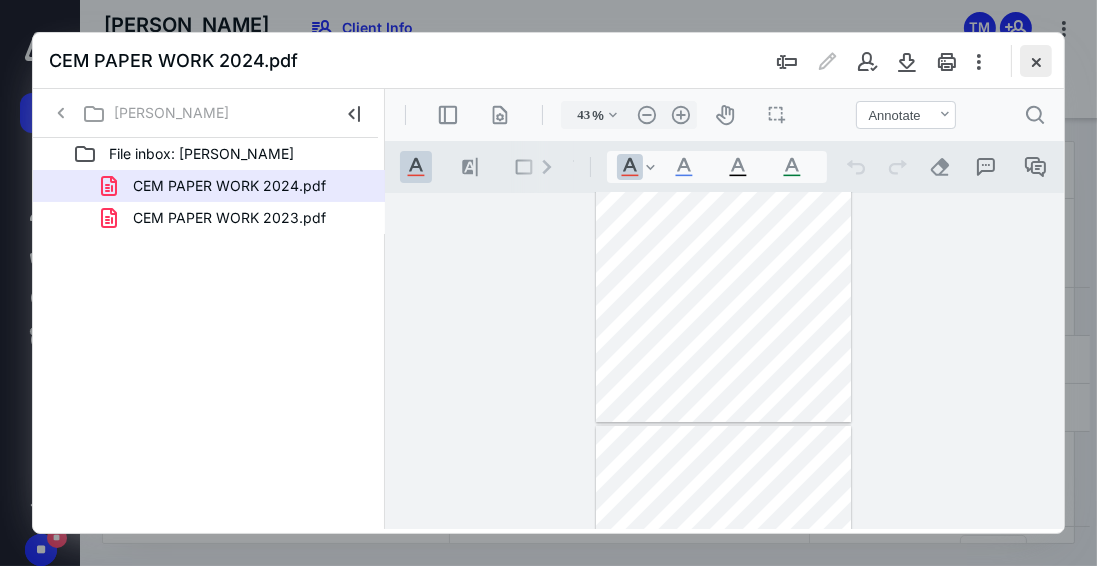 click at bounding box center (1036, 61) 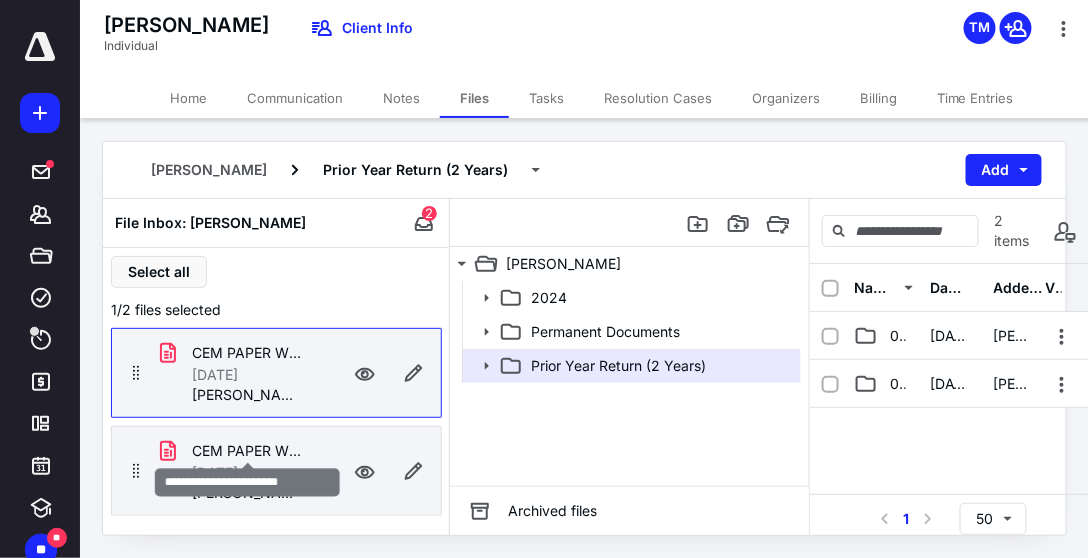 click on "CEM PAPER WORK 2023.pdf" at bounding box center (248, 451) 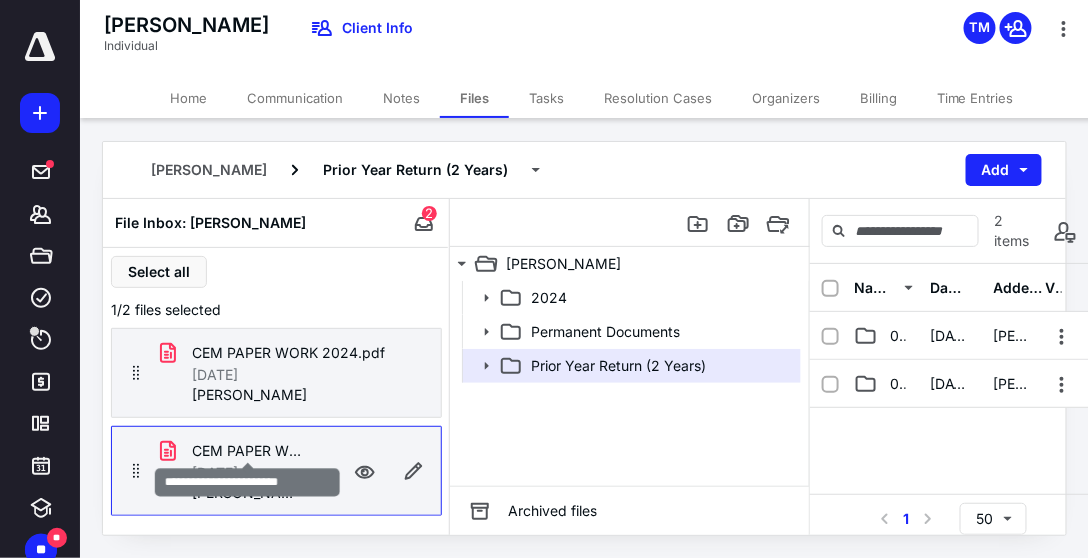 click on "CEM PAPER WORK 2023.pdf" at bounding box center [248, 451] 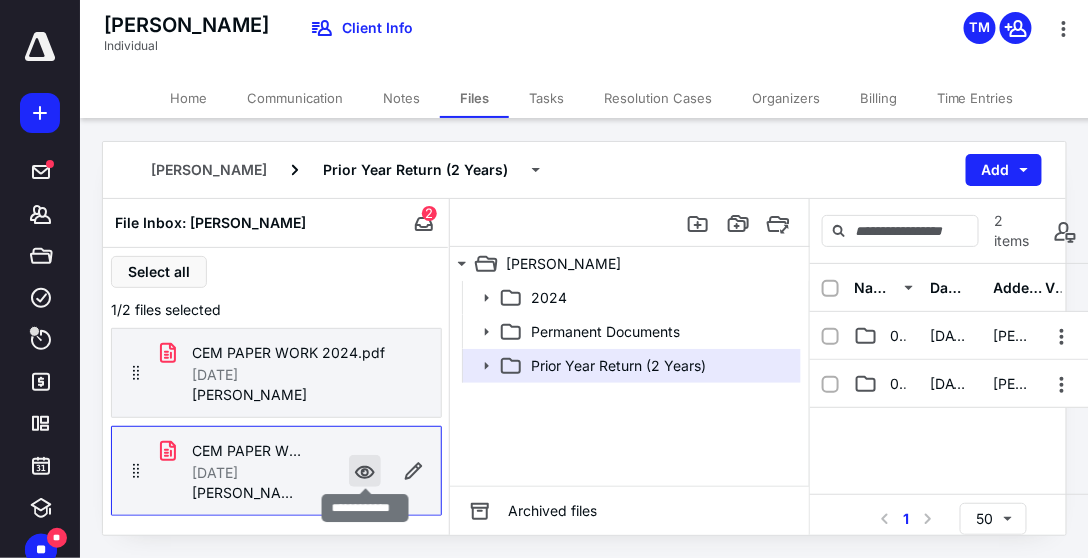 click at bounding box center [365, 471] 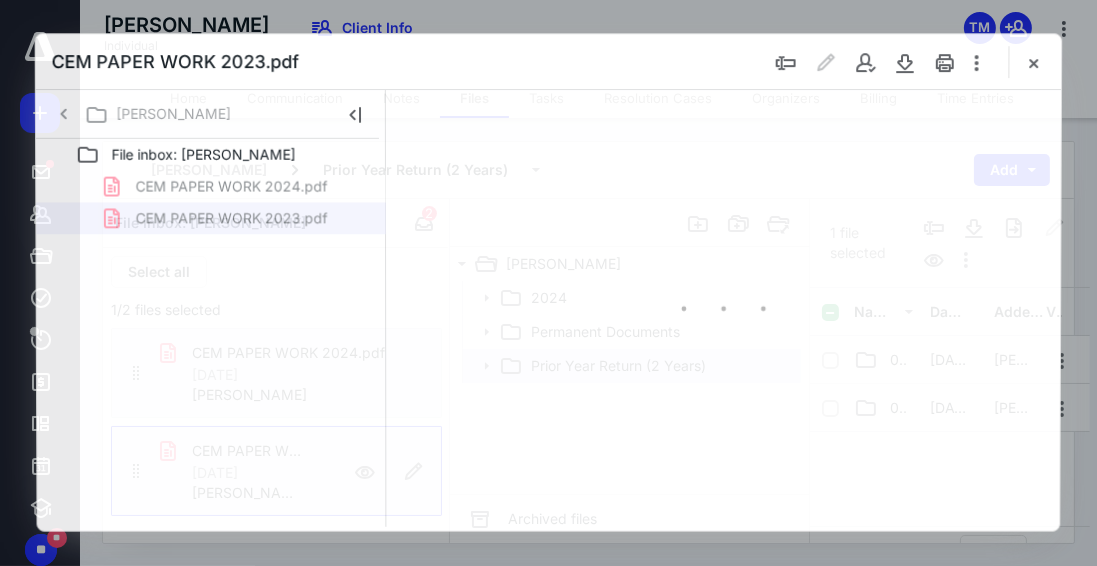 scroll, scrollTop: 0, scrollLeft: 0, axis: both 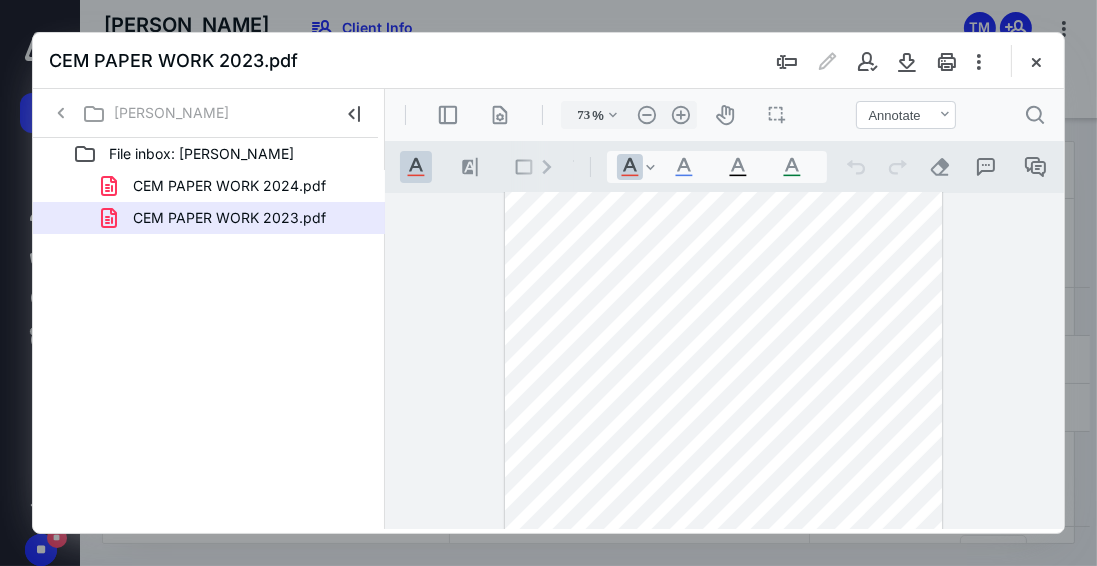 type on "80" 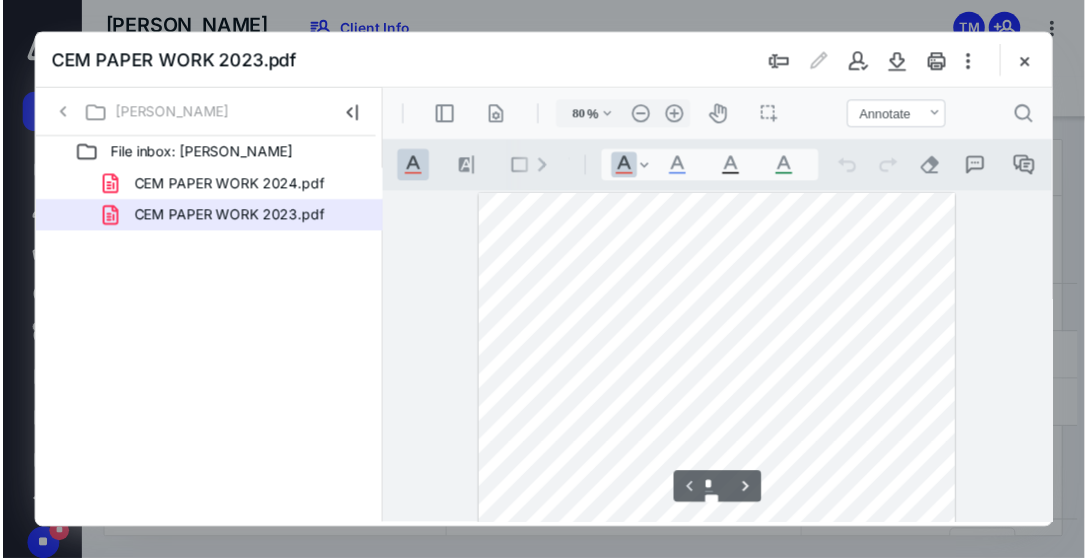 scroll, scrollTop: 171, scrollLeft: 0, axis: vertical 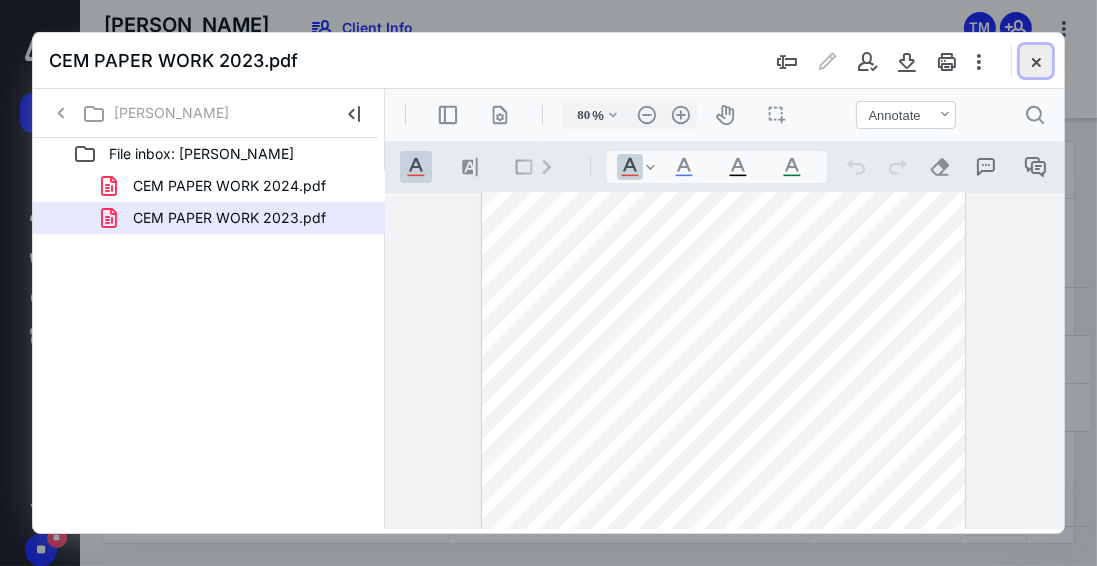 click at bounding box center [1036, 61] 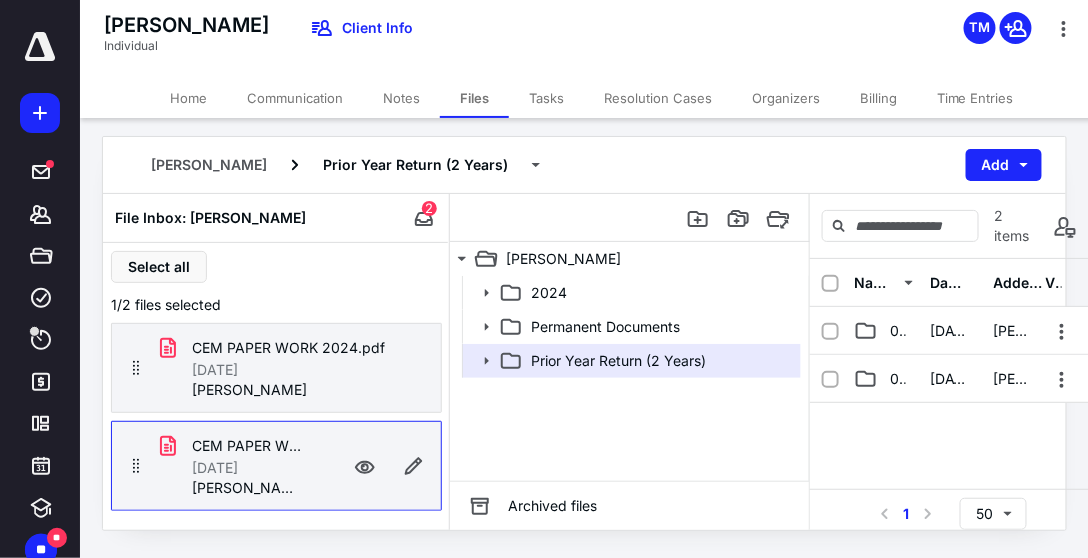 scroll, scrollTop: 8, scrollLeft: 0, axis: vertical 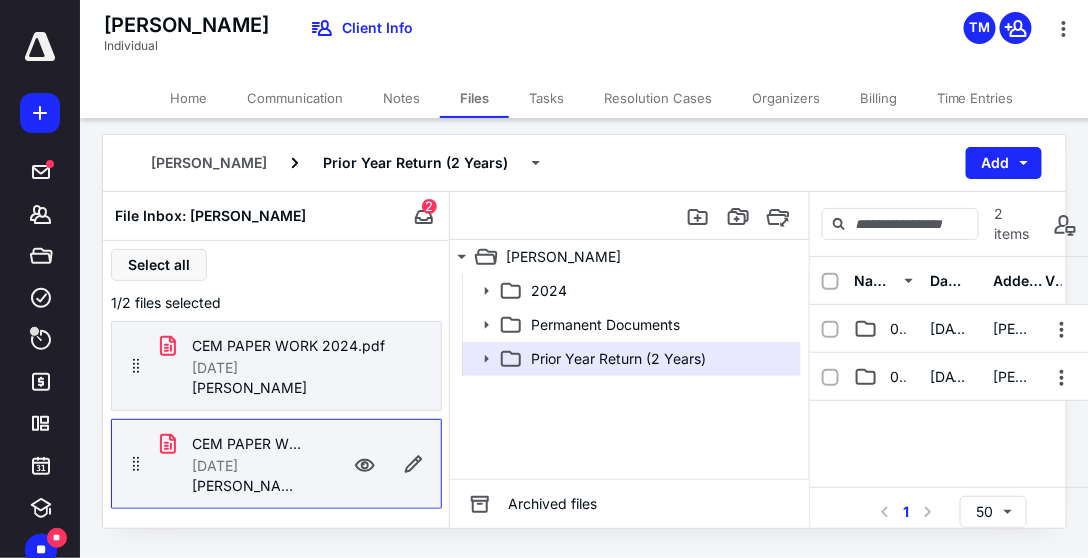 click on "Home" at bounding box center [188, 98] 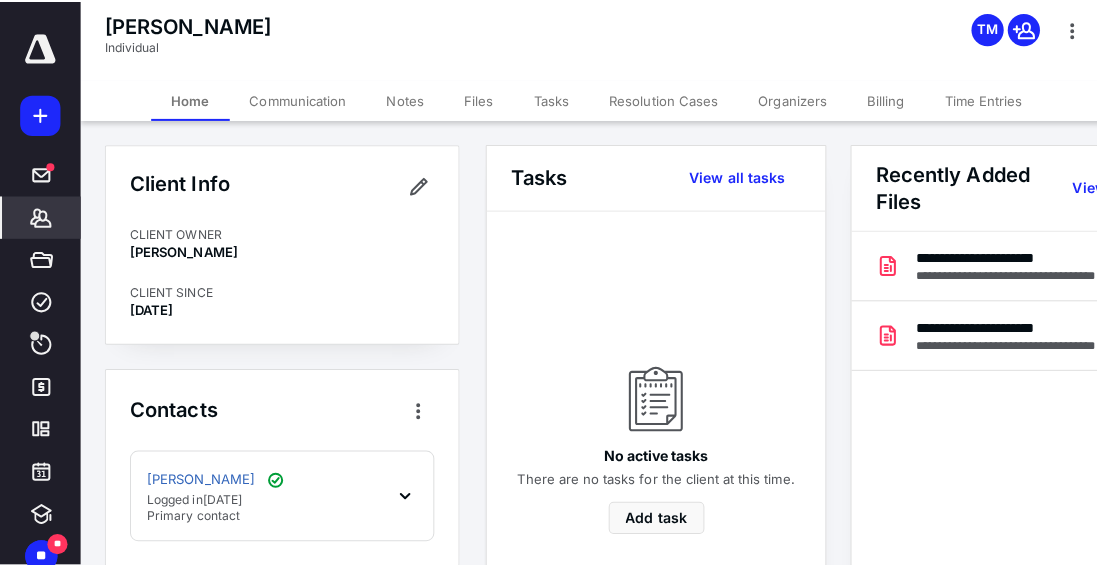 scroll, scrollTop: 217, scrollLeft: 0, axis: vertical 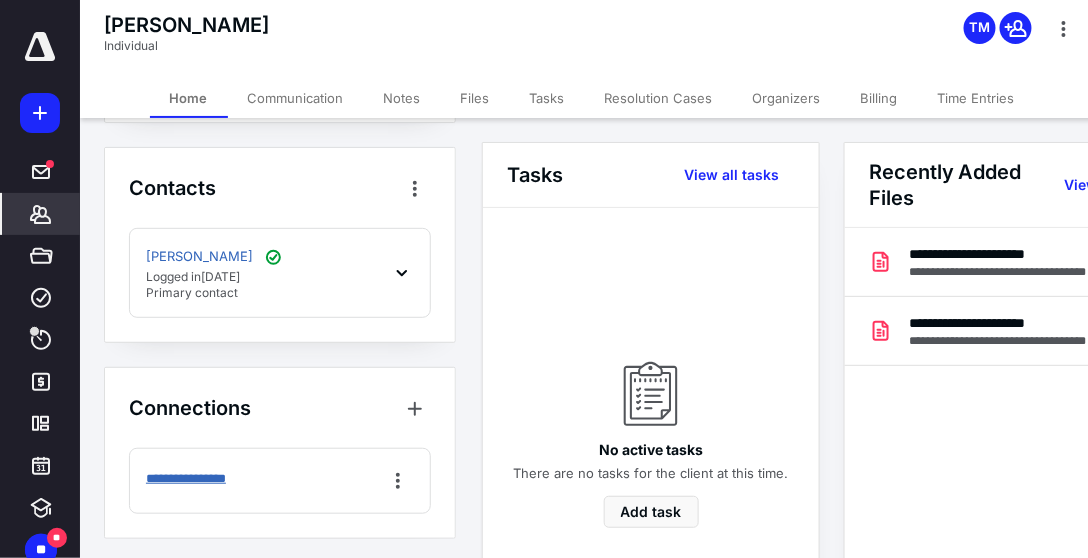 click on "**********" at bounding box center (209, 479) 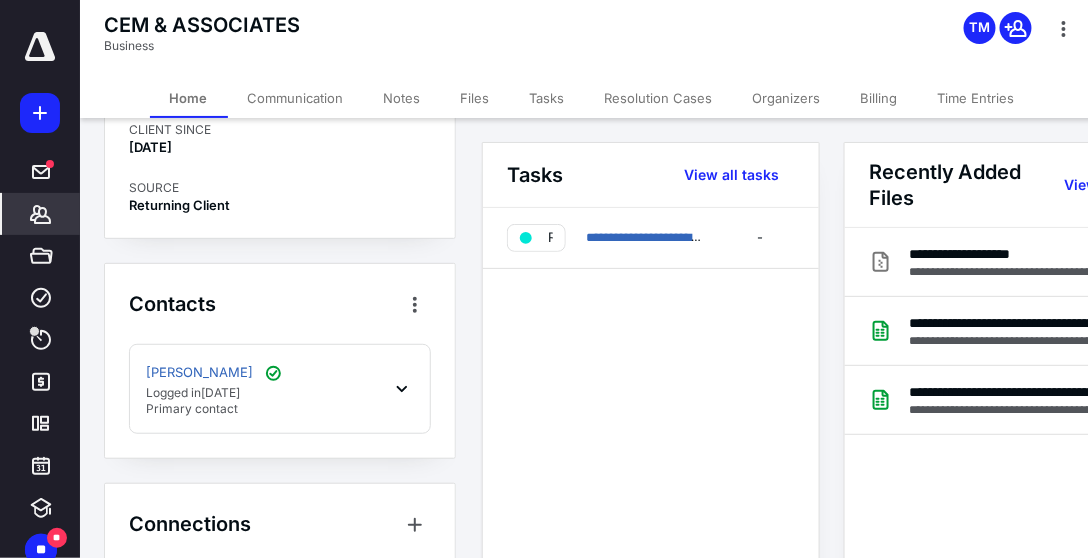 click on "Files" at bounding box center [475, 98] 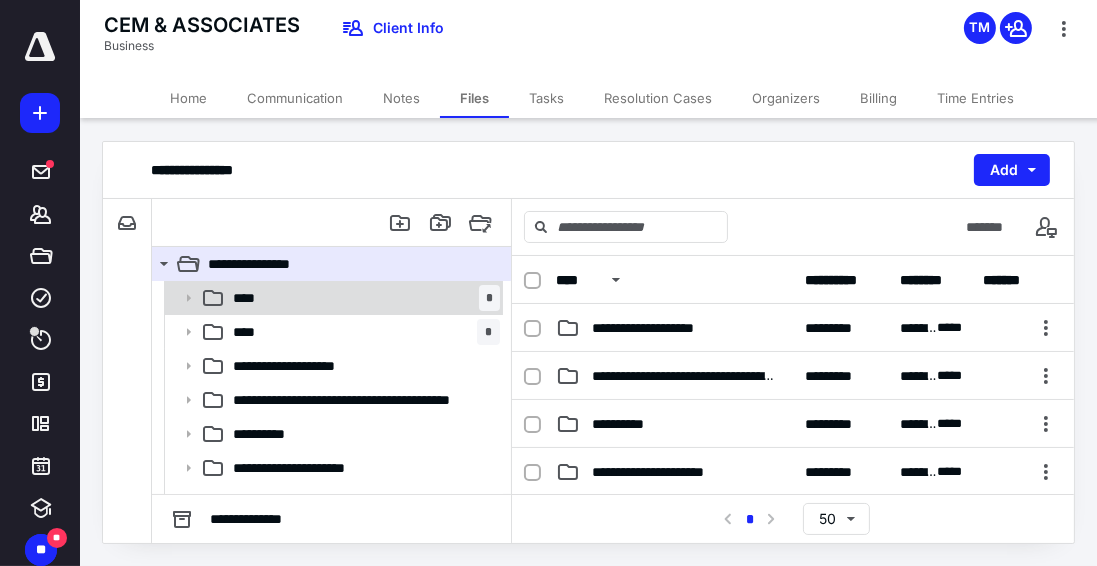 click on "**** *" at bounding box center (362, 298) 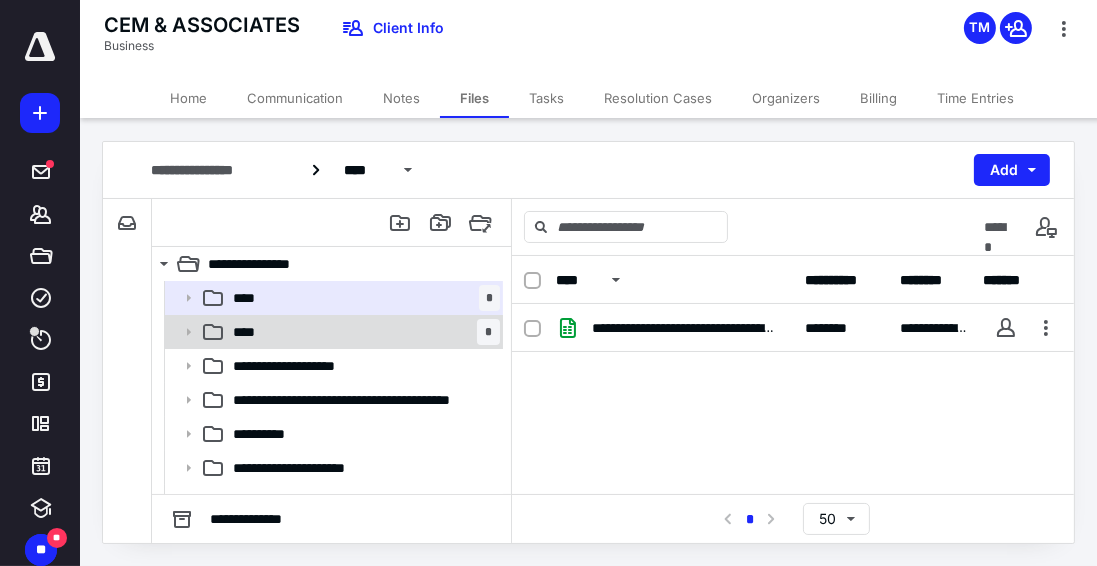 click on "**** *" at bounding box center (362, 332) 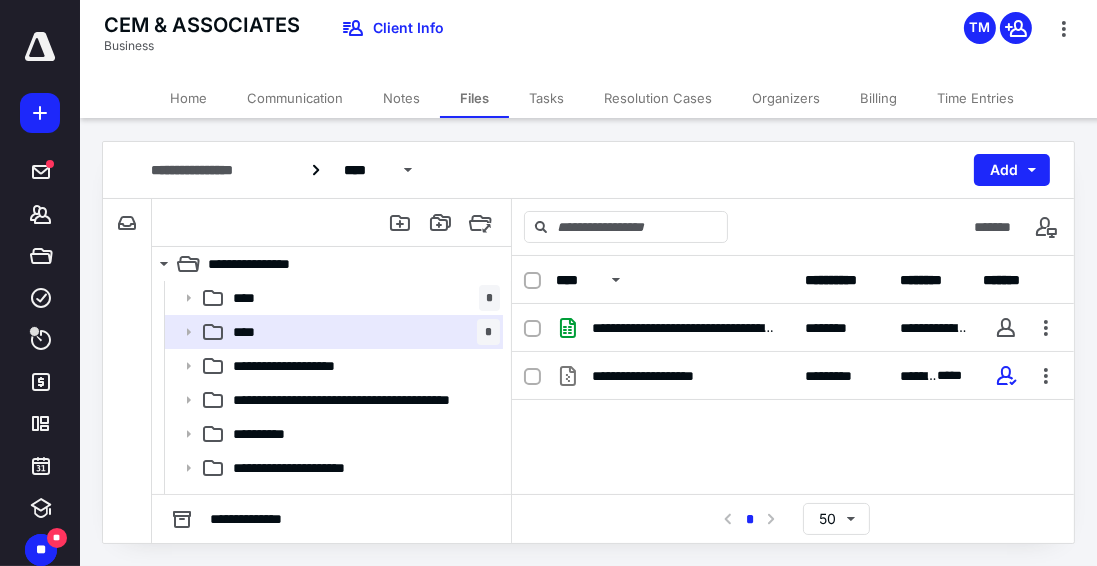 click on "Notes" at bounding box center (401, 98) 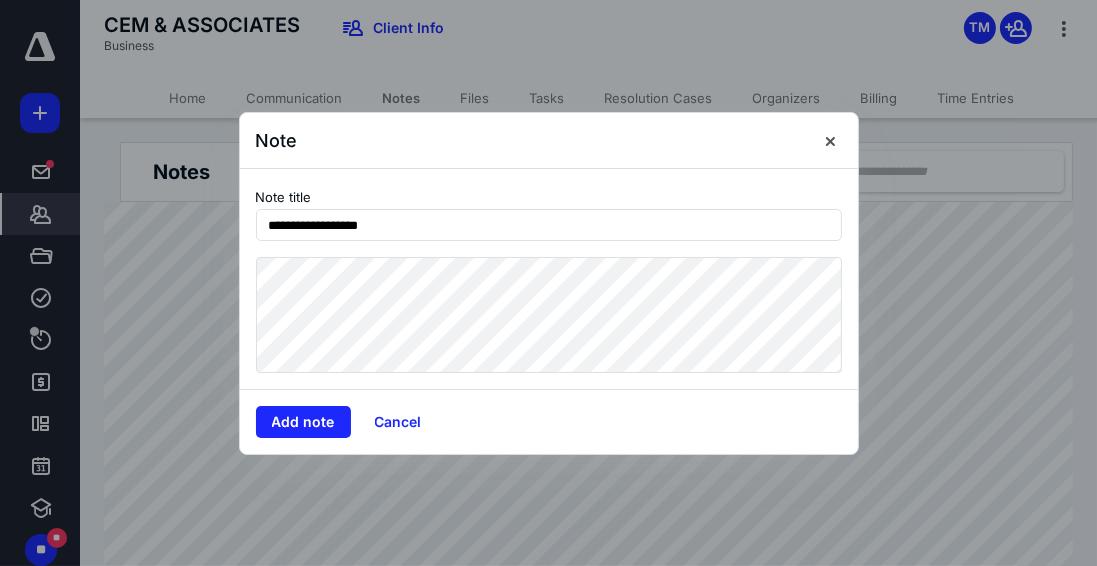 type on "**********" 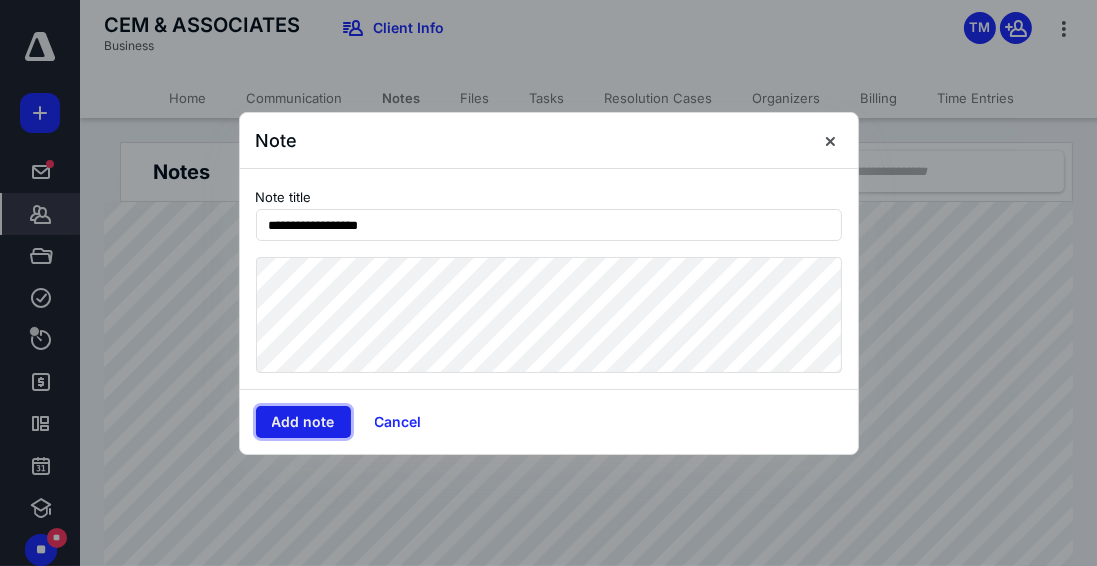 click on "Add note" at bounding box center [303, 422] 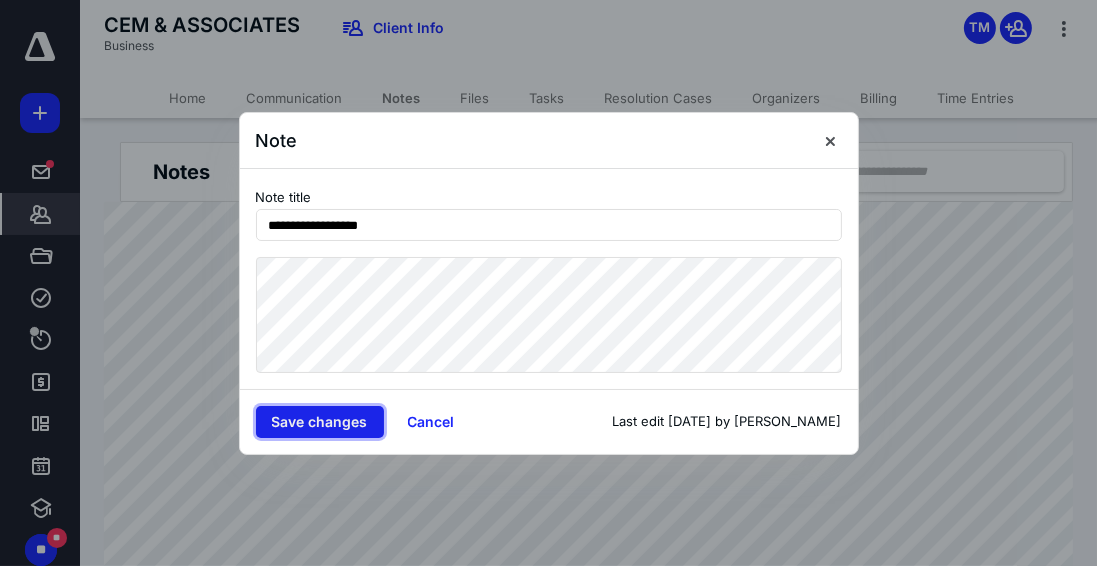 click on "Save changes" at bounding box center [320, 422] 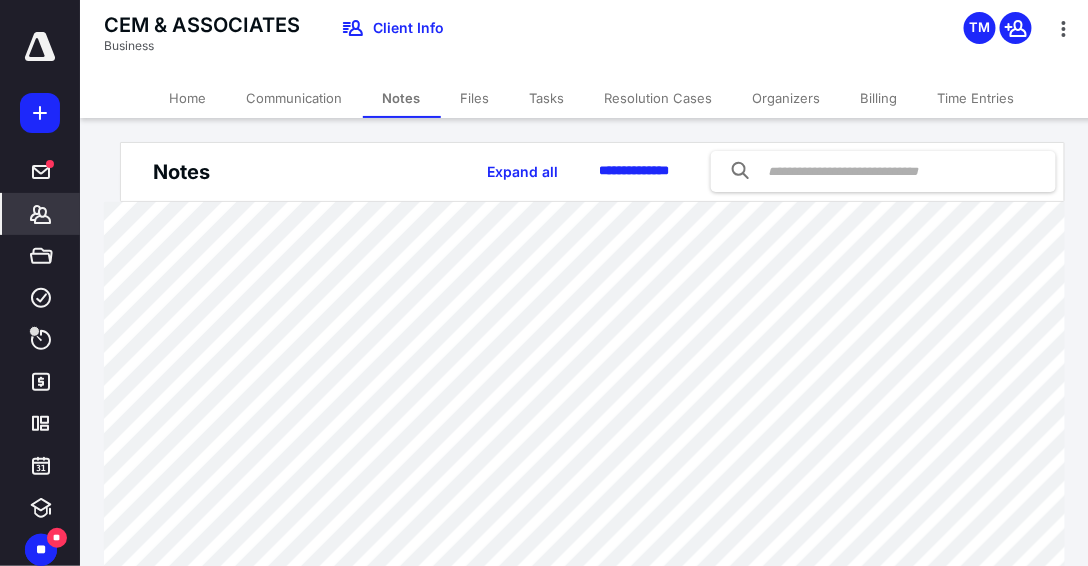 click on "Files" at bounding box center [475, 98] 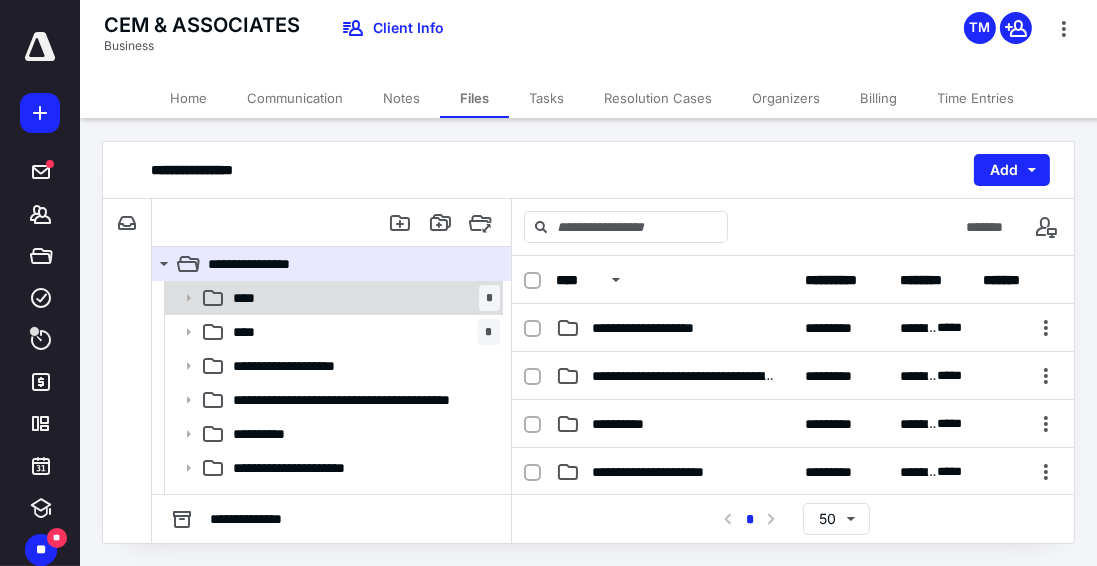 click on "**** *" at bounding box center [362, 298] 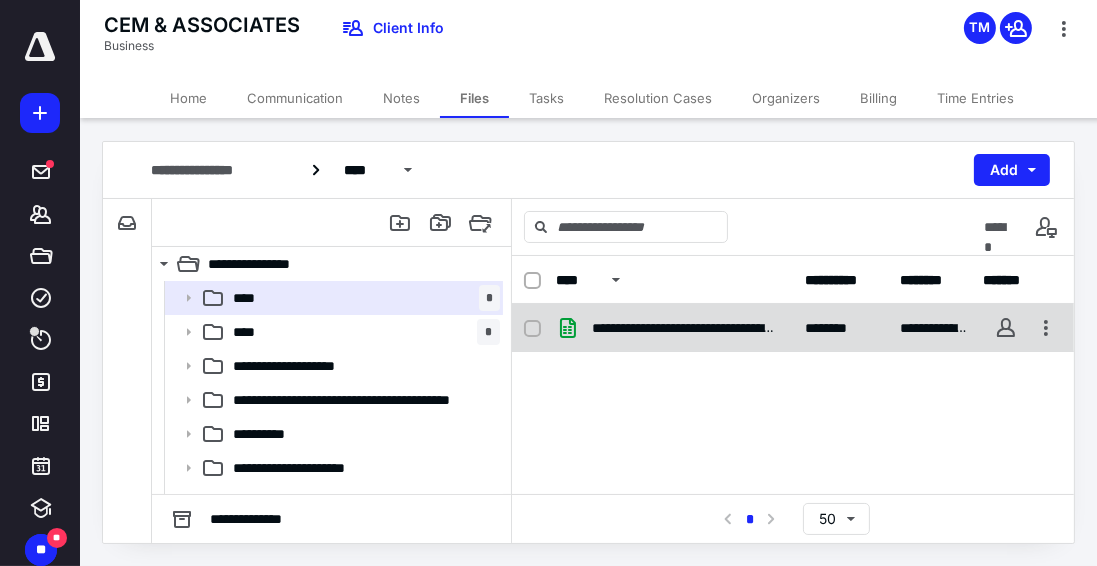 click 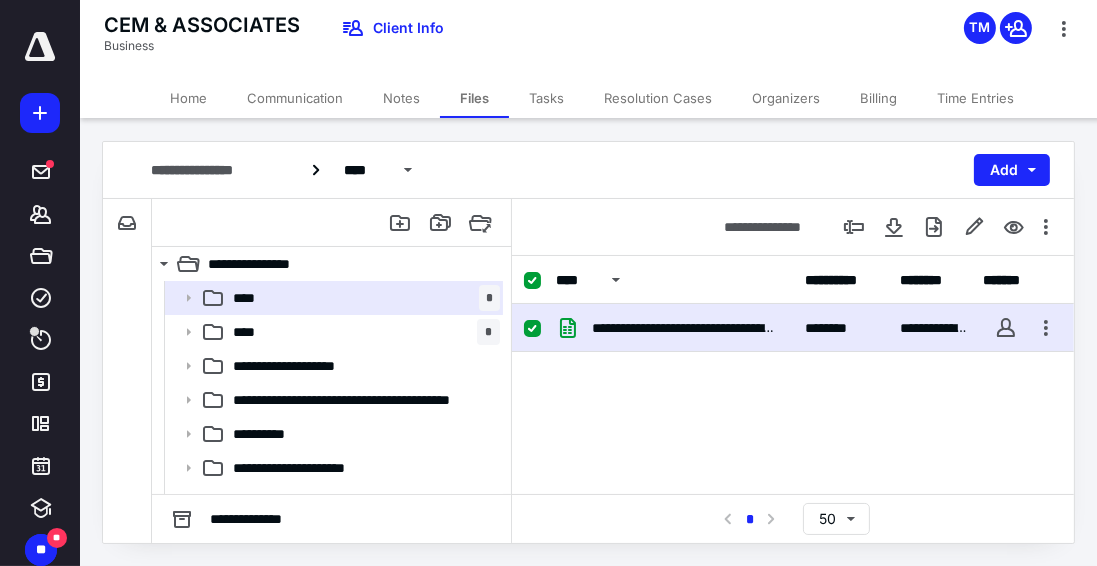 click 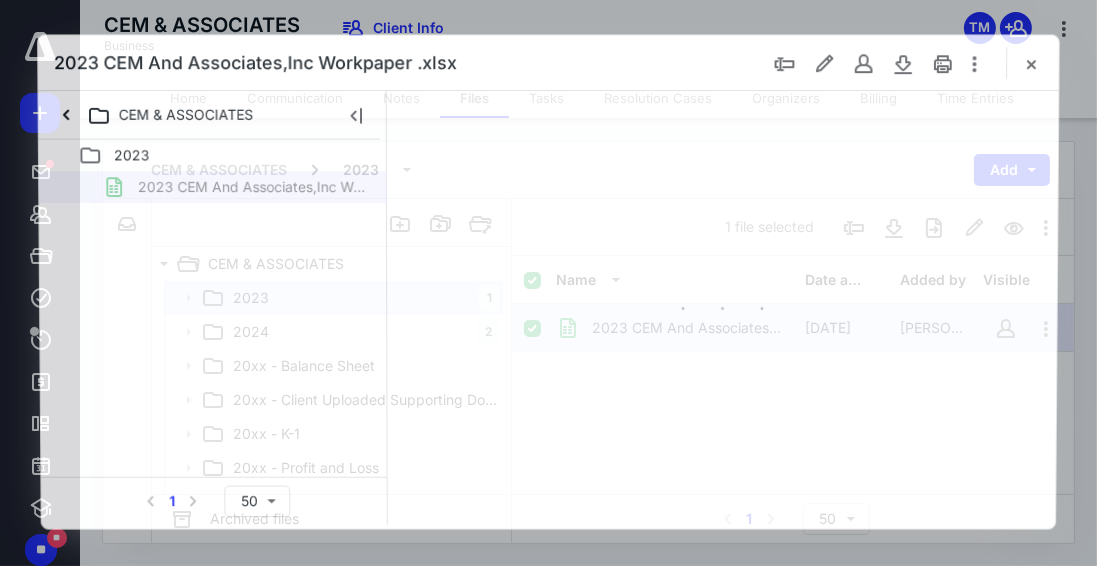 scroll, scrollTop: 0, scrollLeft: 0, axis: both 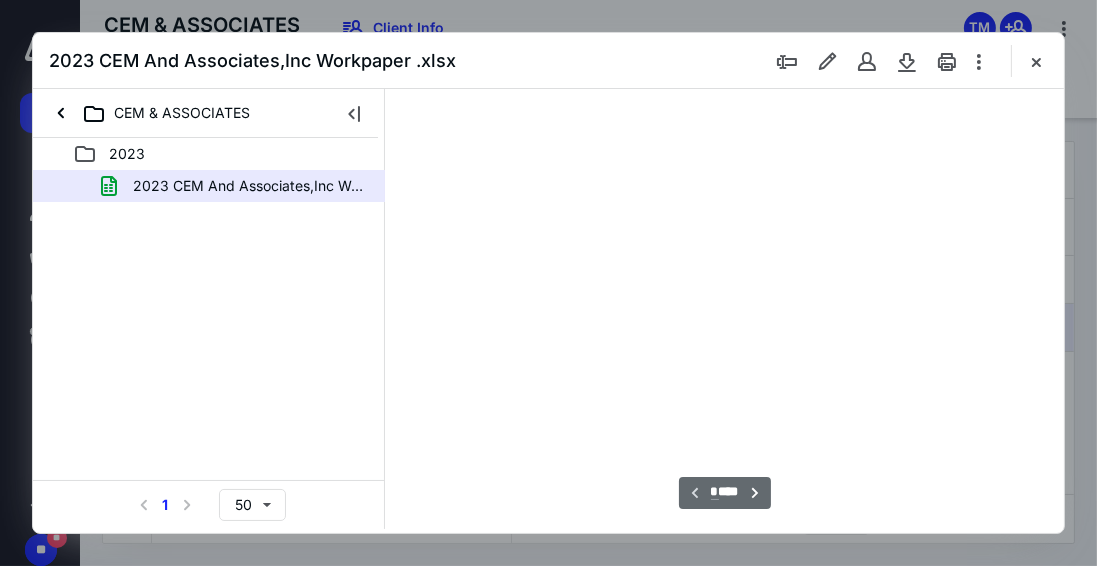 type on "53" 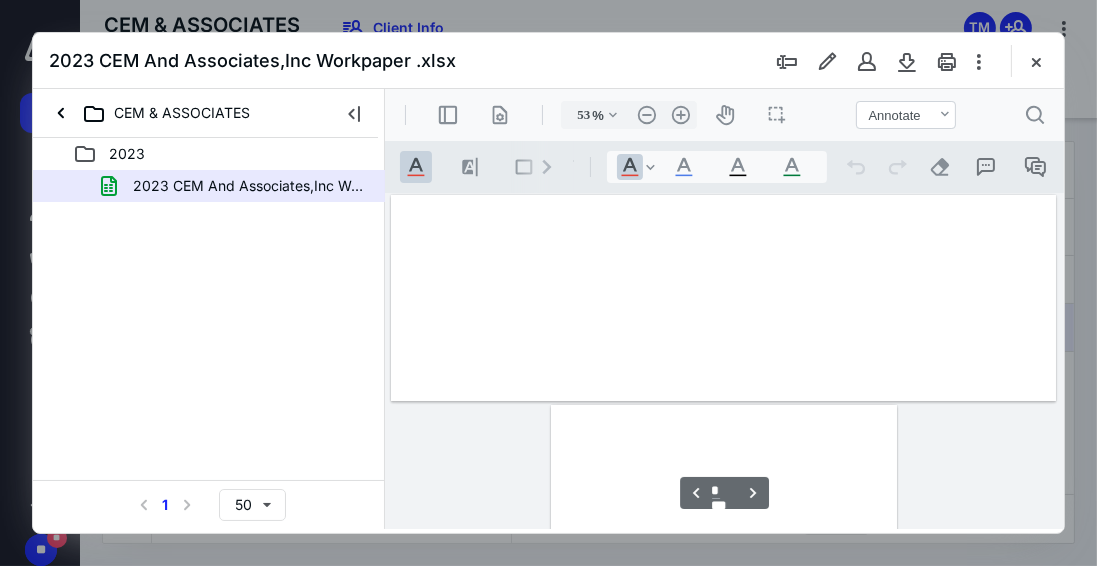 scroll, scrollTop: 106, scrollLeft: 0, axis: vertical 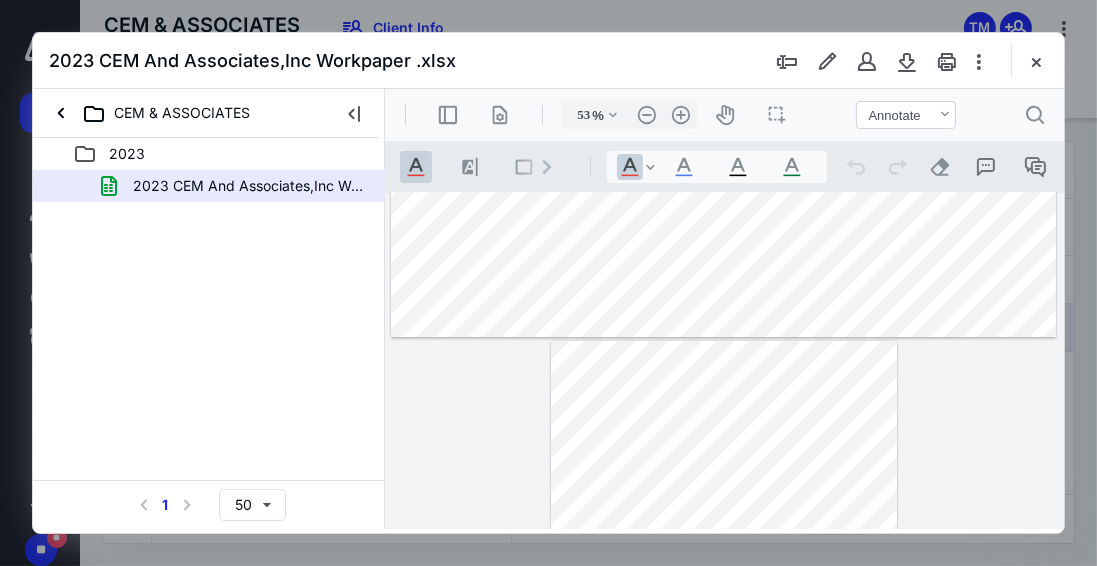 type on "*" 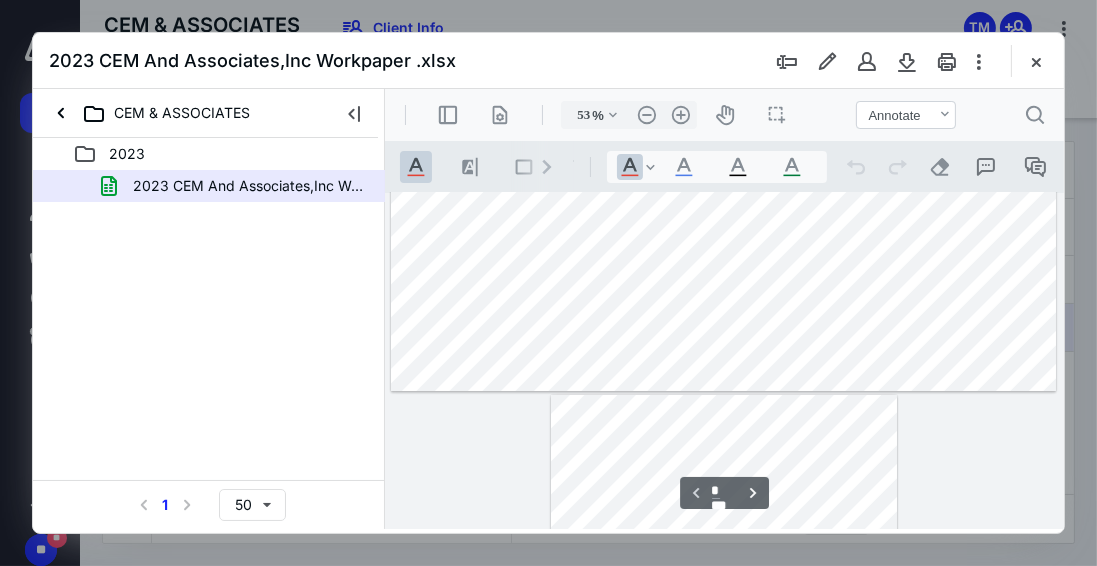 scroll, scrollTop: 0, scrollLeft: 0, axis: both 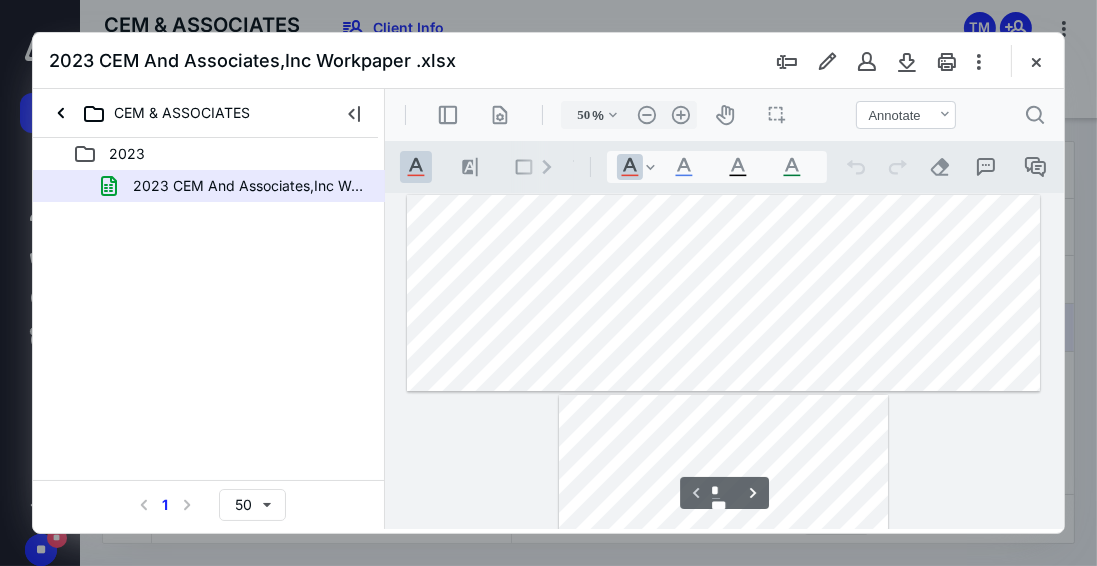type on "58" 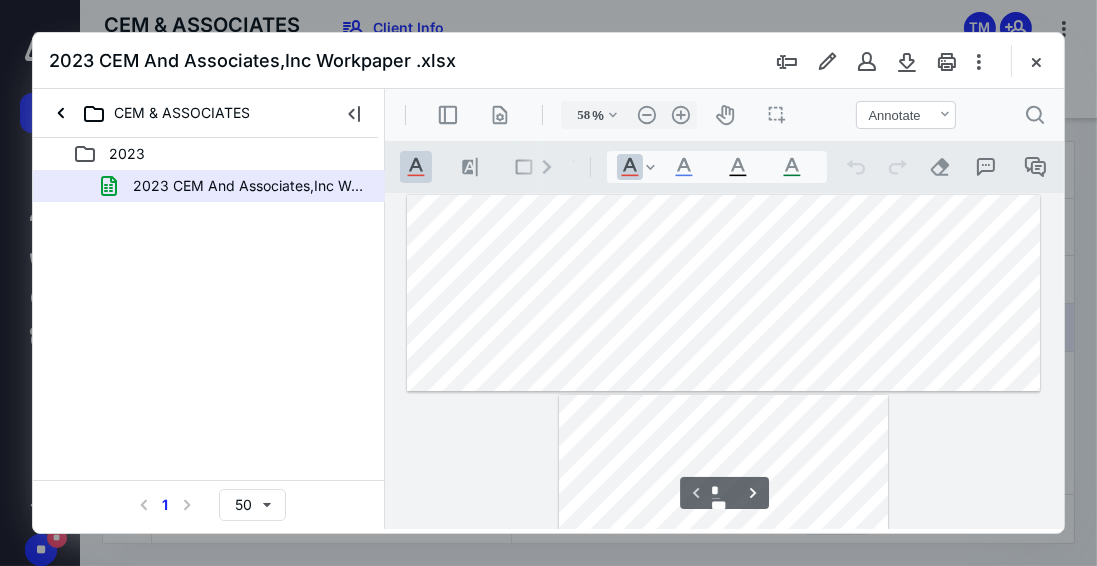 scroll, scrollTop: 16, scrollLeft: 44, axis: both 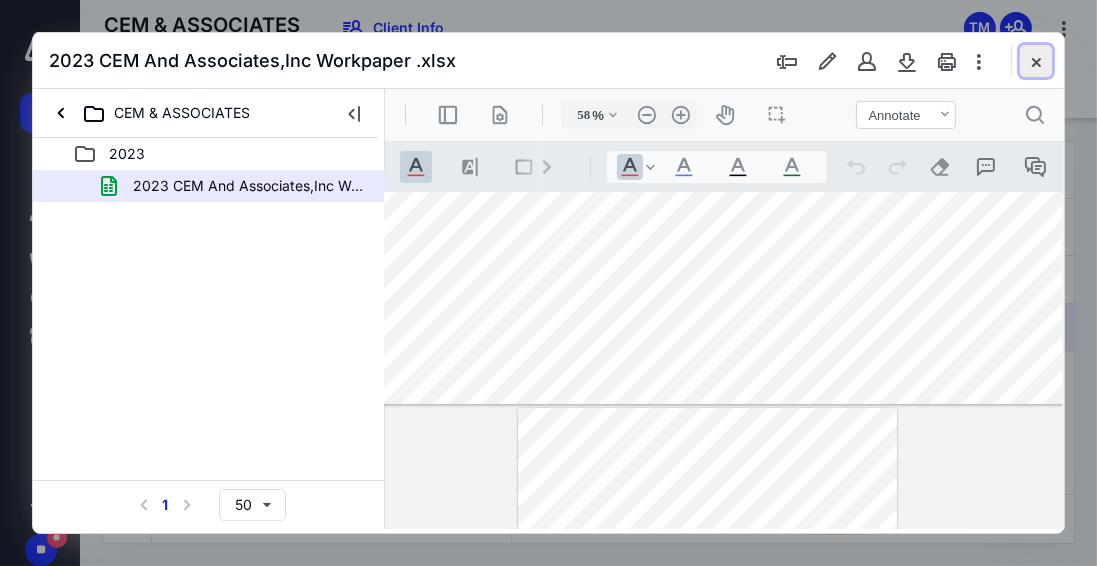 click at bounding box center (1036, 61) 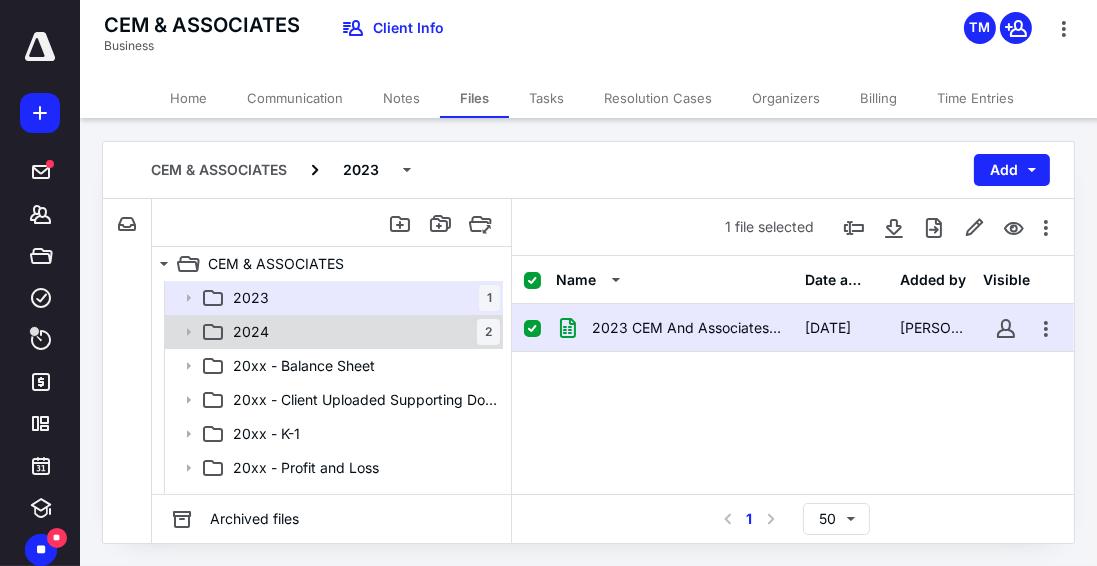 click on "2024 2" at bounding box center (362, 332) 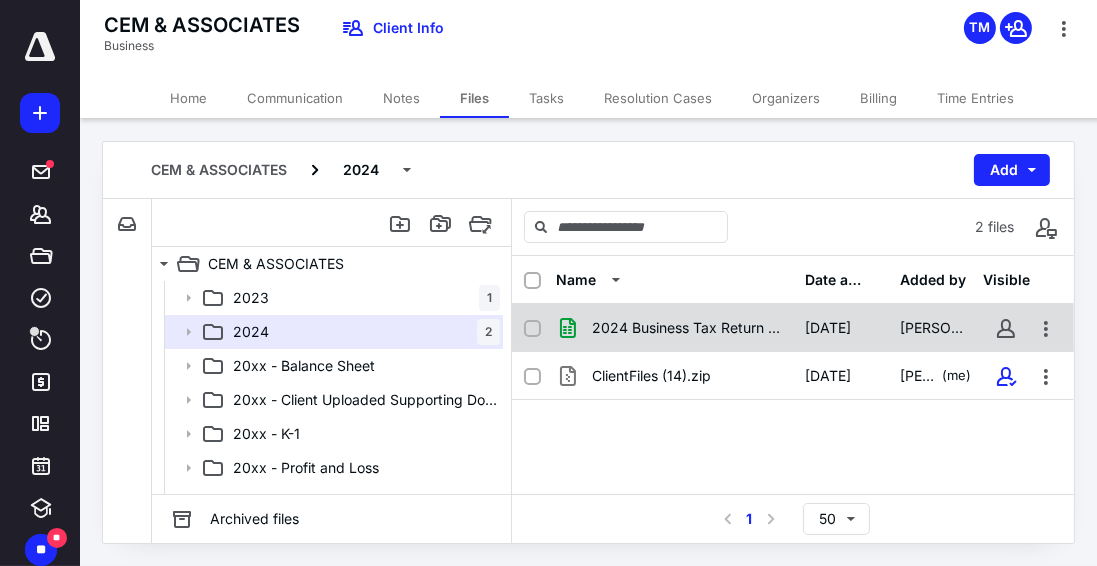 click 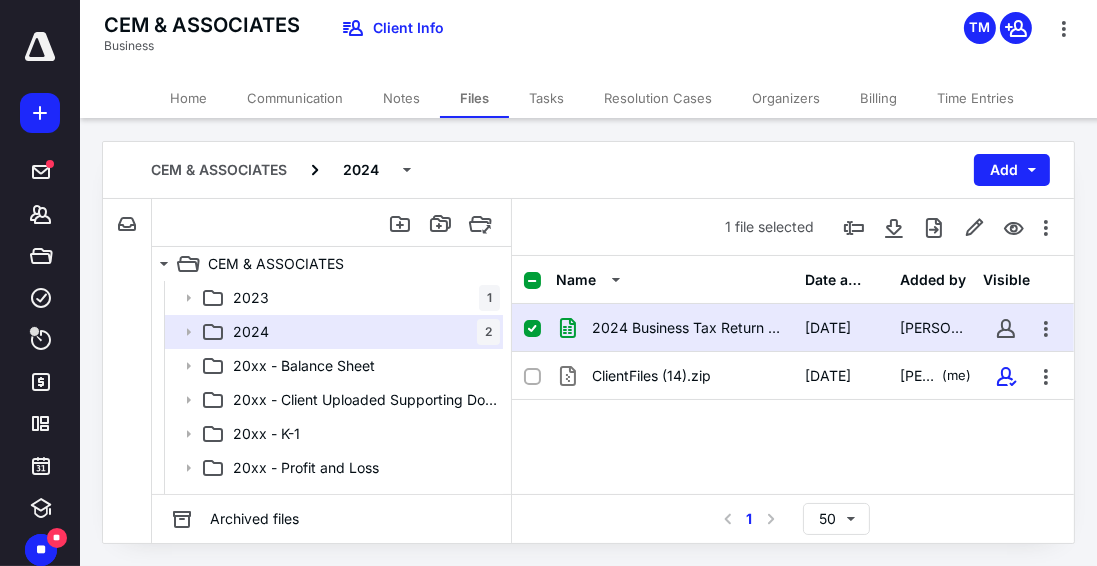 click 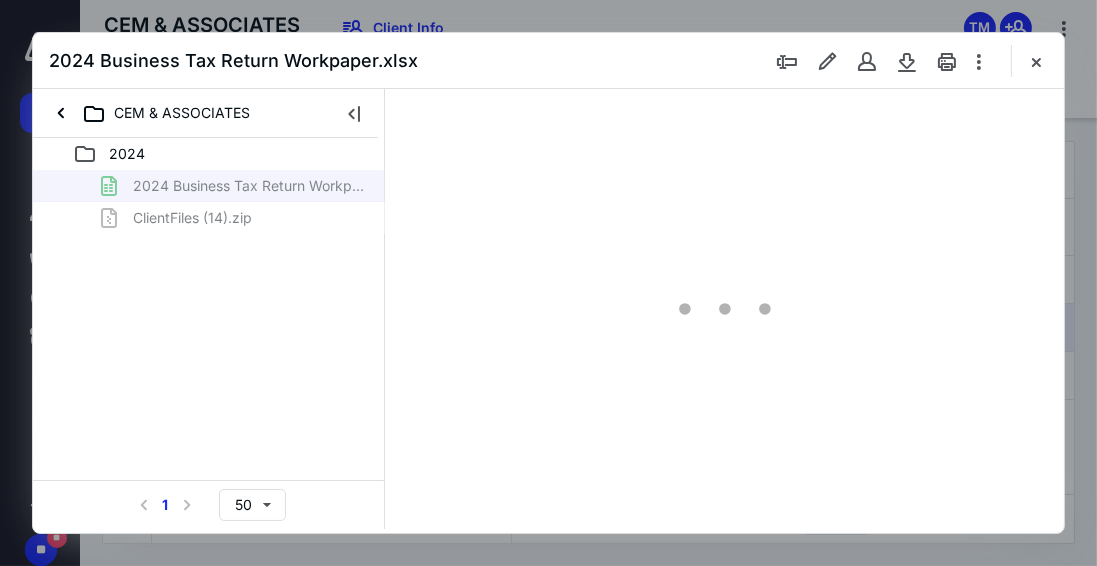 scroll, scrollTop: 0, scrollLeft: 0, axis: both 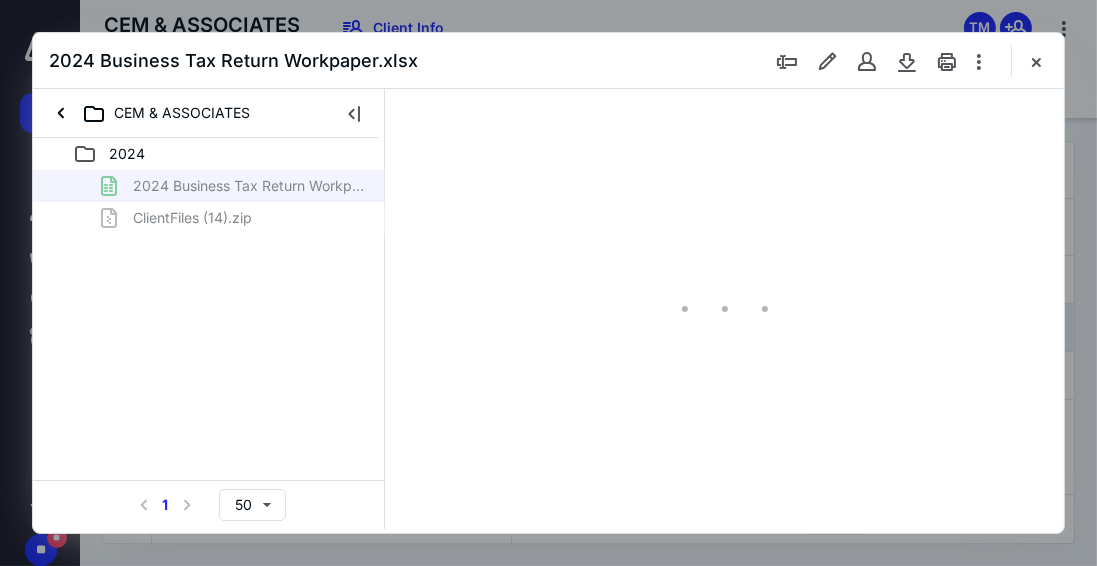 type on "94" 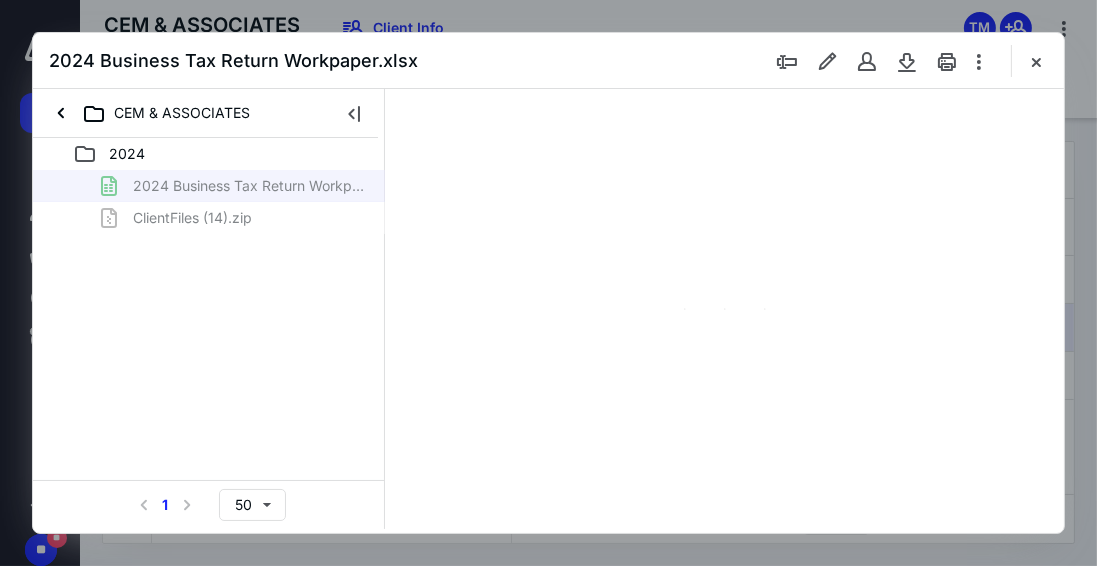 scroll, scrollTop: 108, scrollLeft: 251, axis: both 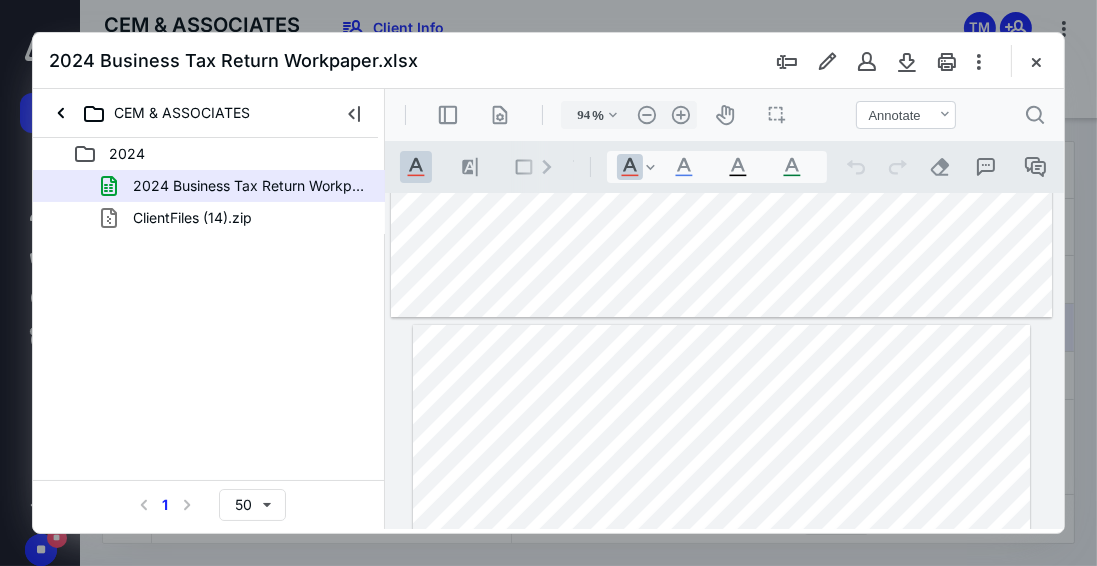 type on "*" 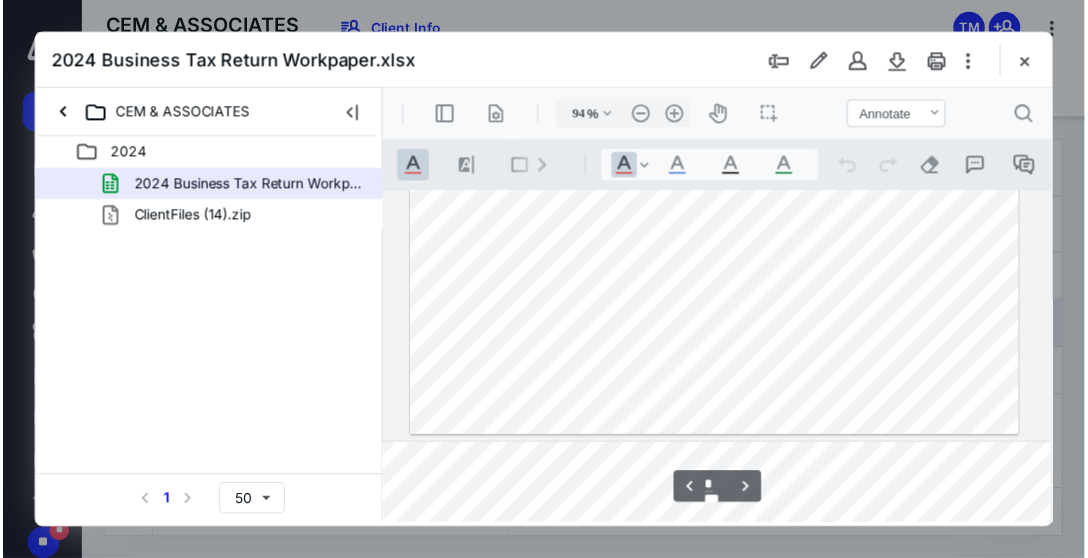 scroll, scrollTop: 508, scrollLeft: 251, axis: both 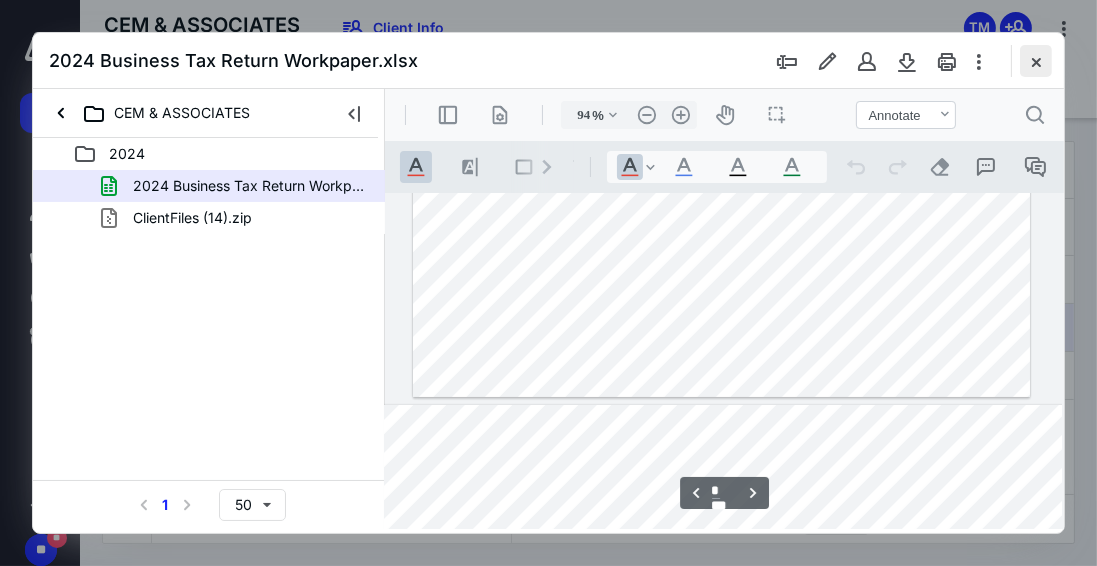 click at bounding box center [1036, 61] 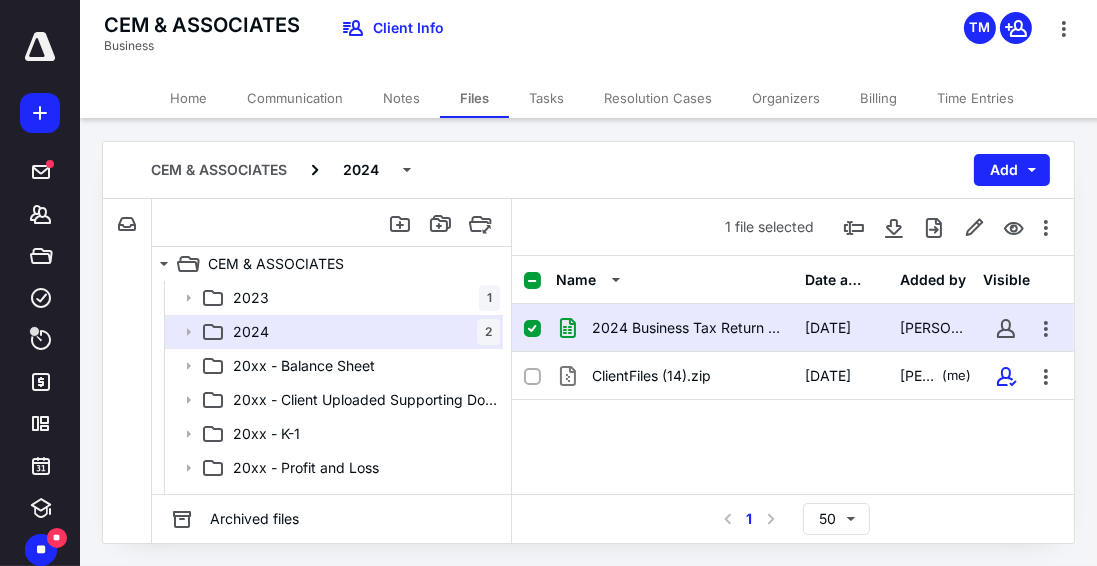 click on "Notes" at bounding box center (401, 98) 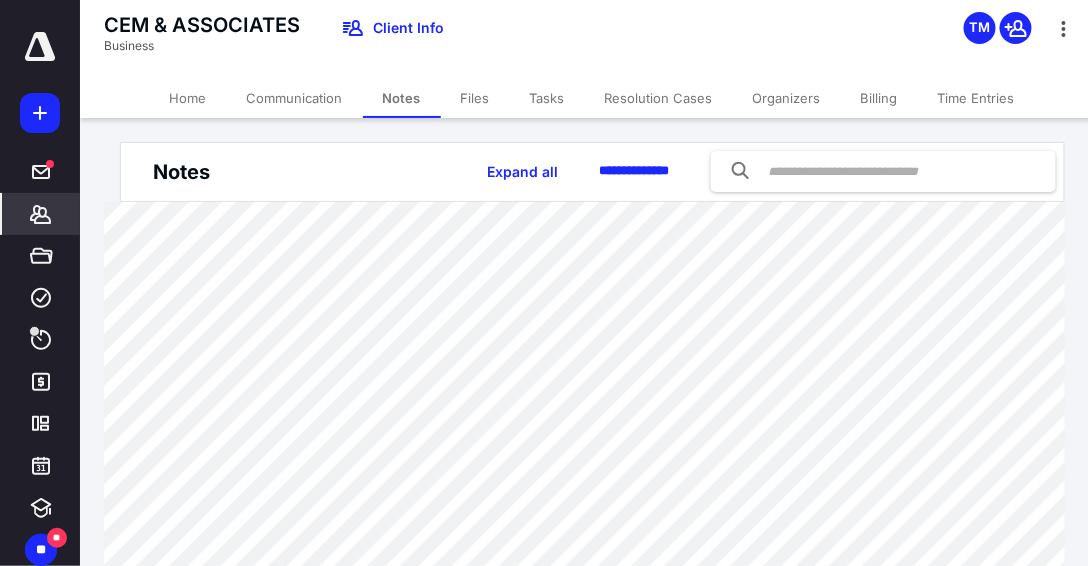 click on "Home" at bounding box center [188, 98] 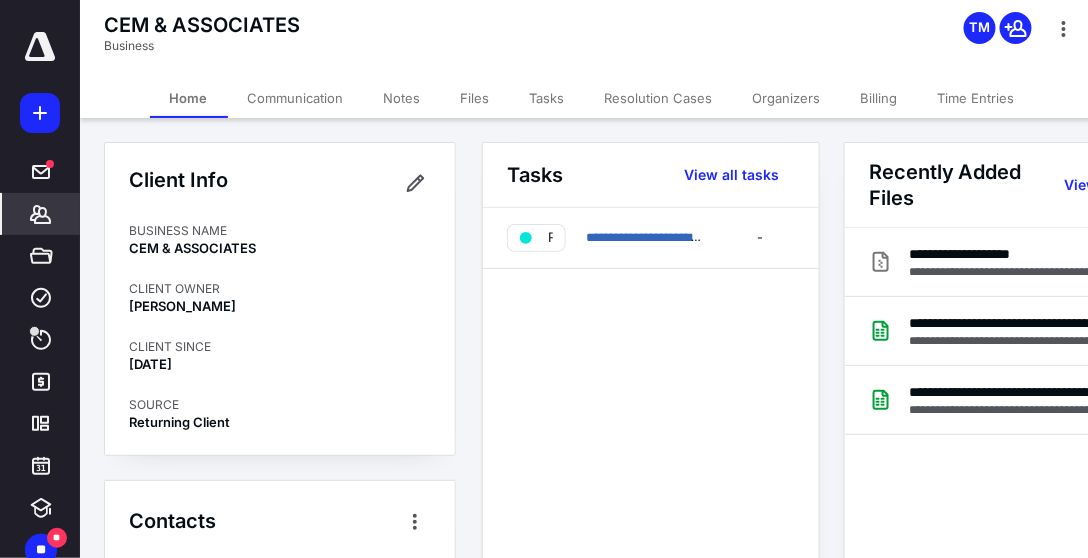 click at bounding box center (40, 47) 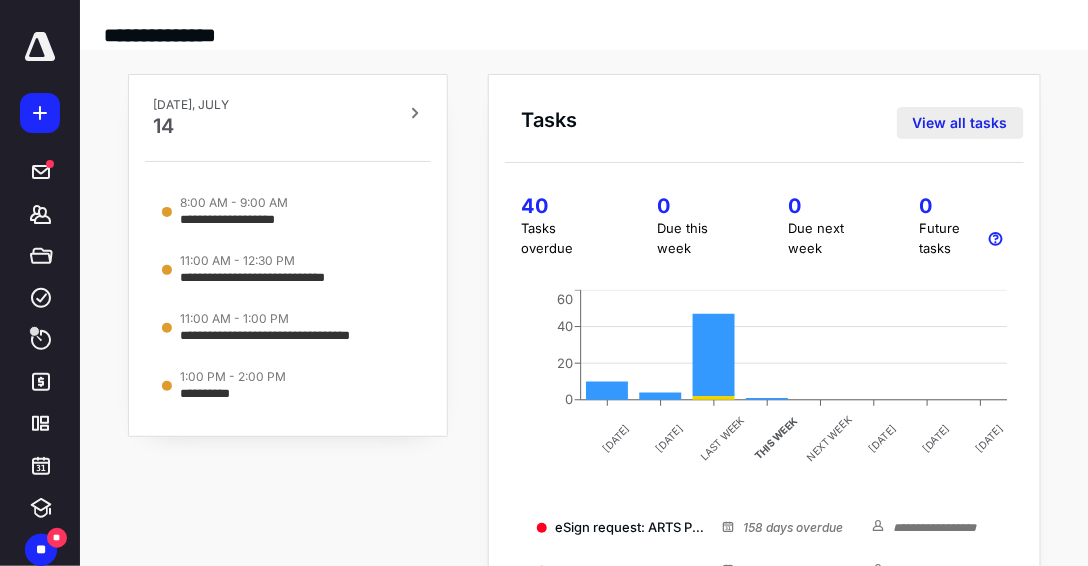 click on "View all tasks" at bounding box center (960, 123) 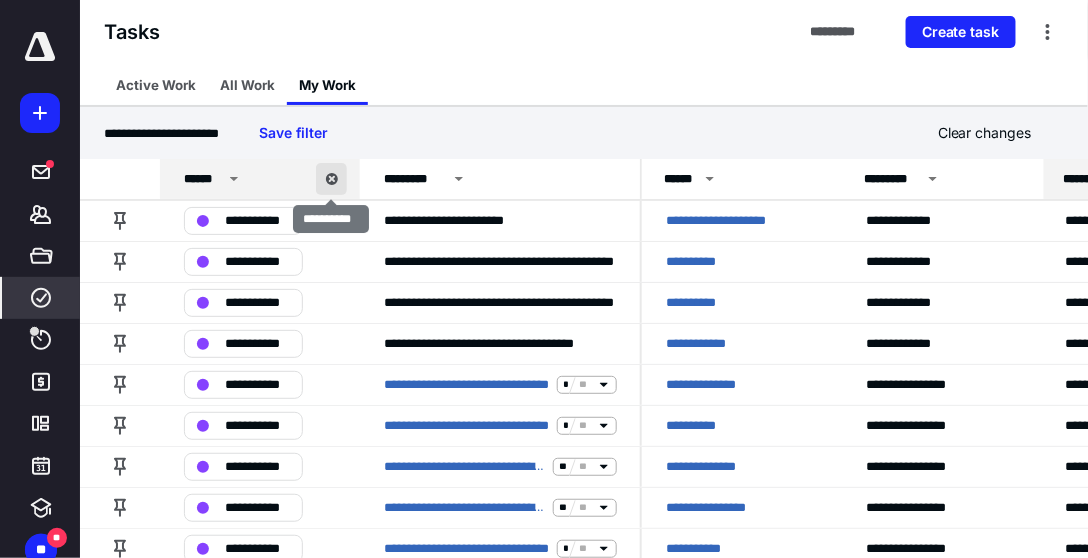 click at bounding box center (331, 179) 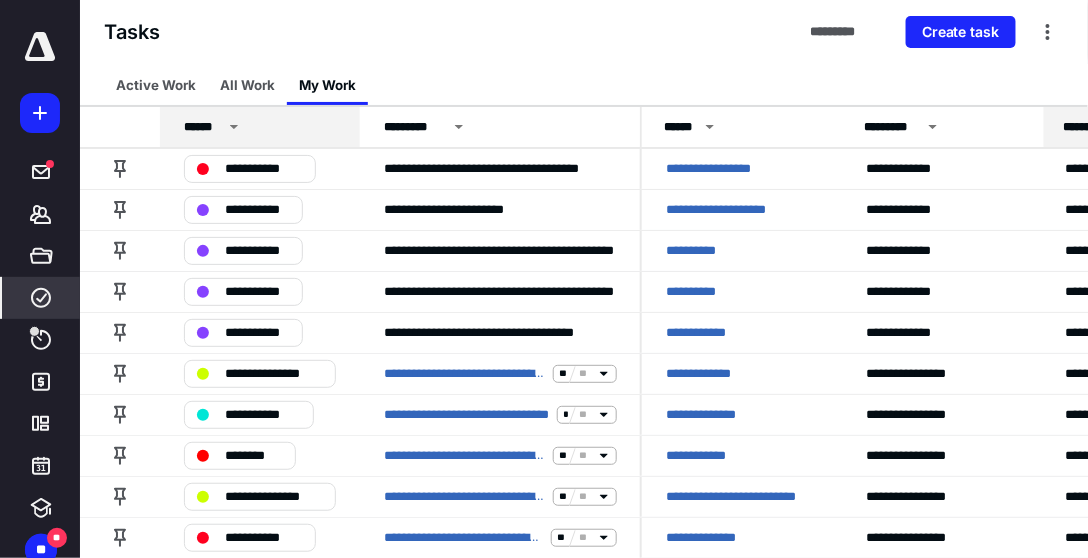 click 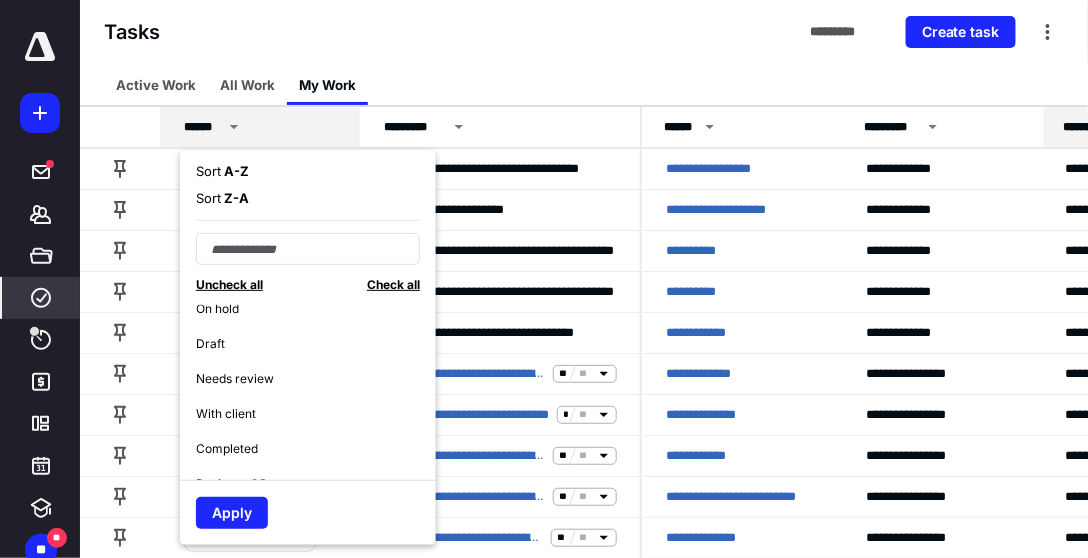 scroll, scrollTop: 171, scrollLeft: 0, axis: vertical 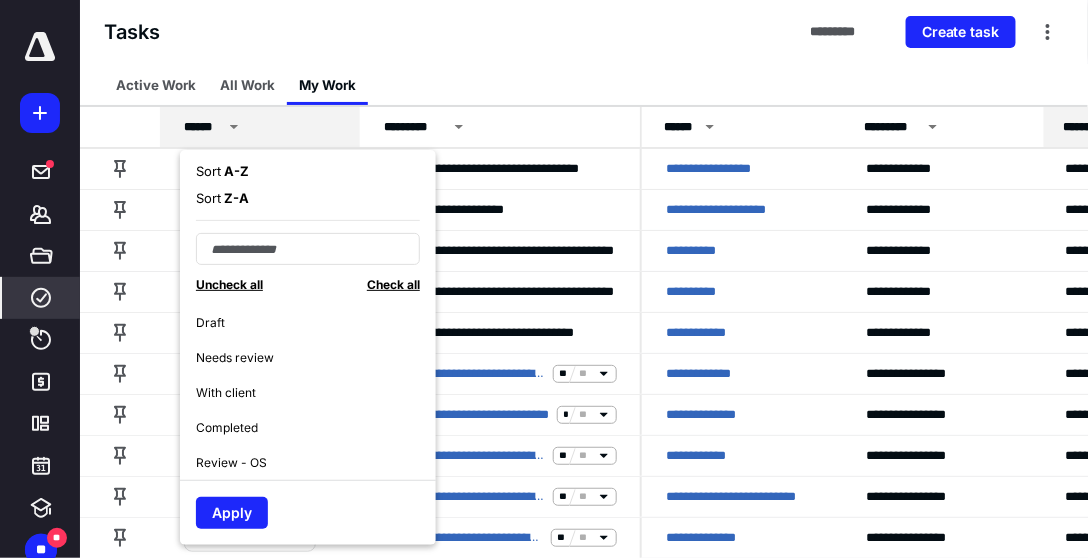 click on "Needs review" at bounding box center [316, 357] 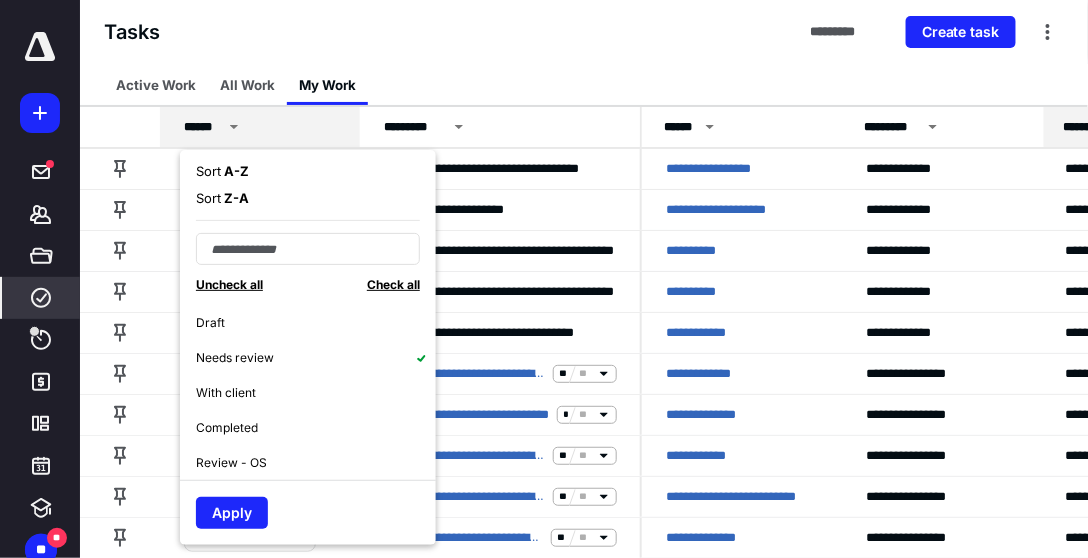 click on "Review - OS" at bounding box center [316, 462] 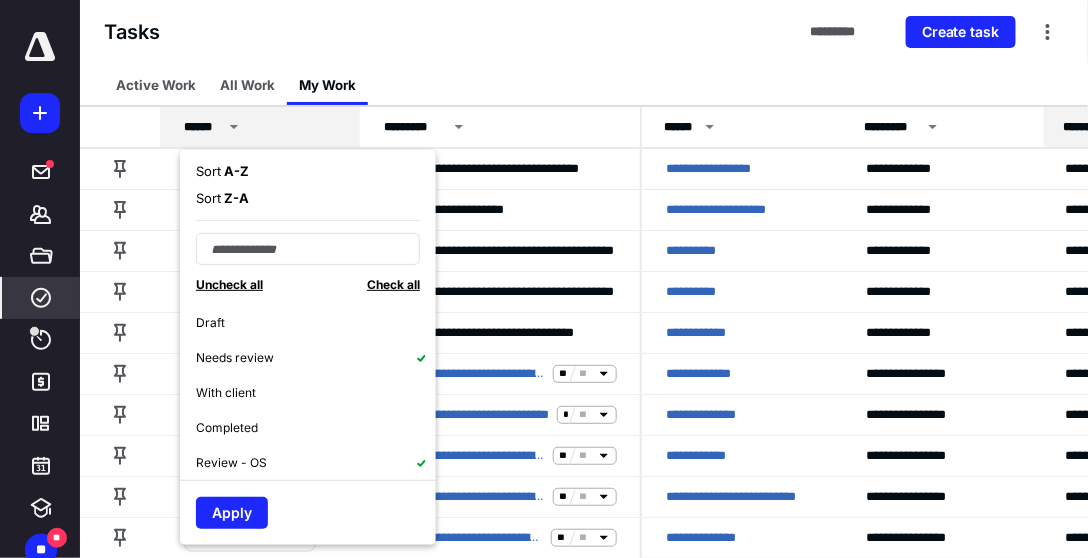 click 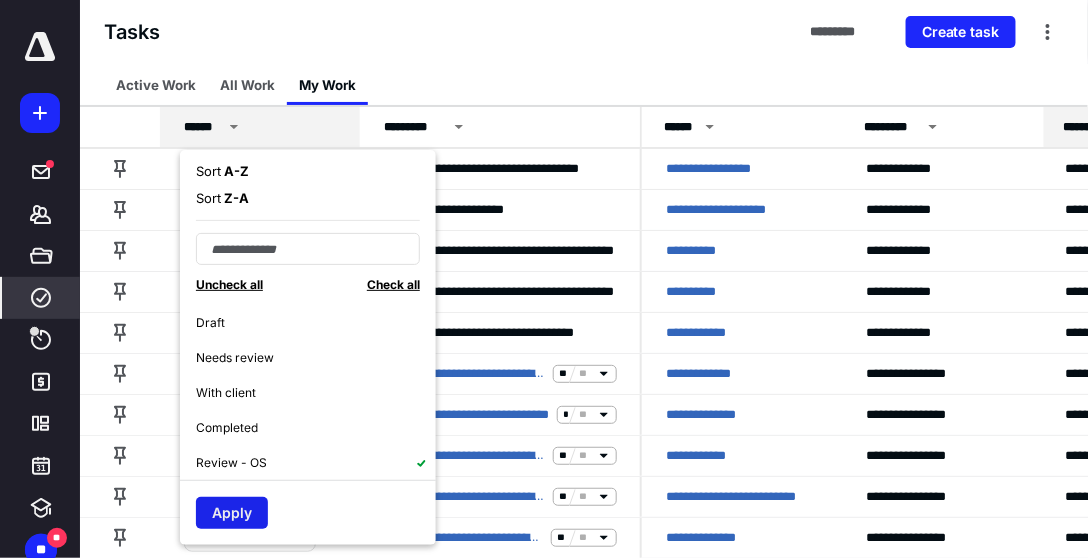 click on "Apply" at bounding box center [232, 513] 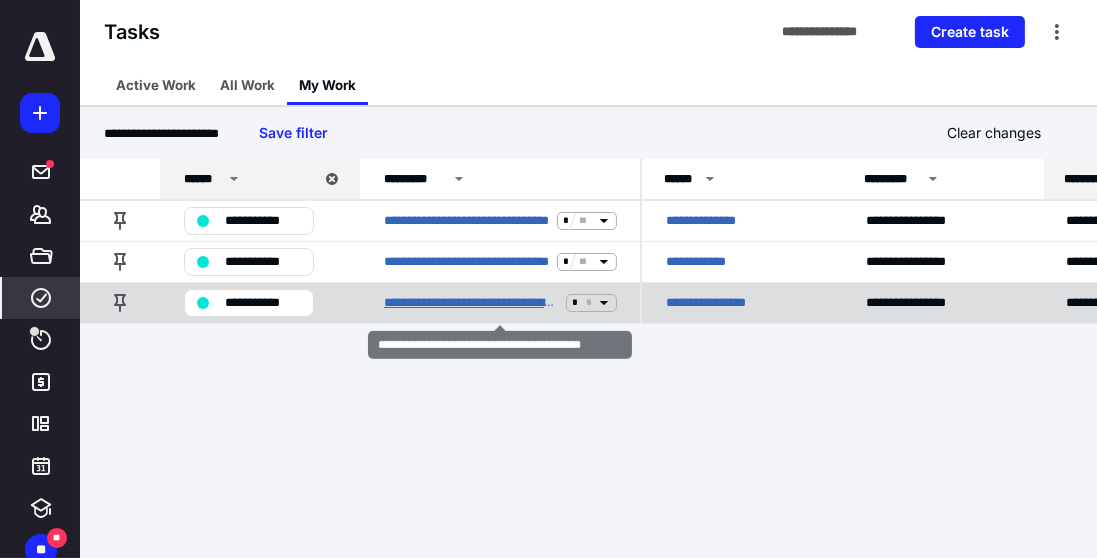 click on "**********" at bounding box center (471, 303) 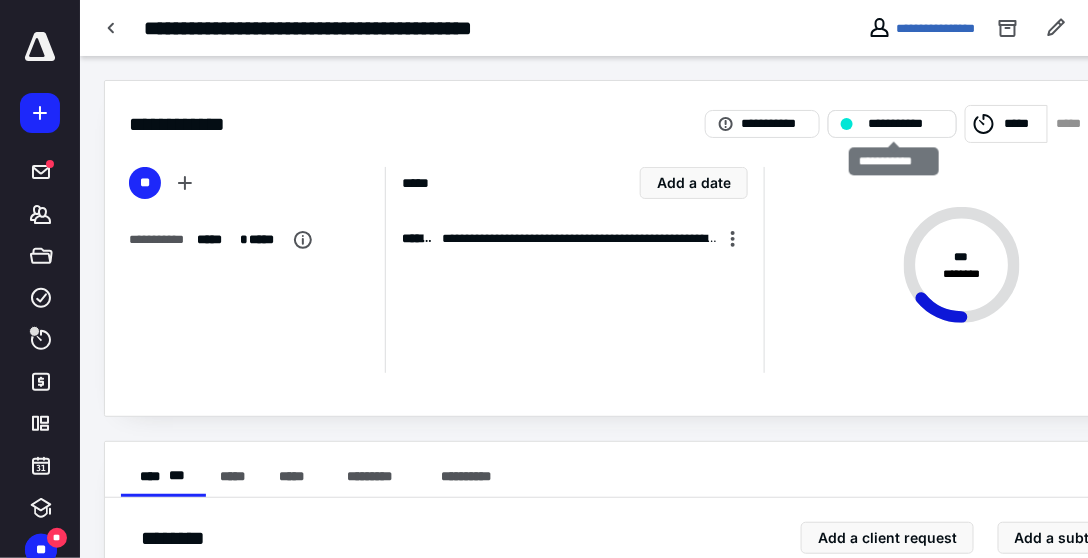 click on "**********" at bounding box center (907, 124) 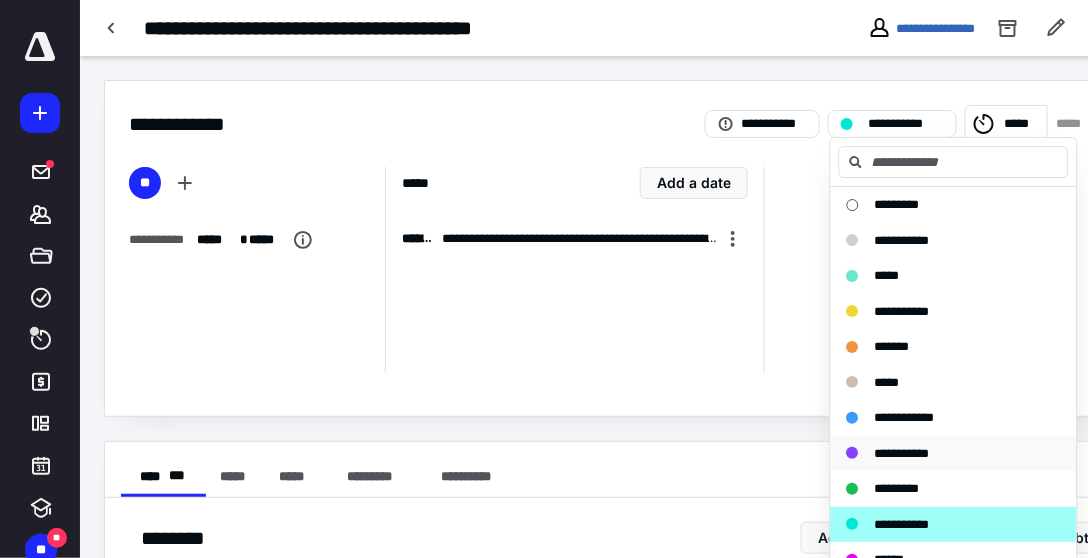 click on "**********" at bounding box center [942, 454] 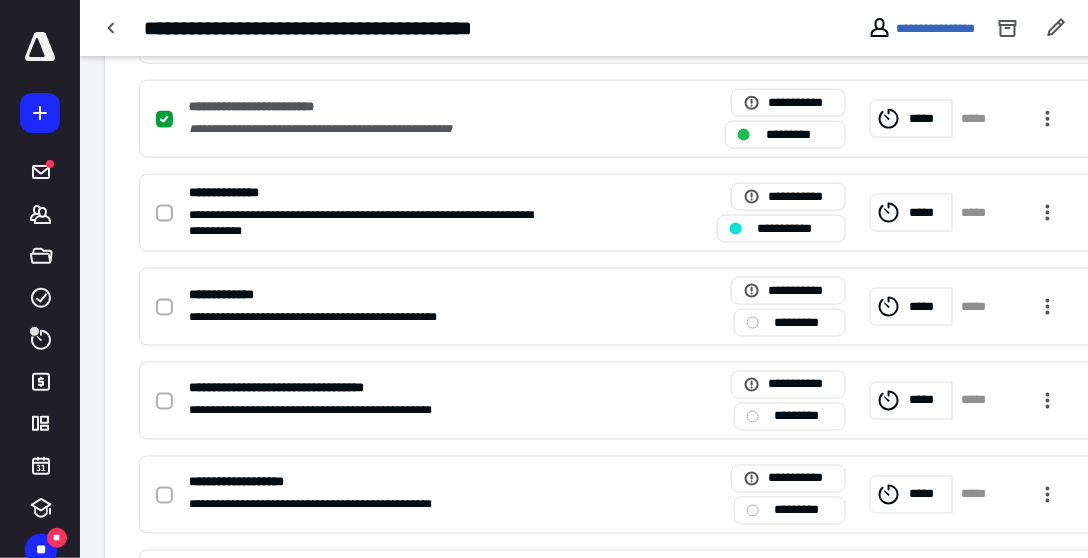 scroll, scrollTop: 710, scrollLeft: 0, axis: vertical 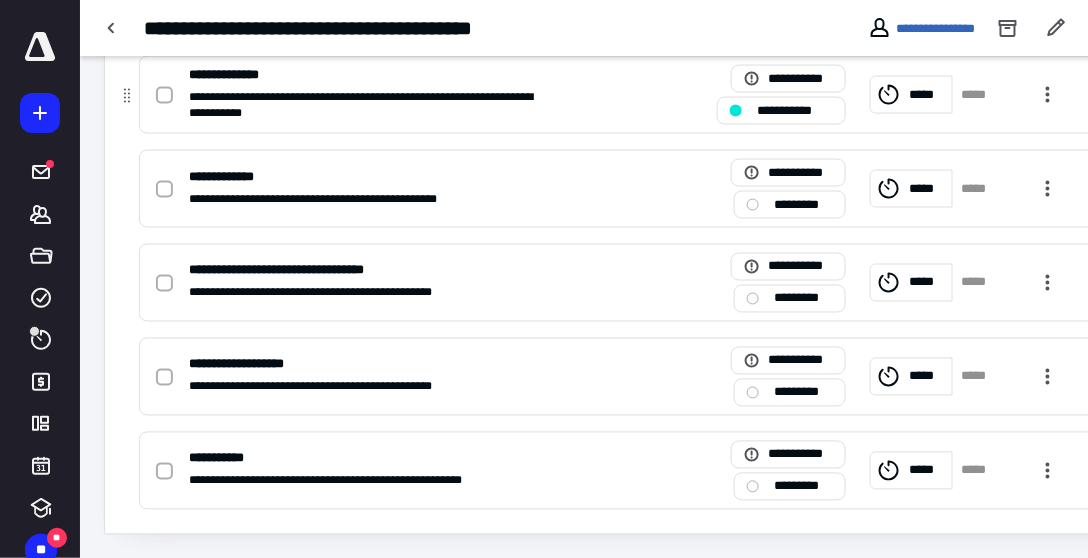 click on "**********" at bounding box center [796, 111] 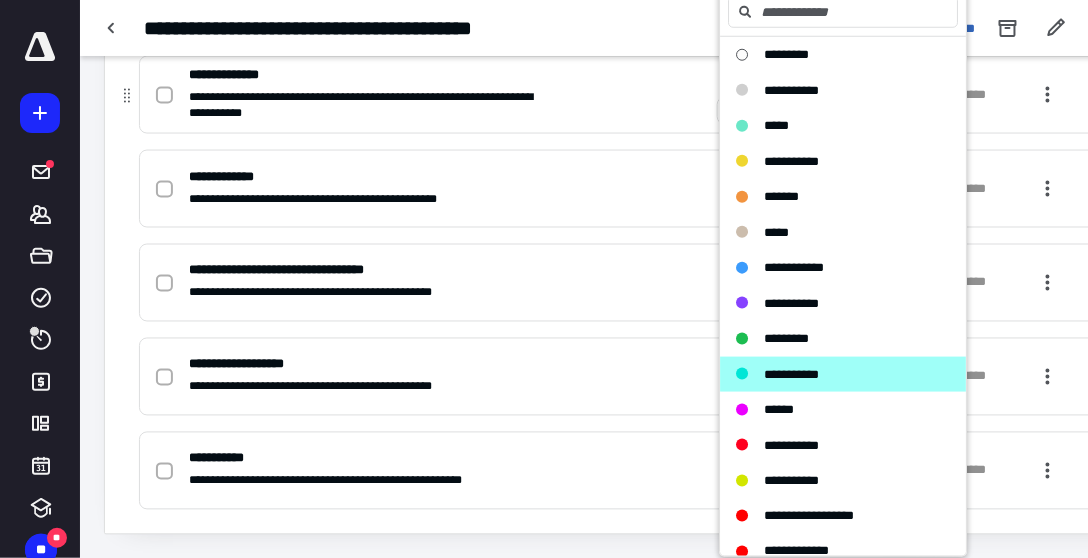 click on "**********" at bounding box center [634, 95] 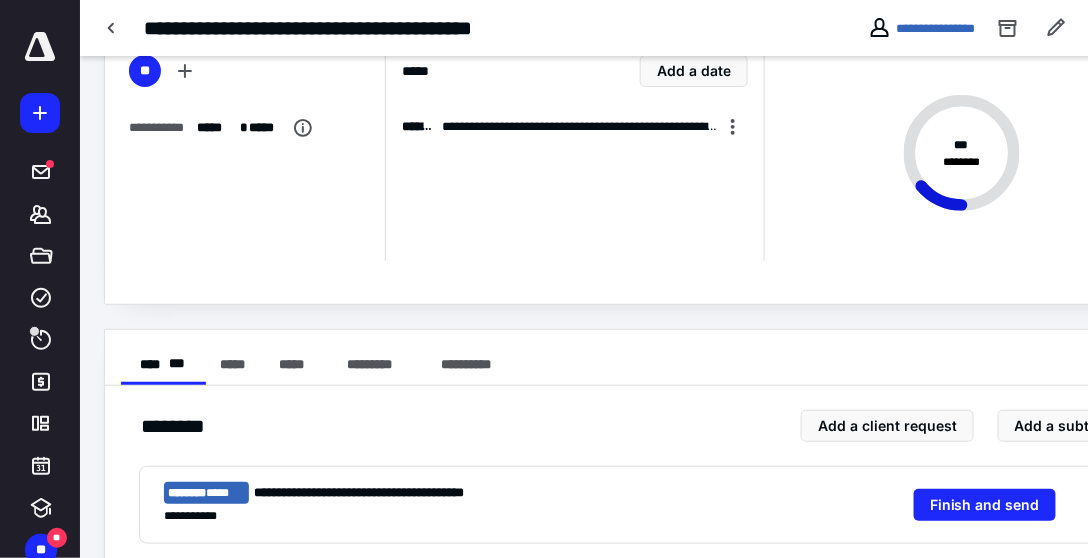 scroll, scrollTop: 0, scrollLeft: 0, axis: both 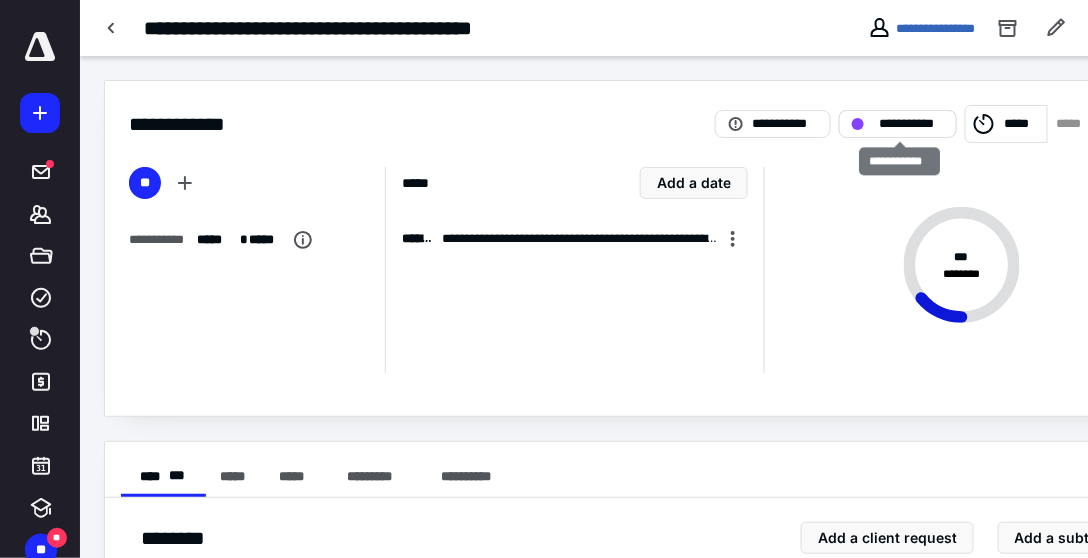 click on "**********" at bounding box center [912, 124] 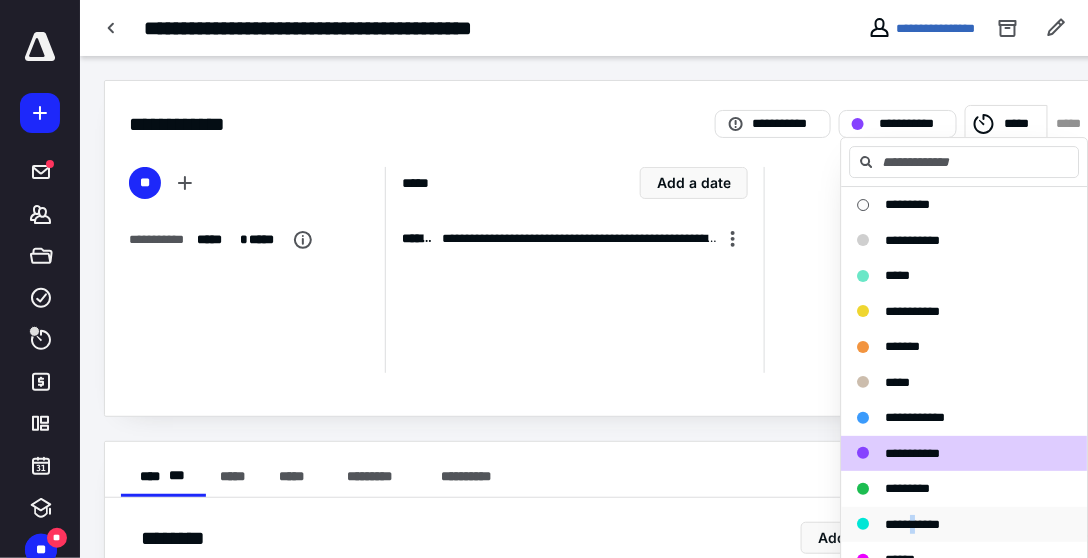 click on "**********" at bounding box center [913, 524] 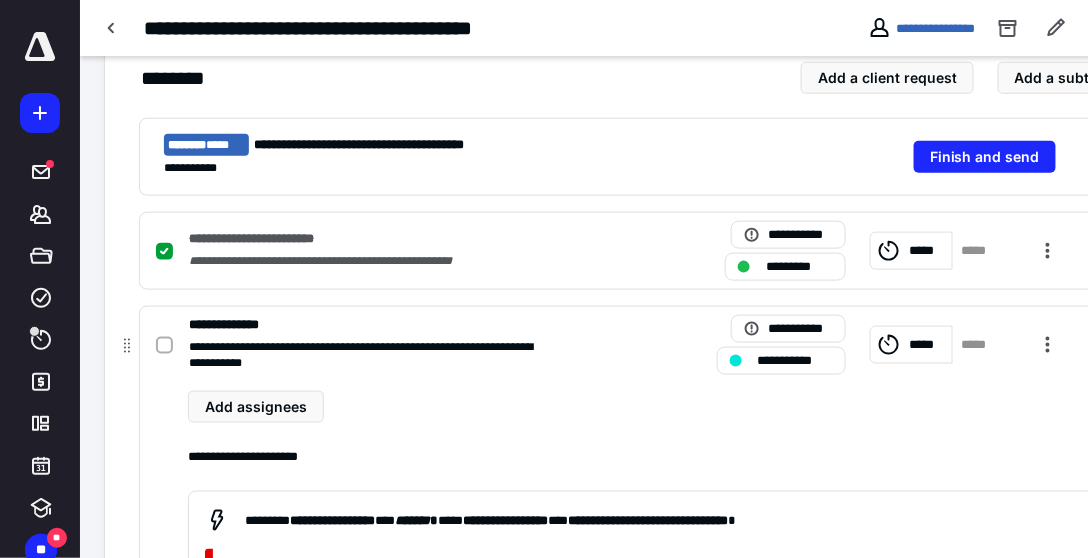 scroll, scrollTop: 457, scrollLeft: 0, axis: vertical 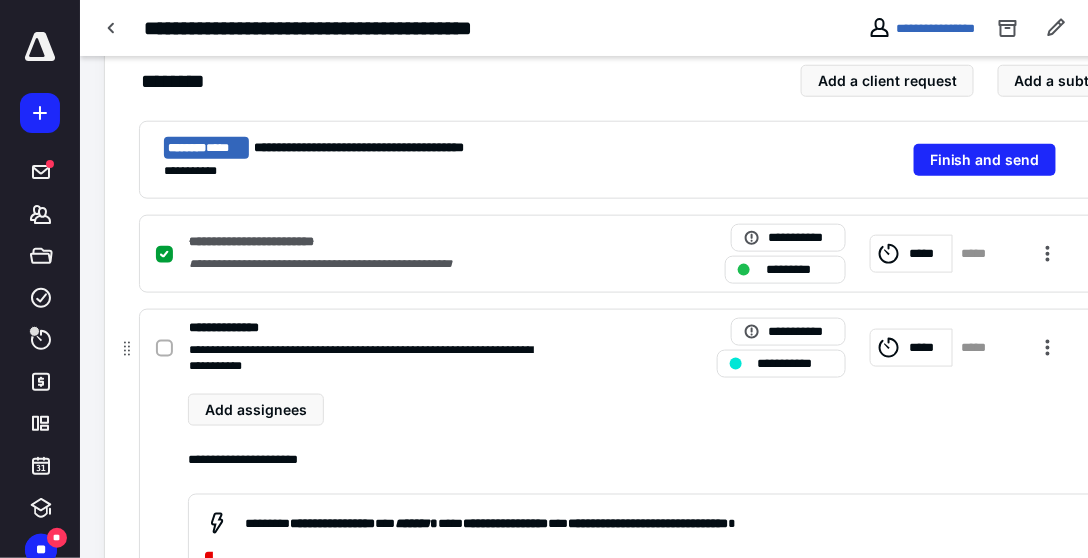 click on "**********" at bounding box center (651, 460) 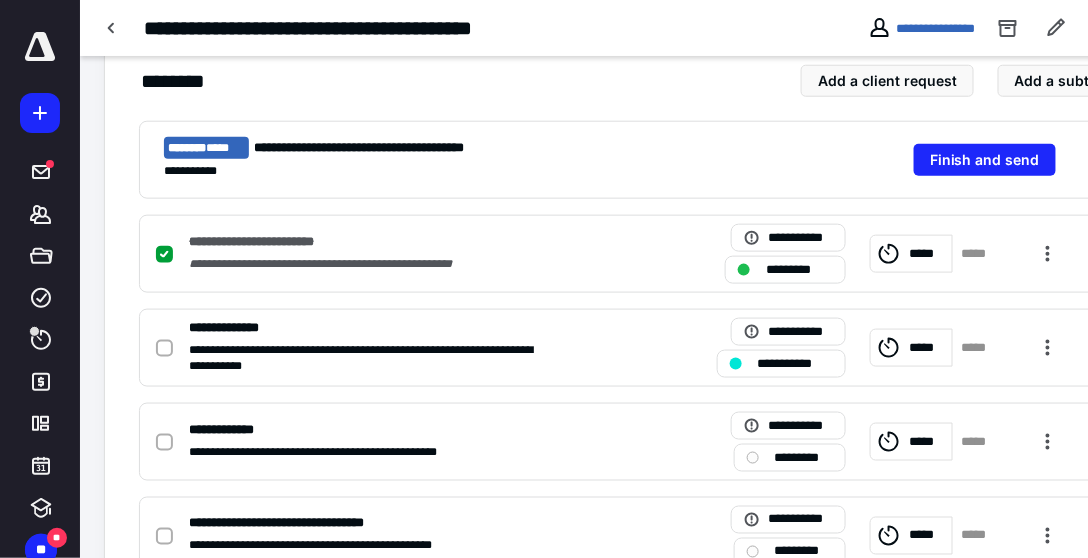 click at bounding box center (40, 47) 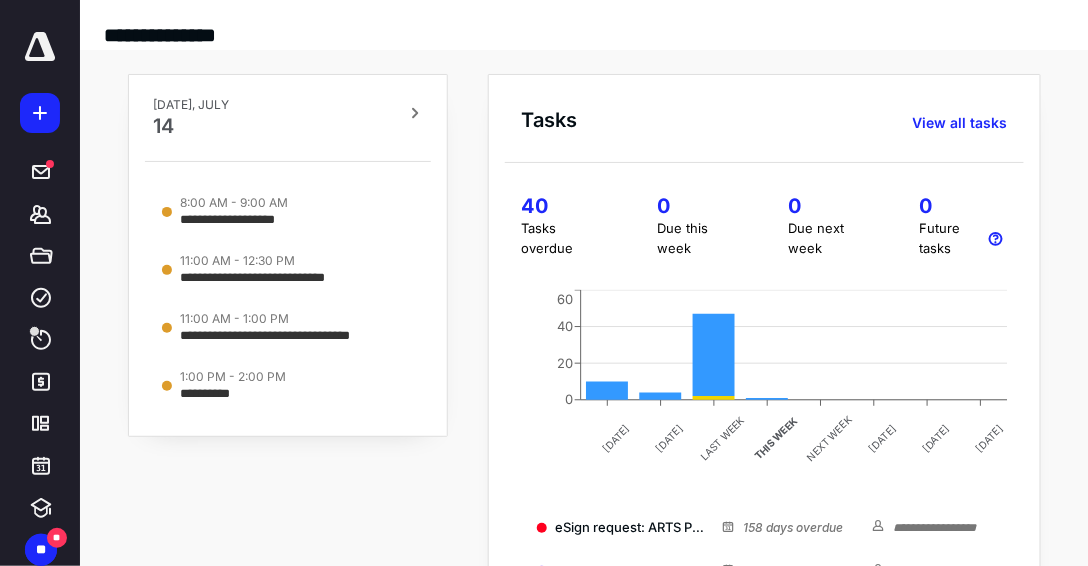 click at bounding box center [40, 47] 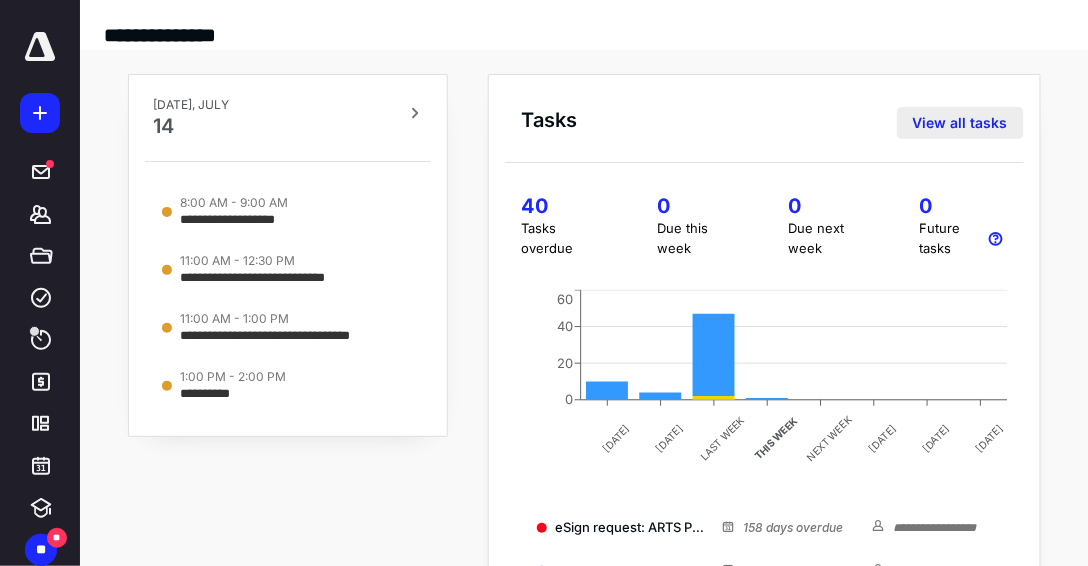 click on "View all tasks" at bounding box center (960, 123) 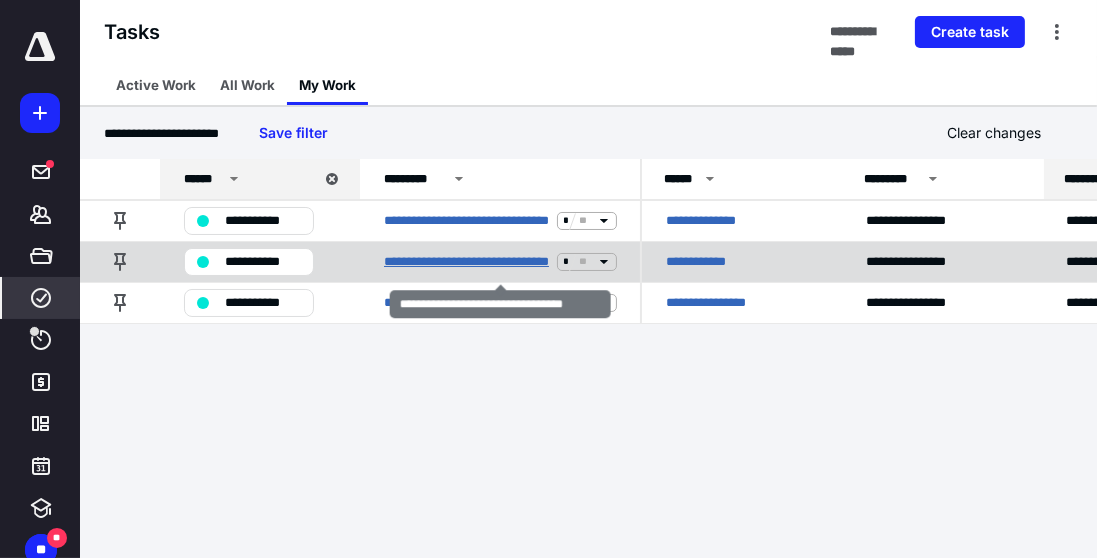 click on "**********" at bounding box center [466, 262] 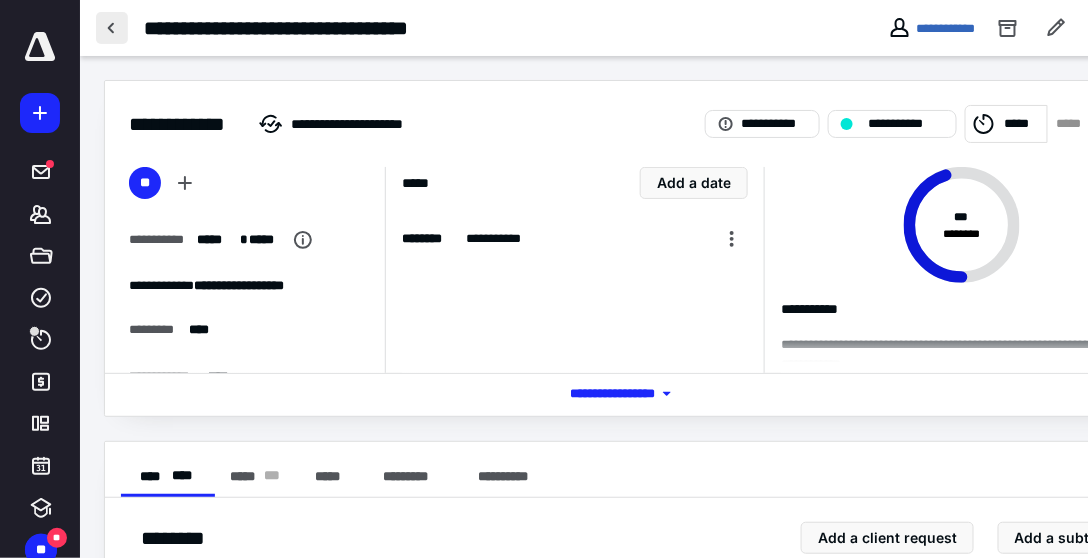 click at bounding box center [112, 28] 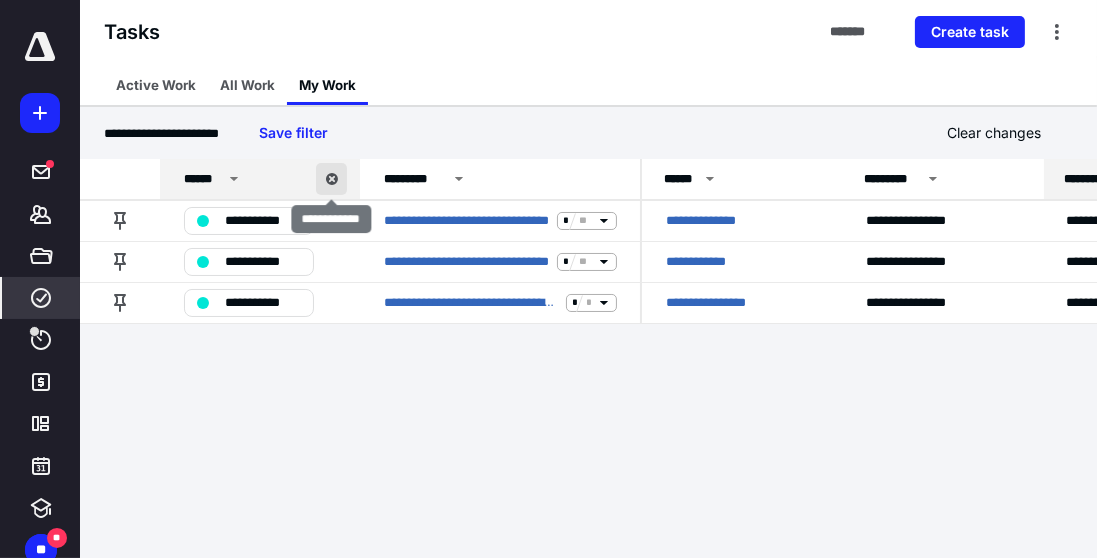 click at bounding box center (331, 179) 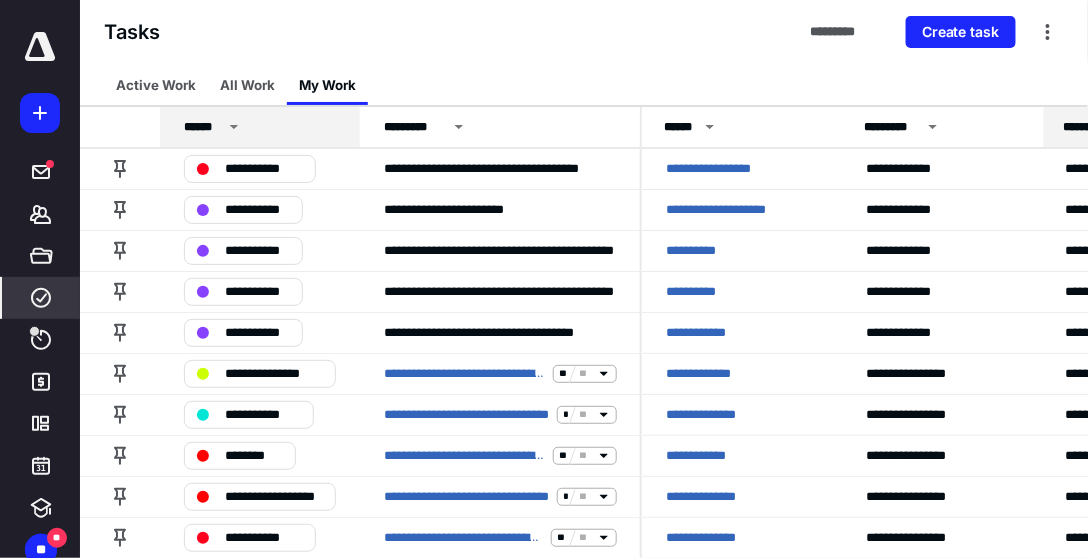 click 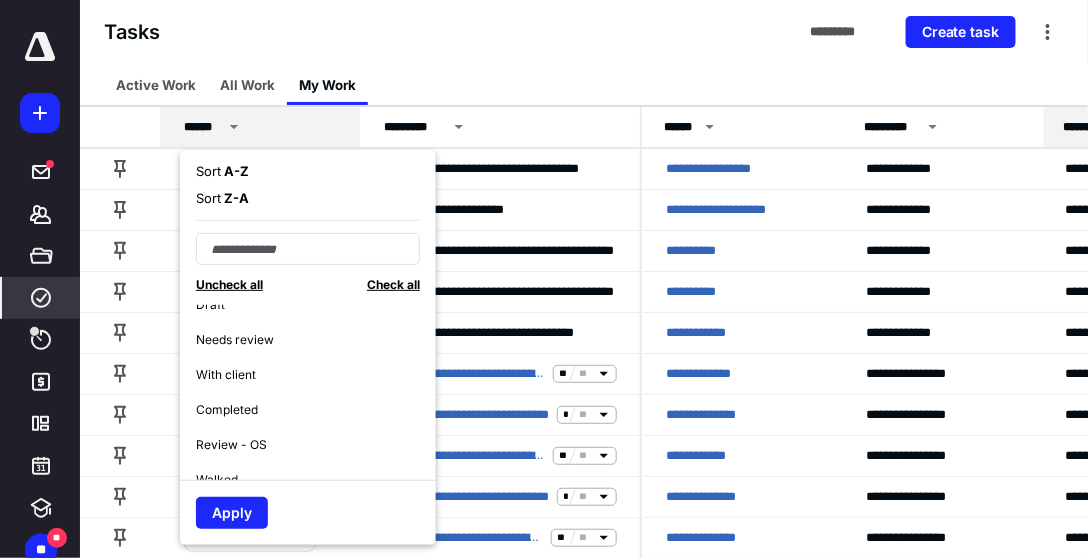 scroll, scrollTop: 171, scrollLeft: 0, axis: vertical 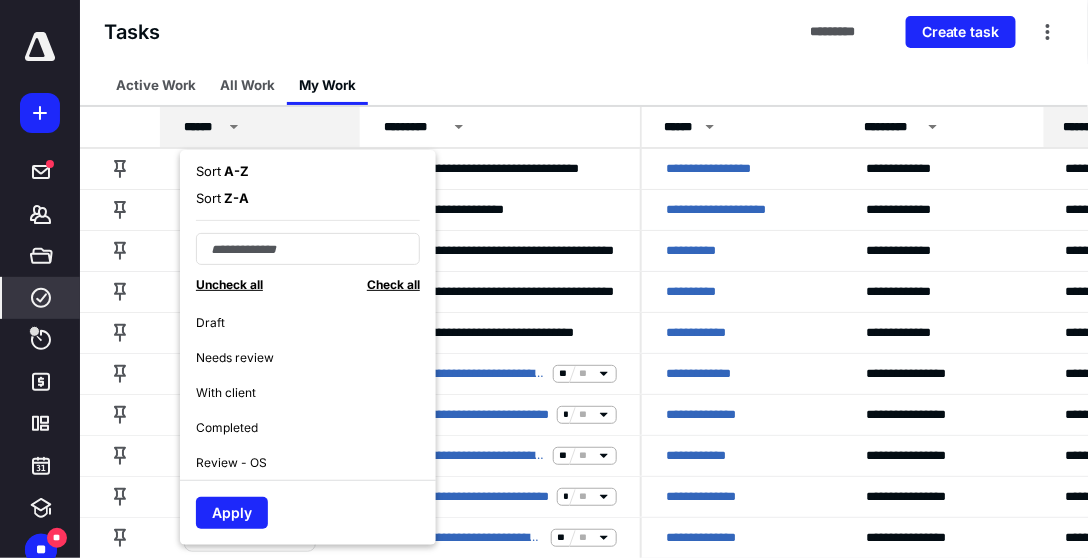 click on "Needs review" at bounding box center (235, 358) 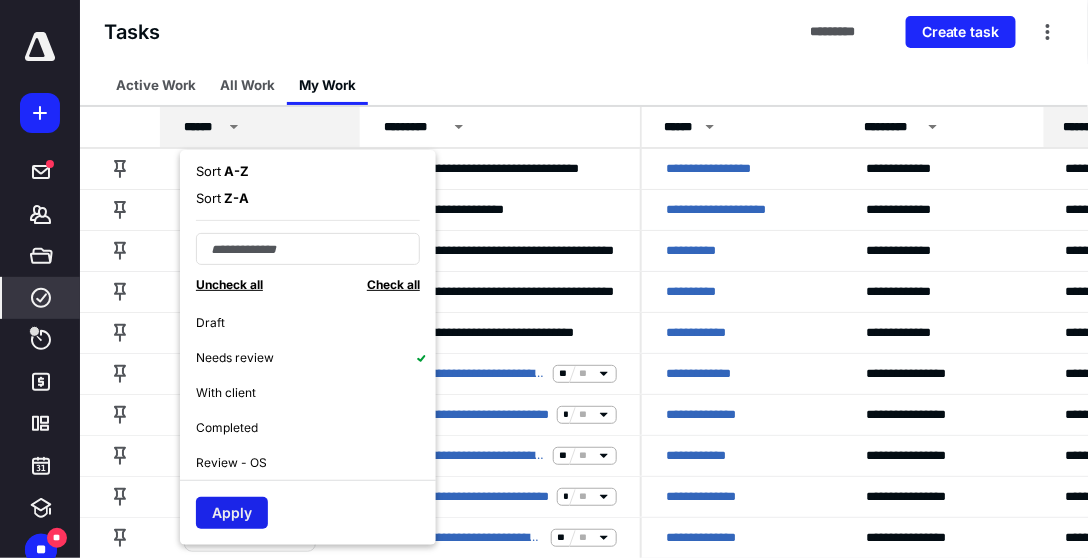 click on "Apply" at bounding box center (232, 513) 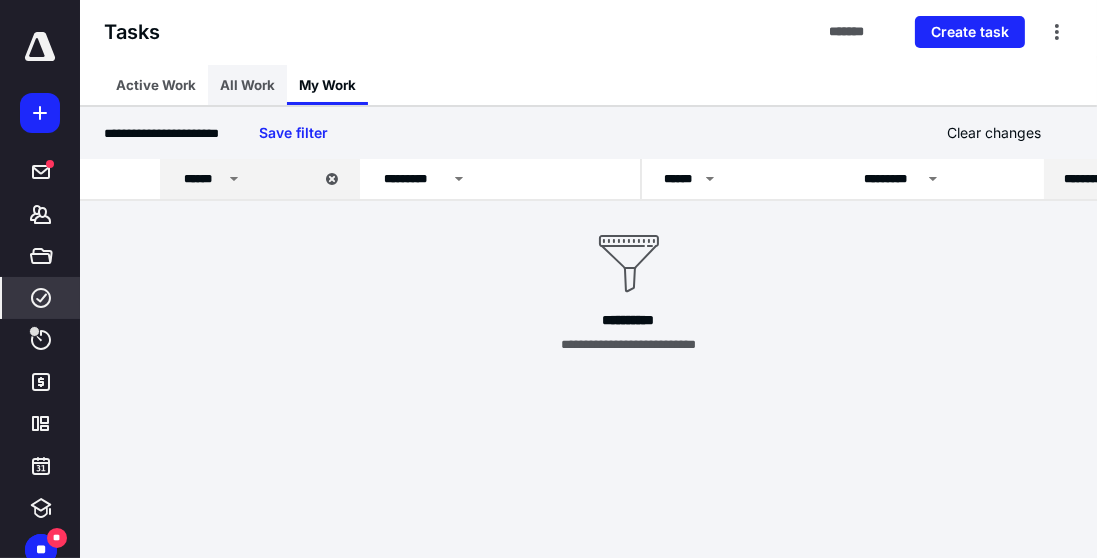 click on "All Work" at bounding box center [247, 85] 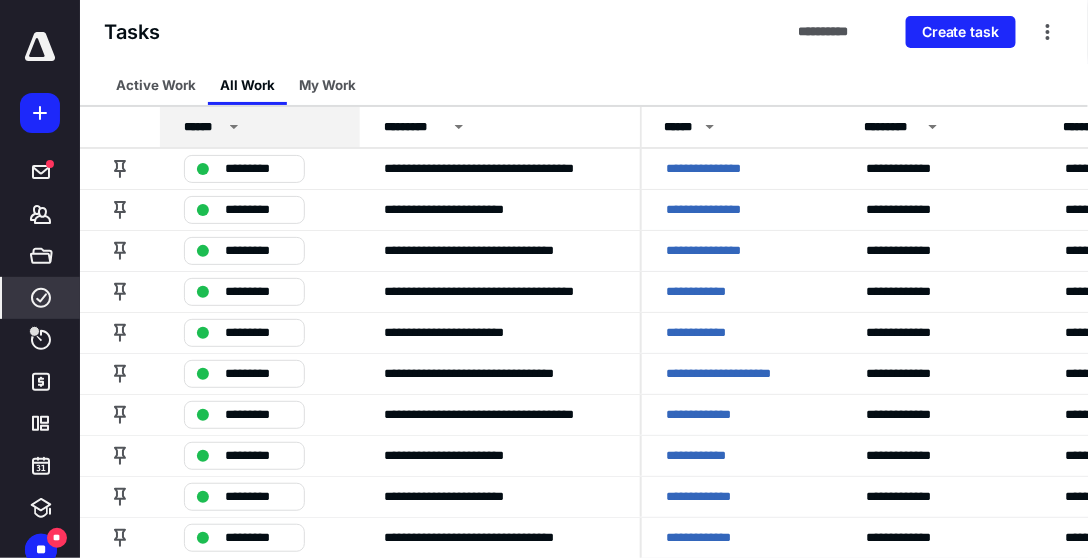 click on "My Work" at bounding box center [327, 85] 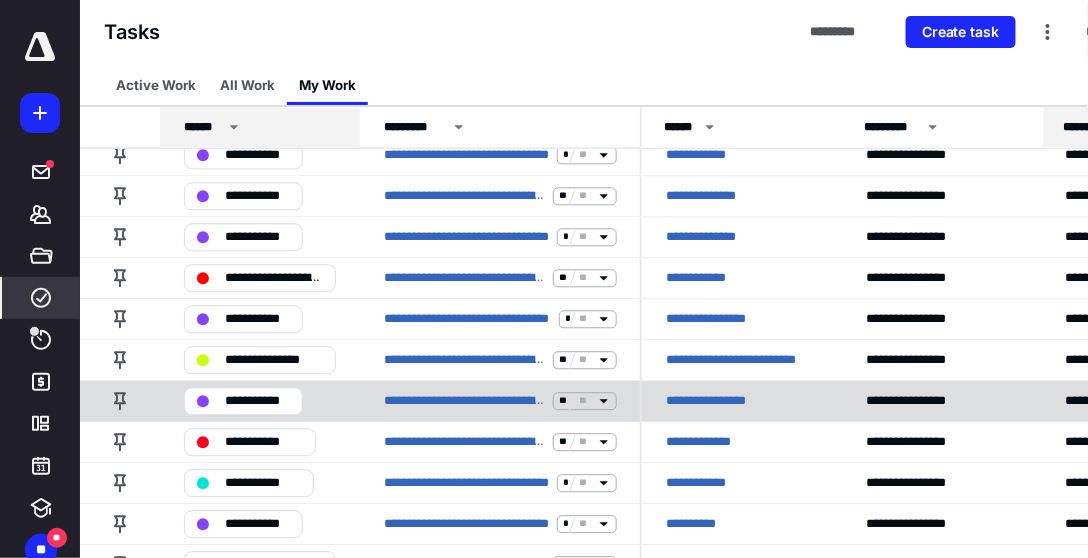 scroll, scrollTop: 1085, scrollLeft: 0, axis: vertical 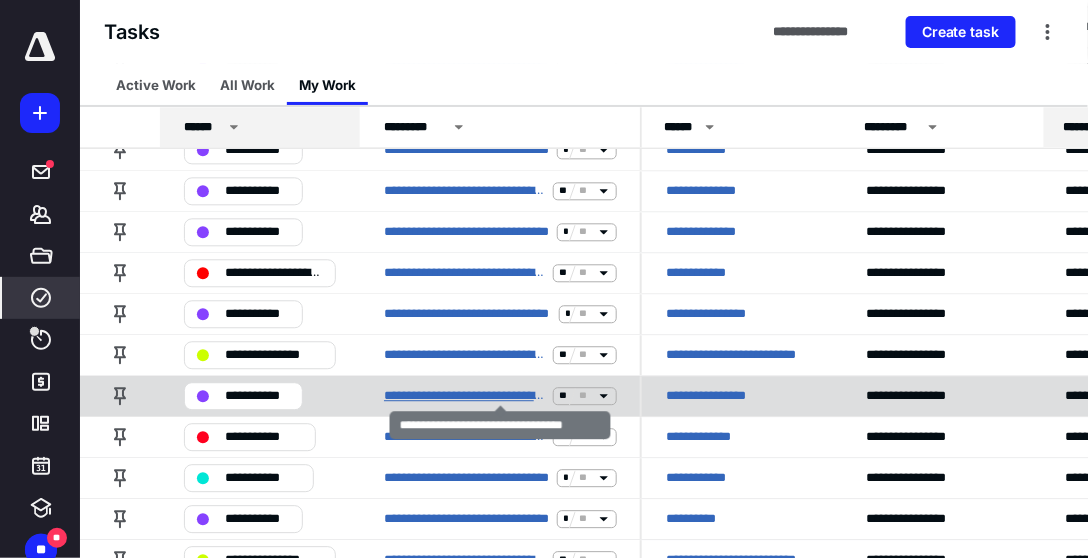 click on "**********" at bounding box center [464, 396] 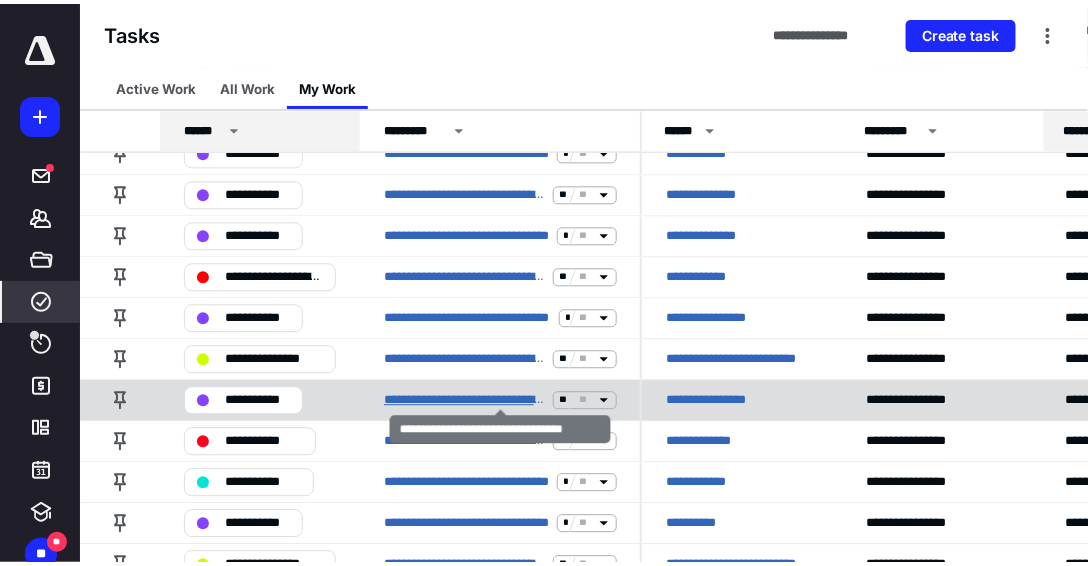scroll, scrollTop: 0, scrollLeft: 0, axis: both 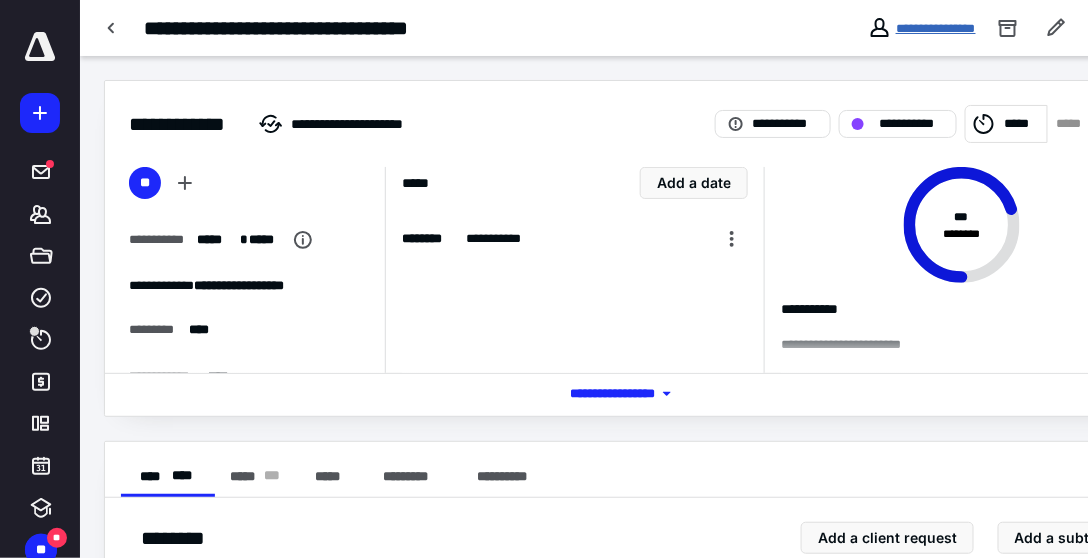 click on "**********" at bounding box center (936, 28) 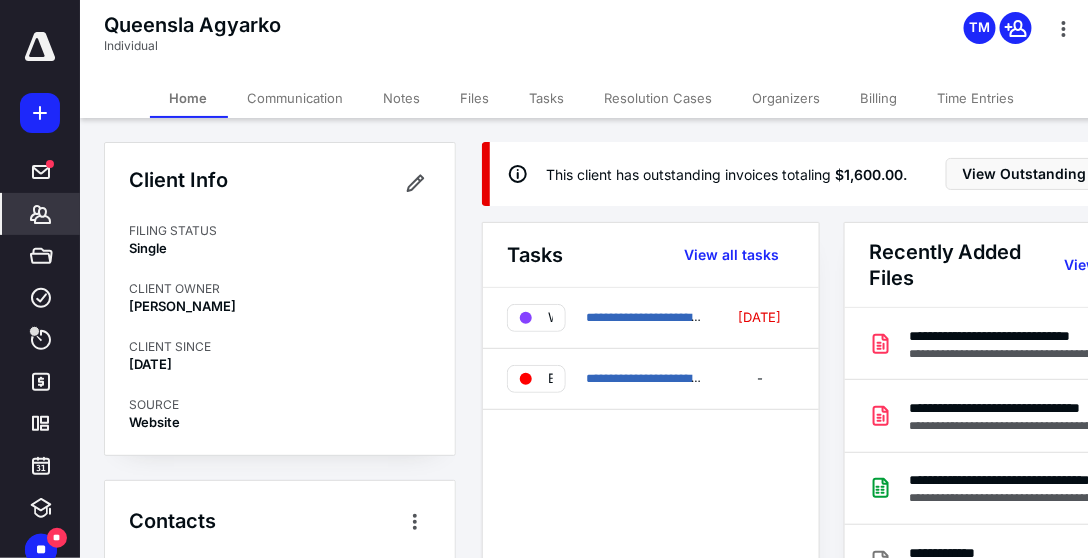 click on "Notes" at bounding box center (402, 98) 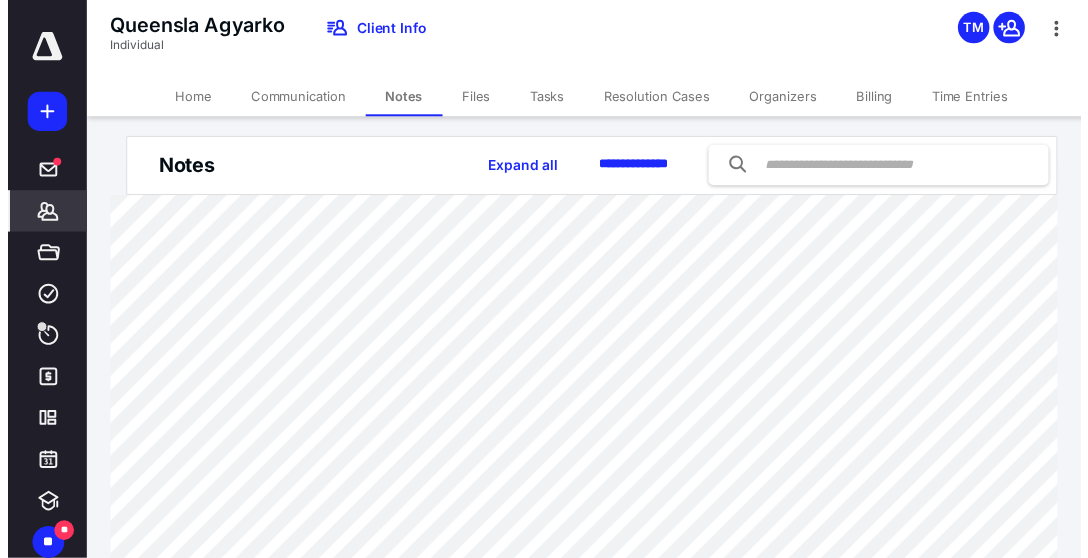 scroll, scrollTop: 0, scrollLeft: 0, axis: both 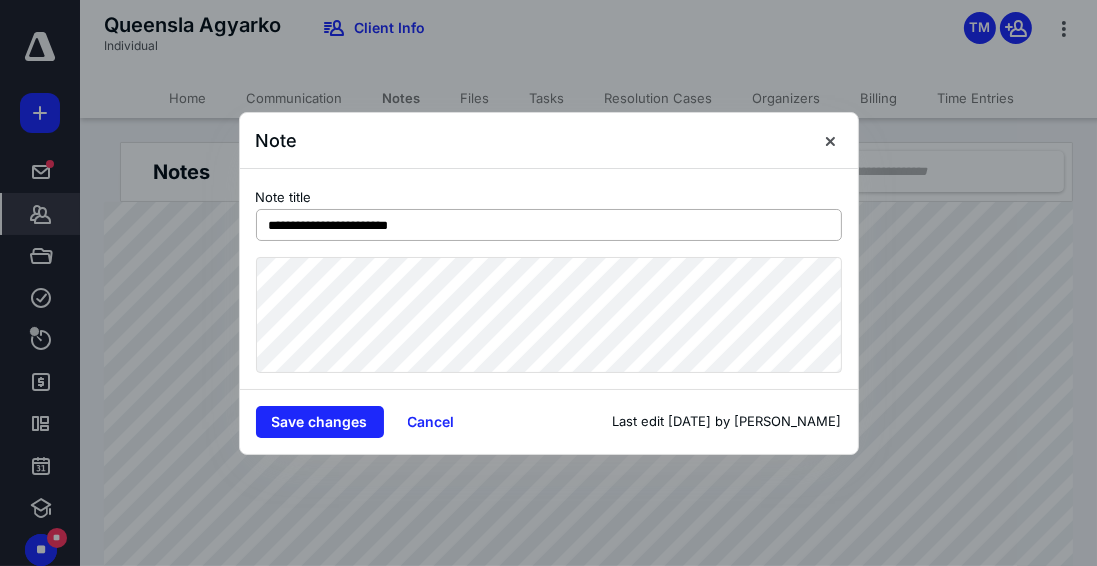 drag, startPoint x: 378, startPoint y: 225, endPoint x: 336, endPoint y: 228, distance: 42.107006 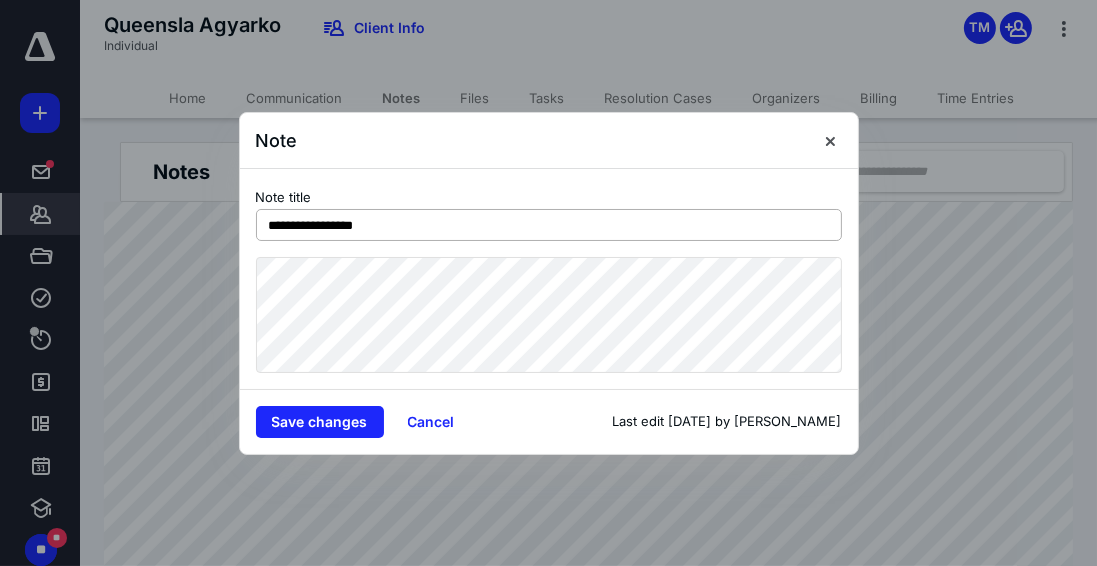 click on "**********" at bounding box center [549, 225] 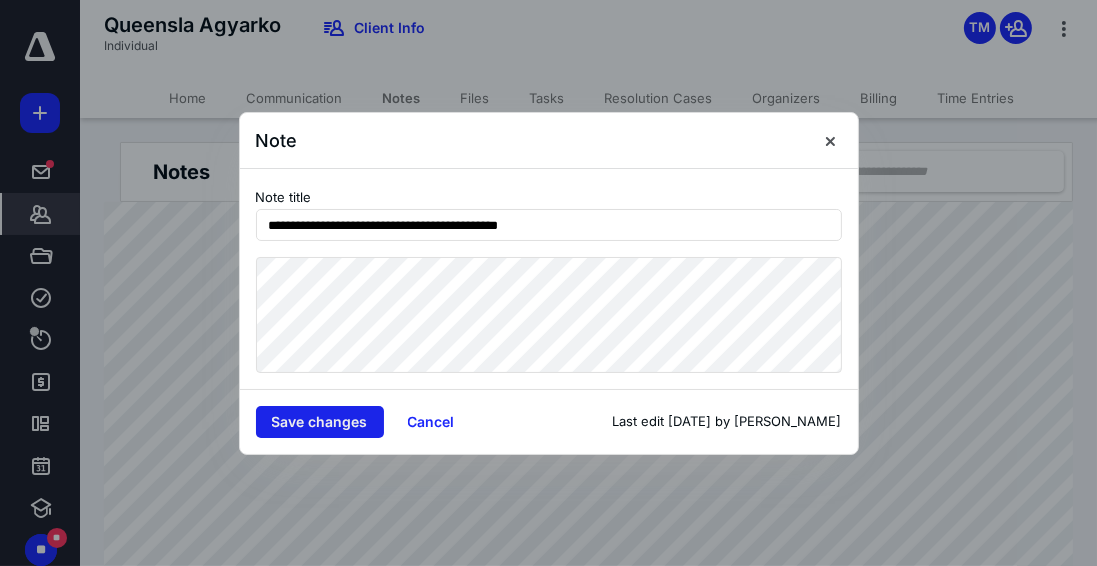 type on "**********" 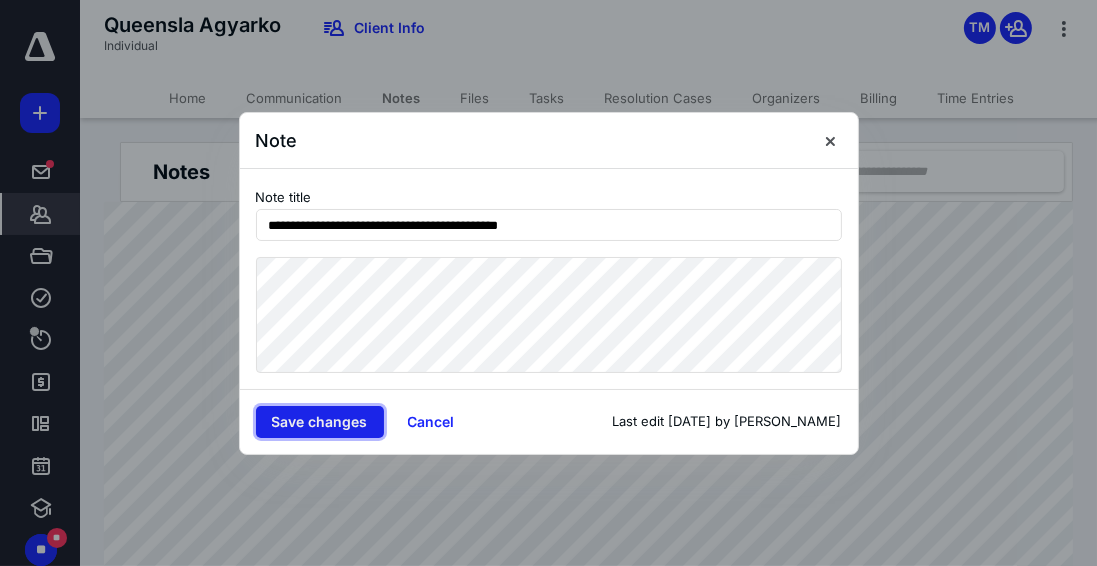 click on "Save changes" at bounding box center [320, 422] 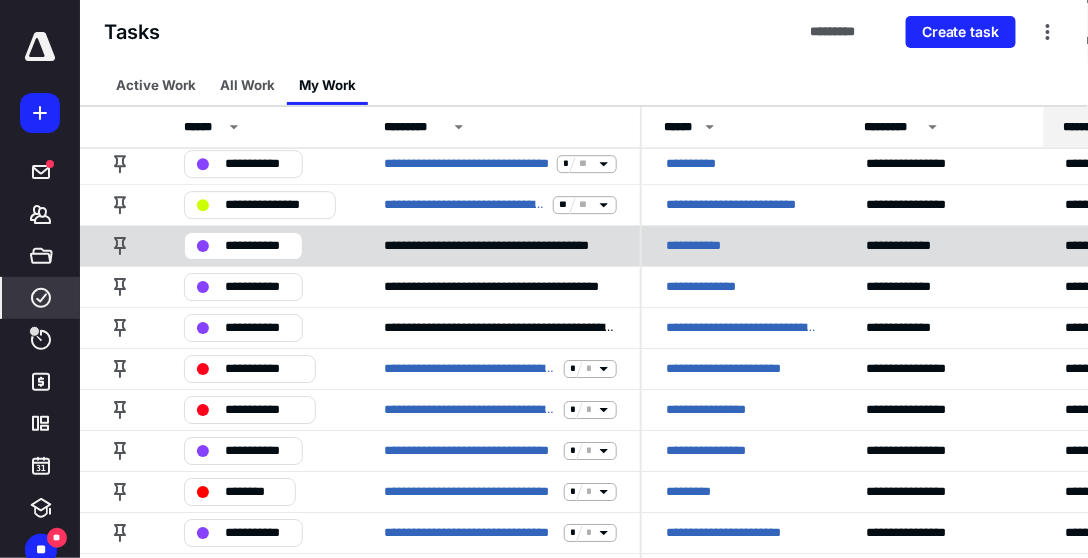 scroll, scrollTop: 1485, scrollLeft: 0, axis: vertical 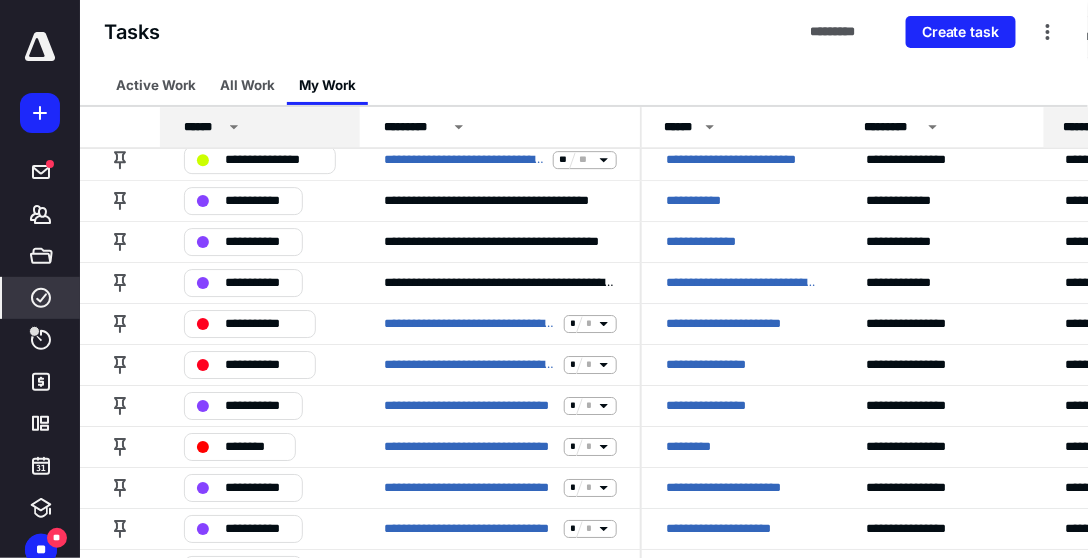 click on "******" at bounding box center (203, 127) 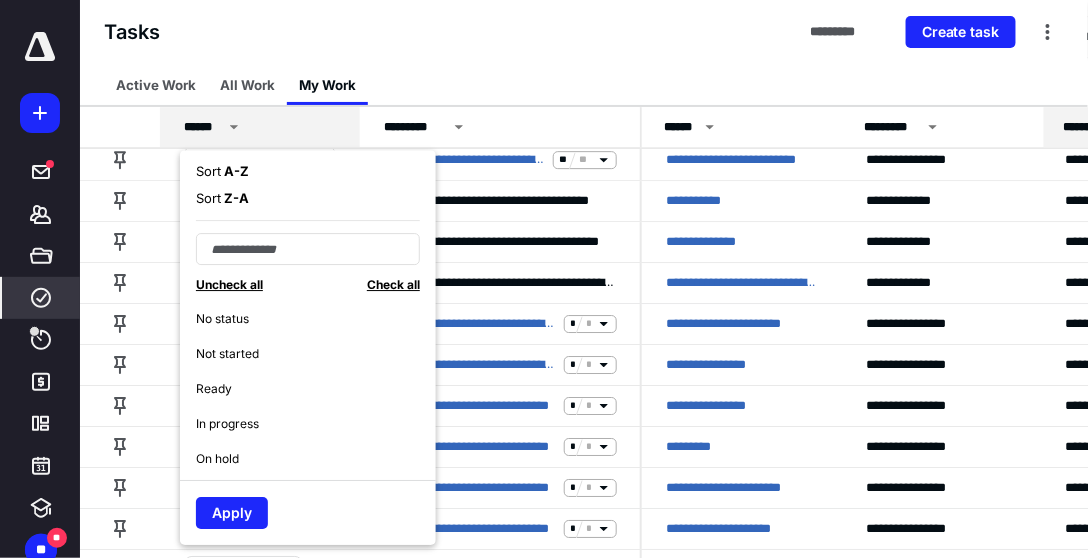 click on "A  -  Z" at bounding box center [235, 171] 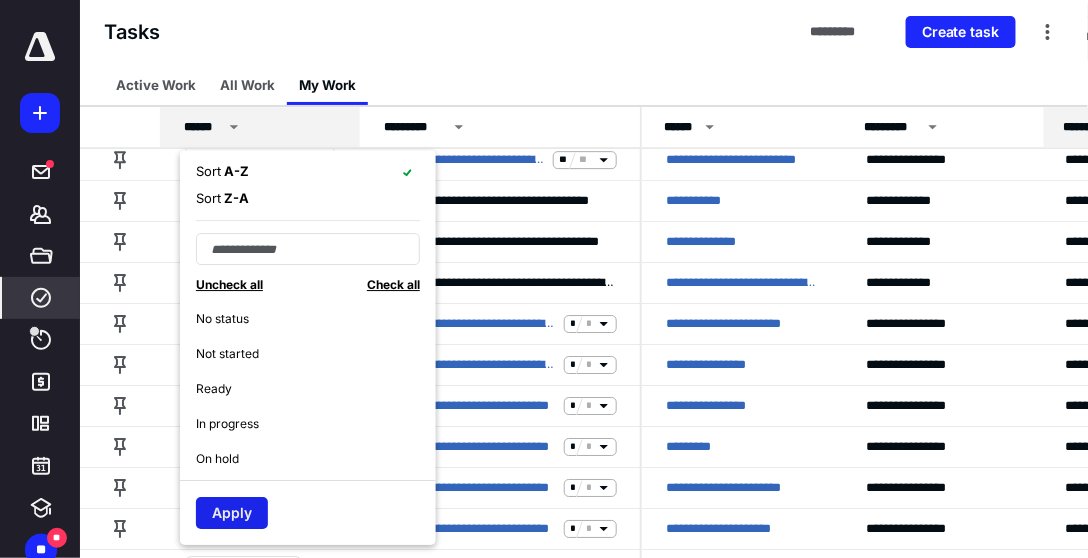 click on "Apply" at bounding box center (232, 513) 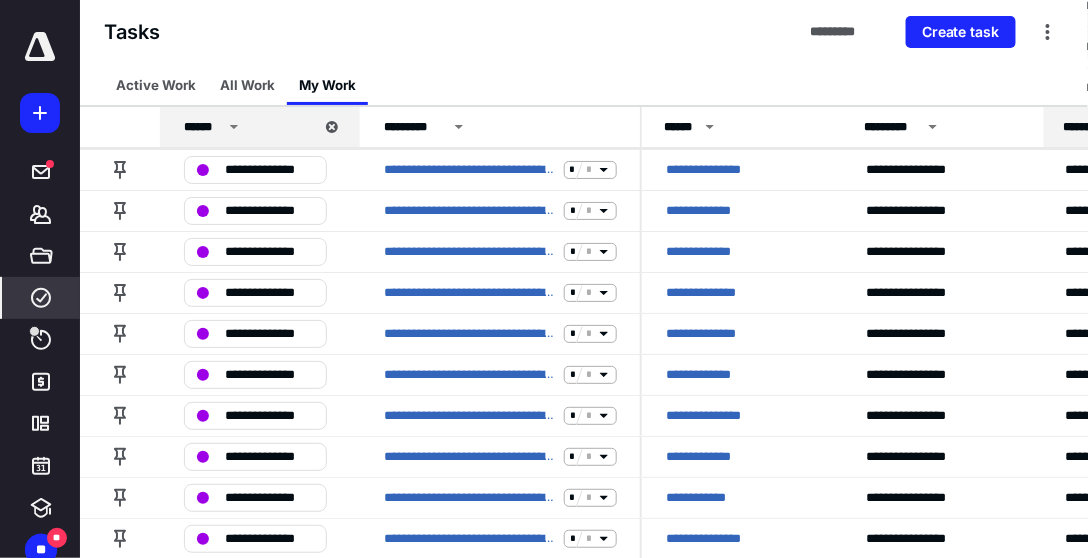 scroll, scrollTop: 3743, scrollLeft: 0, axis: vertical 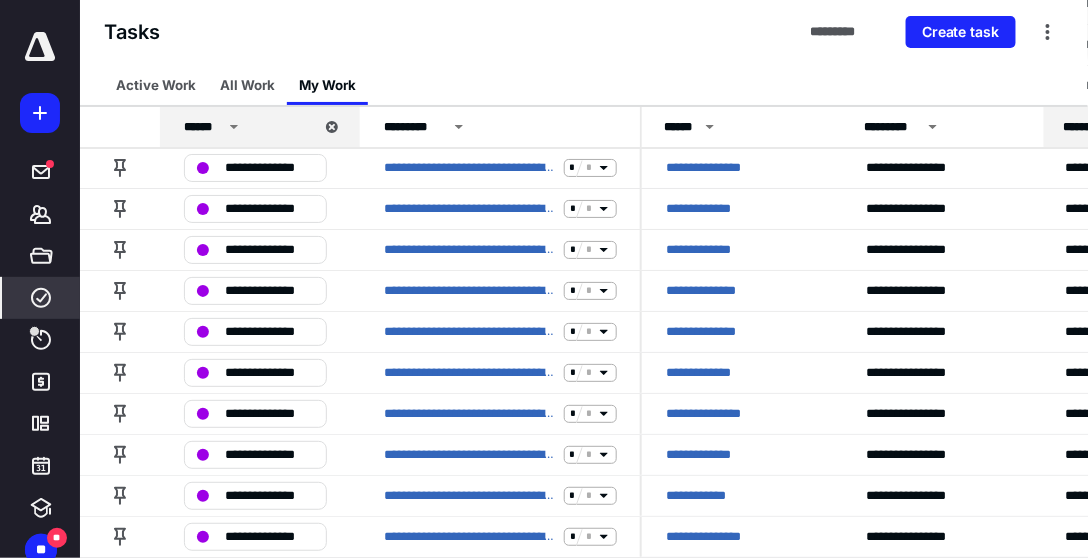 click on "********* *****" at bounding box center [584, 580] 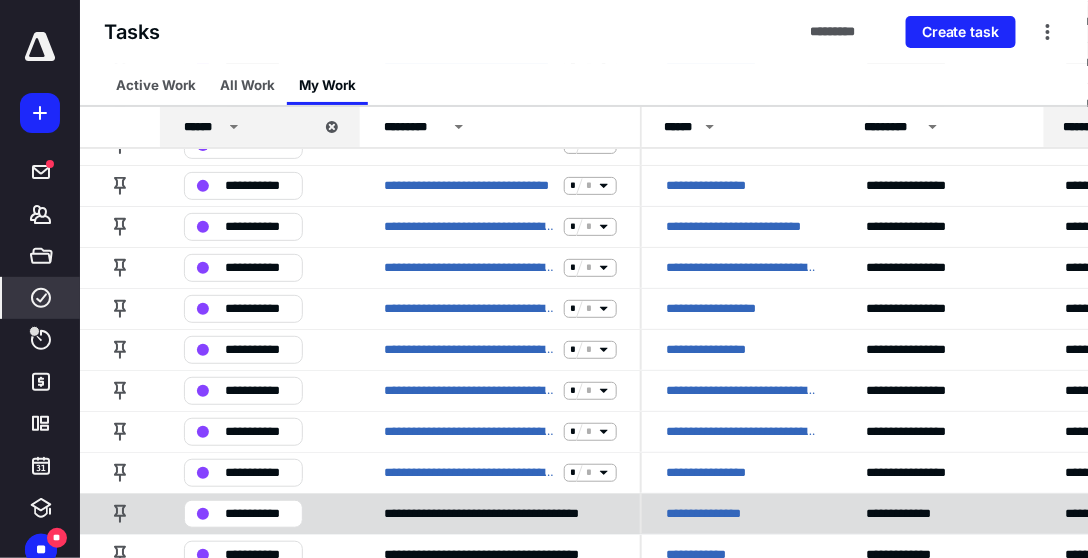 scroll, scrollTop: 5793, scrollLeft: 0, axis: vertical 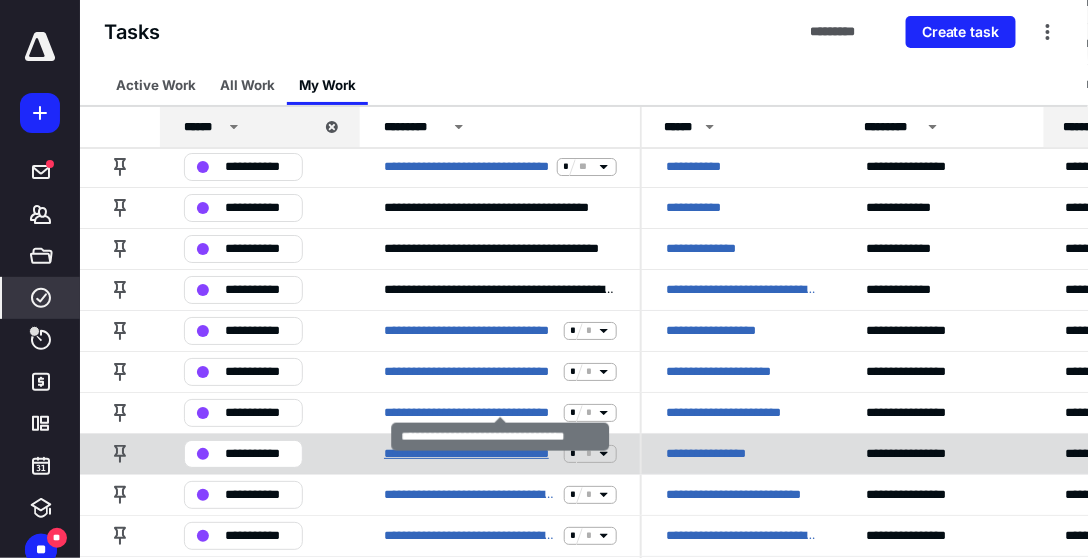 click on "**********" at bounding box center [470, 454] 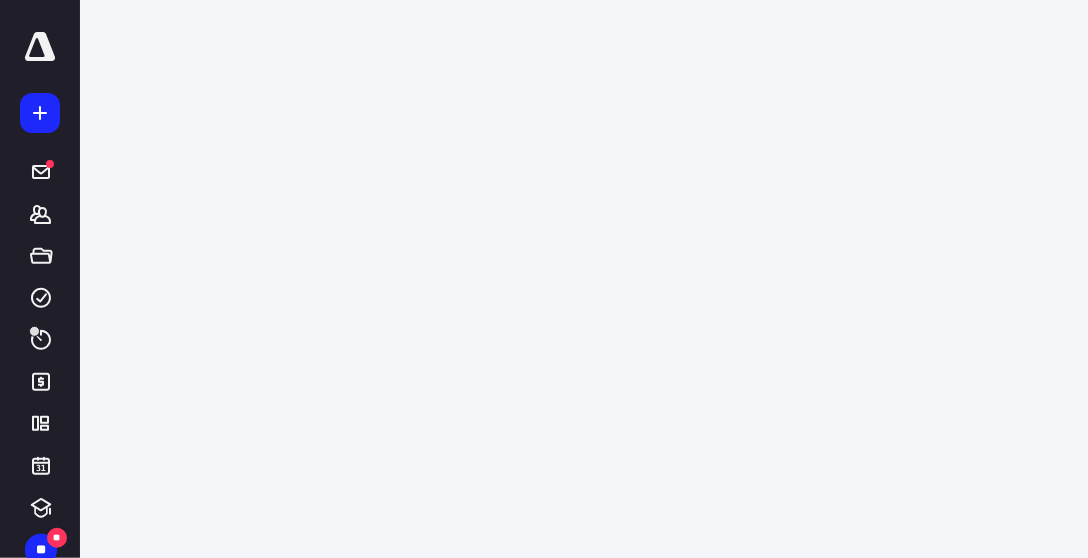 scroll, scrollTop: 0, scrollLeft: 0, axis: both 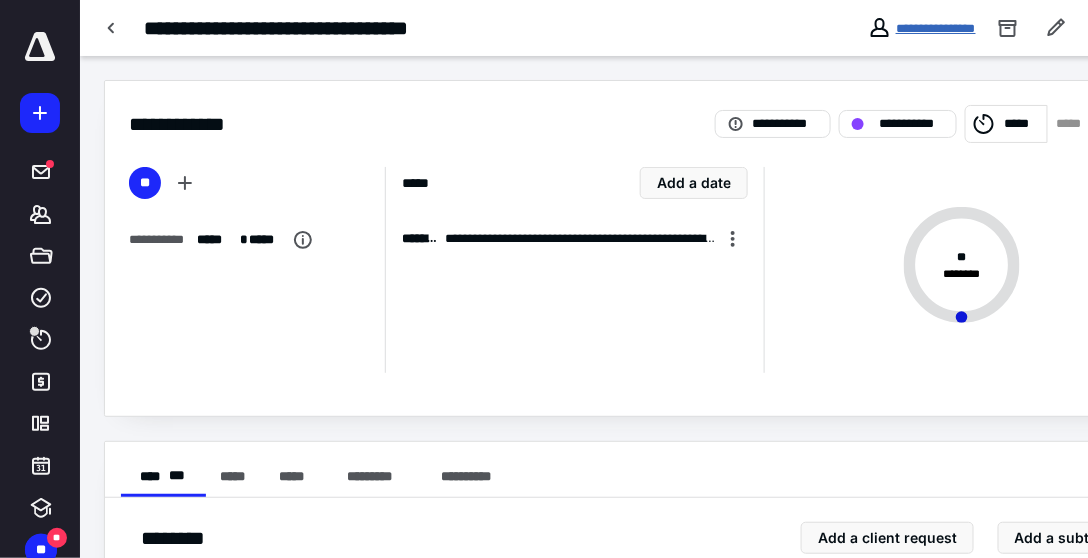 click on "**********" at bounding box center (936, 28) 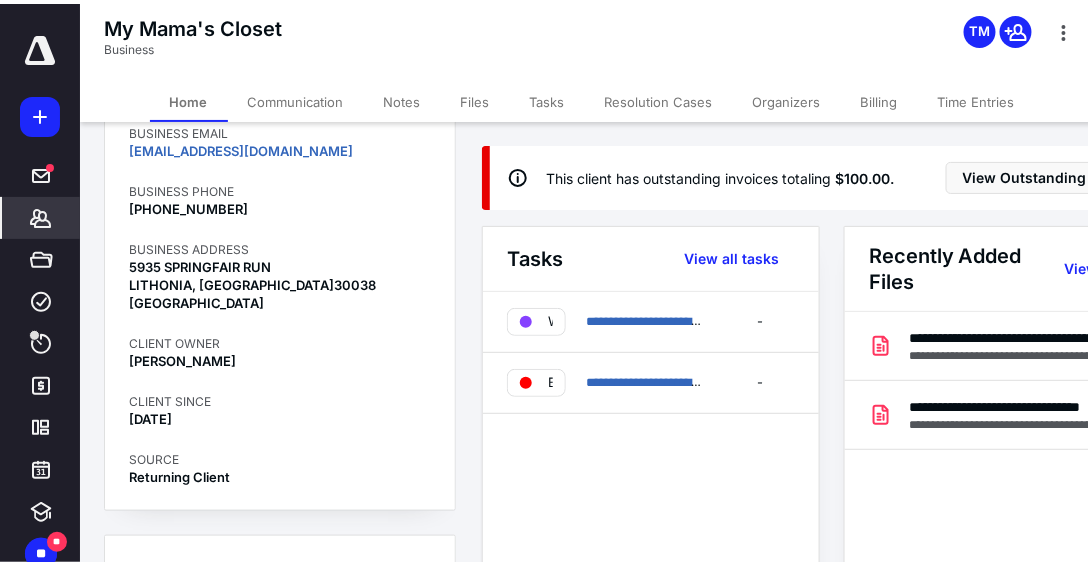 scroll, scrollTop: 342, scrollLeft: 0, axis: vertical 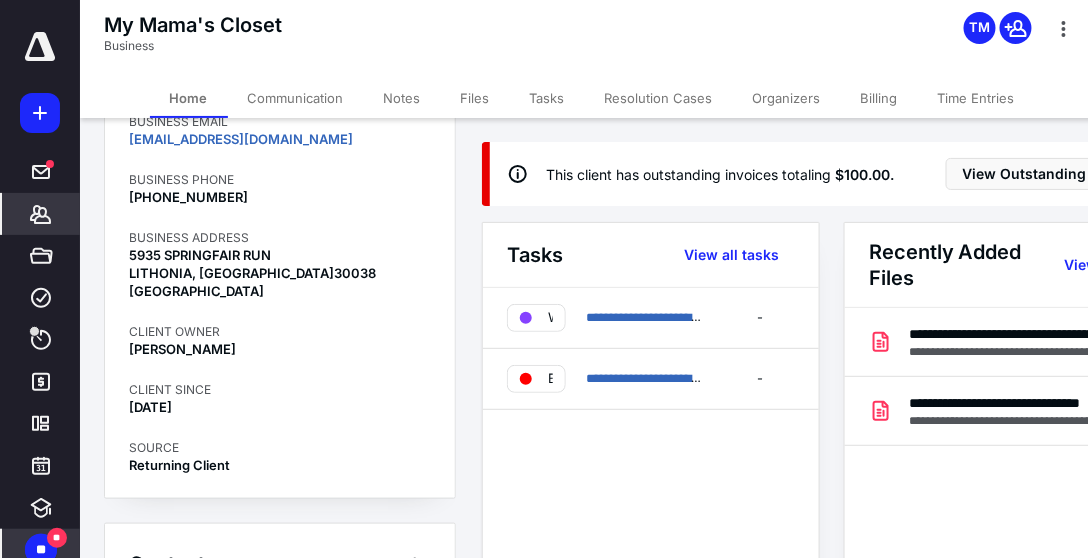 click on "**" at bounding box center [41, 550] 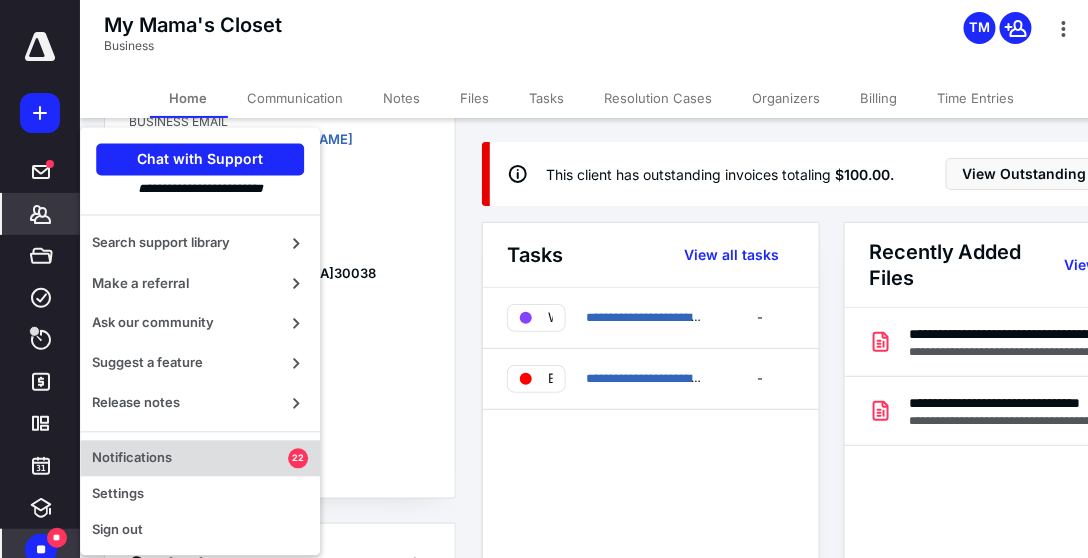 click on "Notifications" at bounding box center (190, 459) 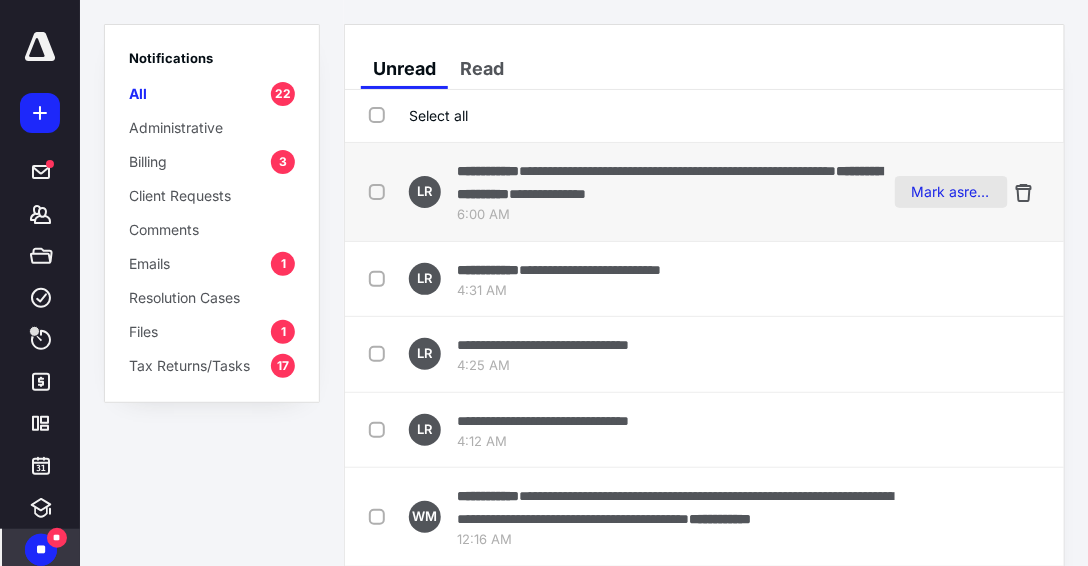 click on "Mark as  read" at bounding box center [951, 192] 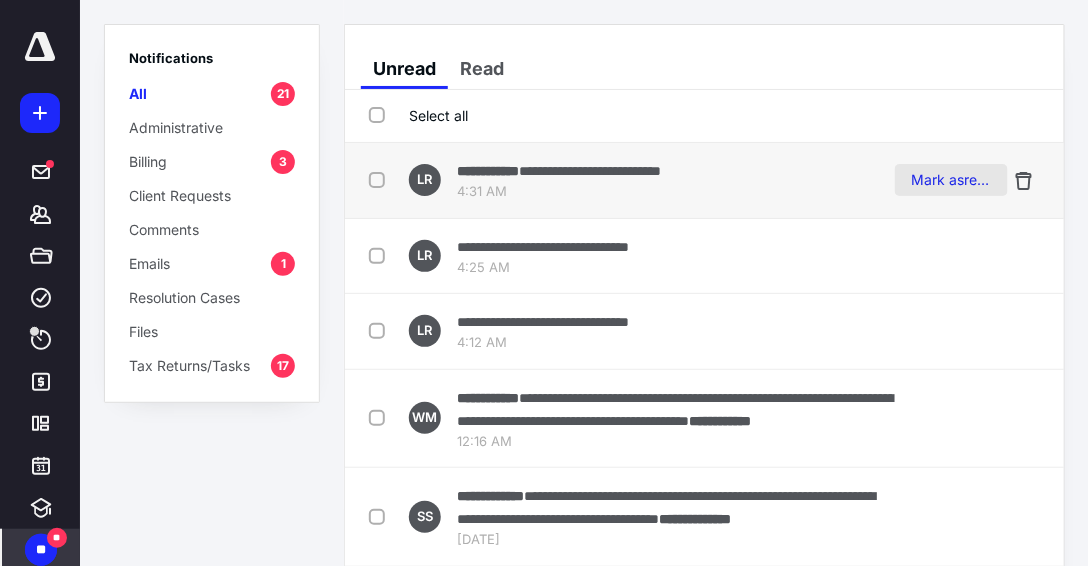 click on "Mark as  read" at bounding box center [951, 180] 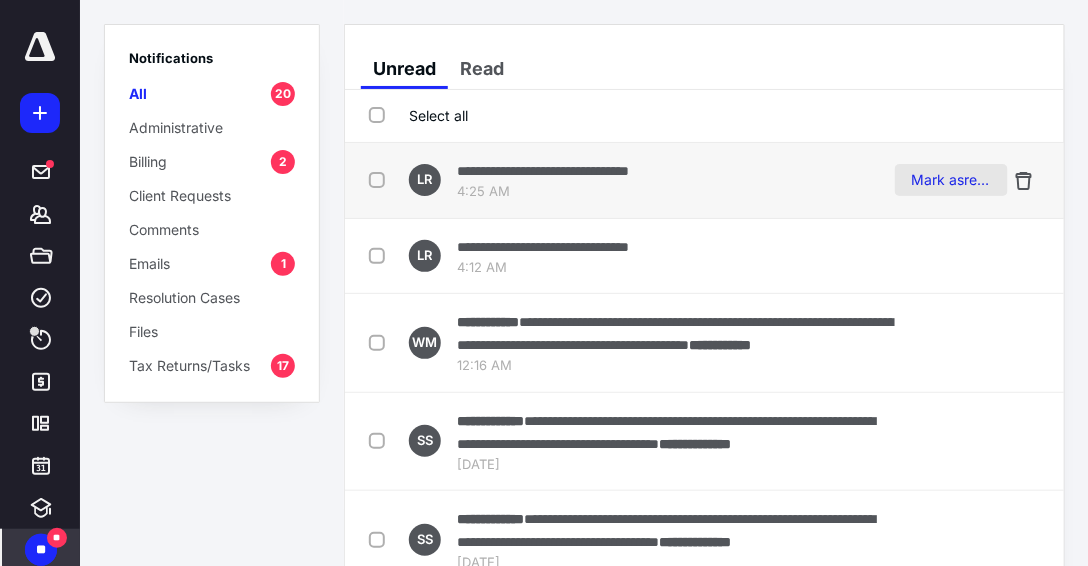 click on "Mark as  read" at bounding box center [951, 180] 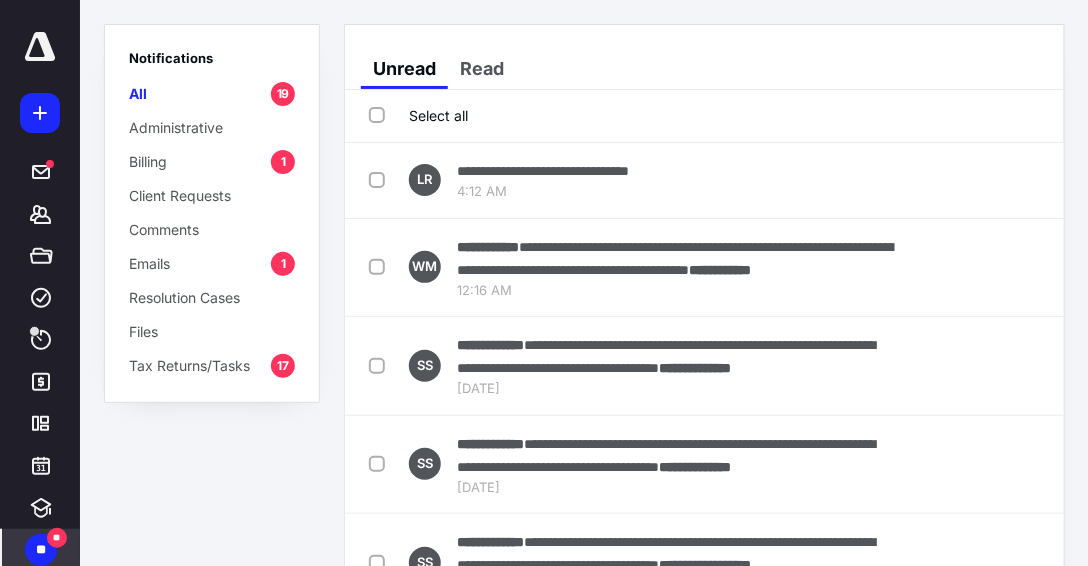click on "Mark as  read" at bounding box center [951, 180] 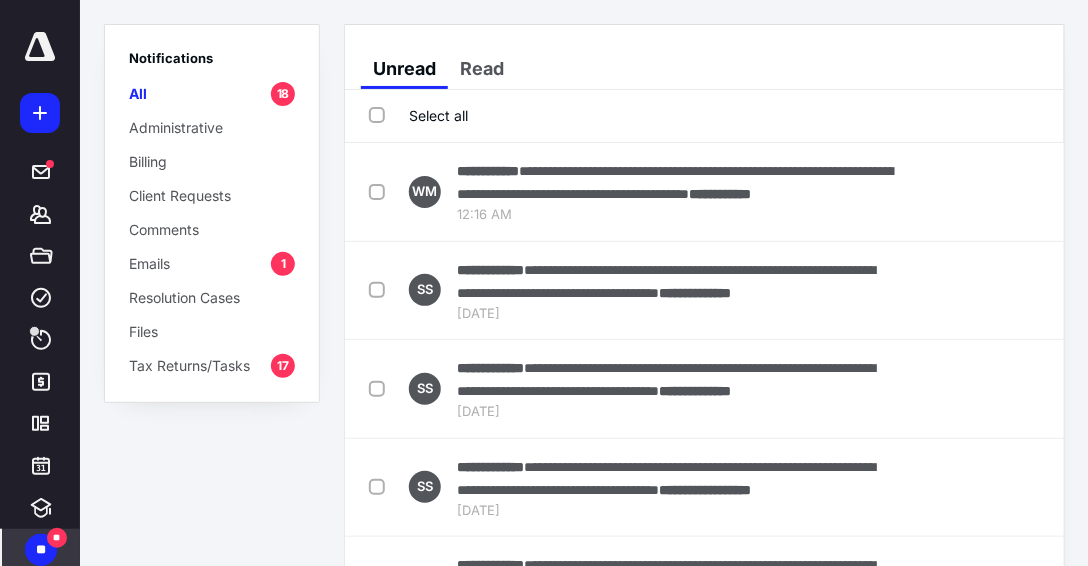 click on "**********" at bounding box center [704, 192] 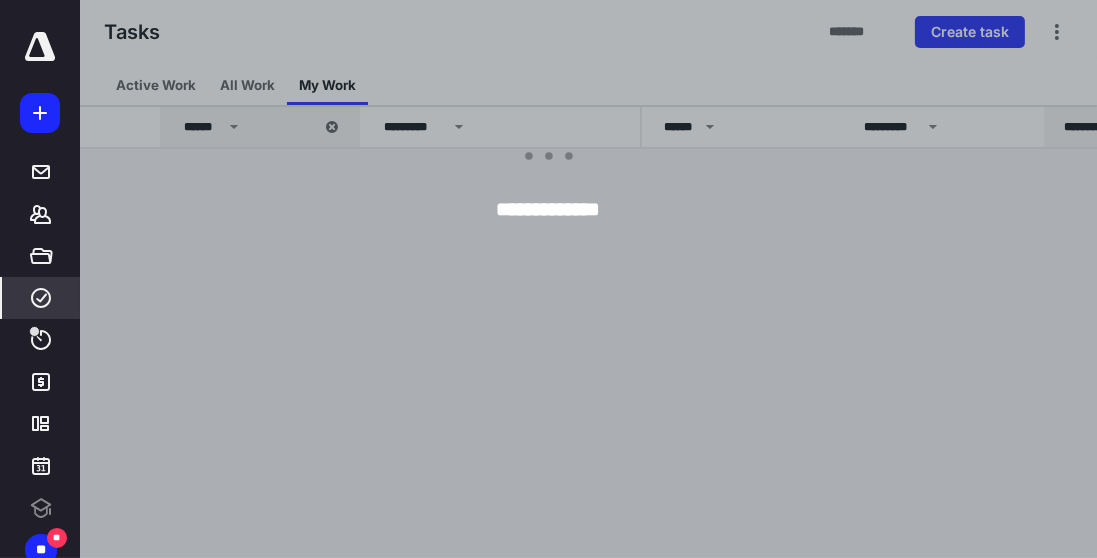 scroll, scrollTop: 0, scrollLeft: 0, axis: both 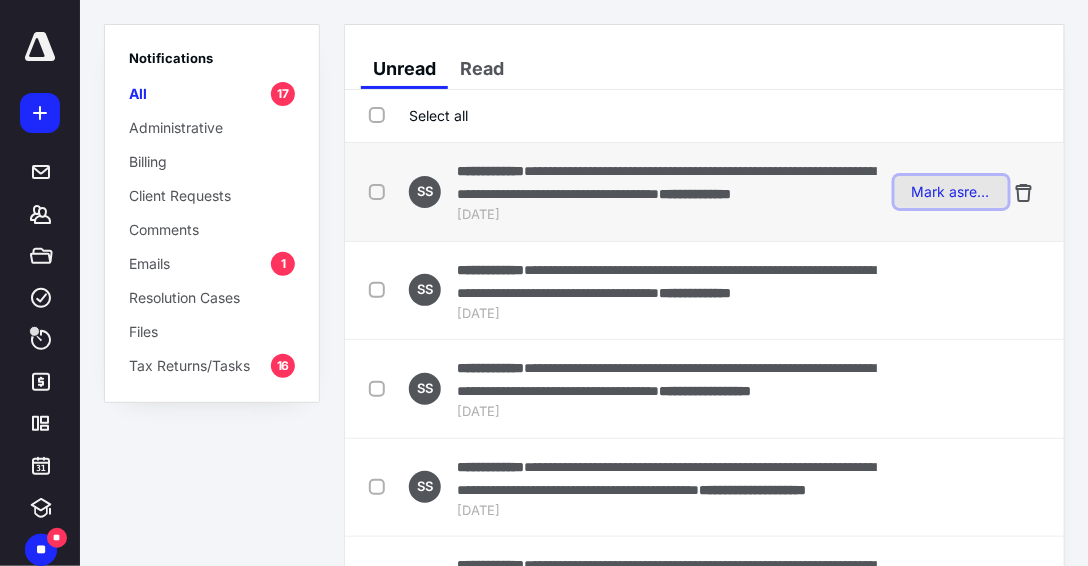 click on "Mark as  read" at bounding box center (951, 192) 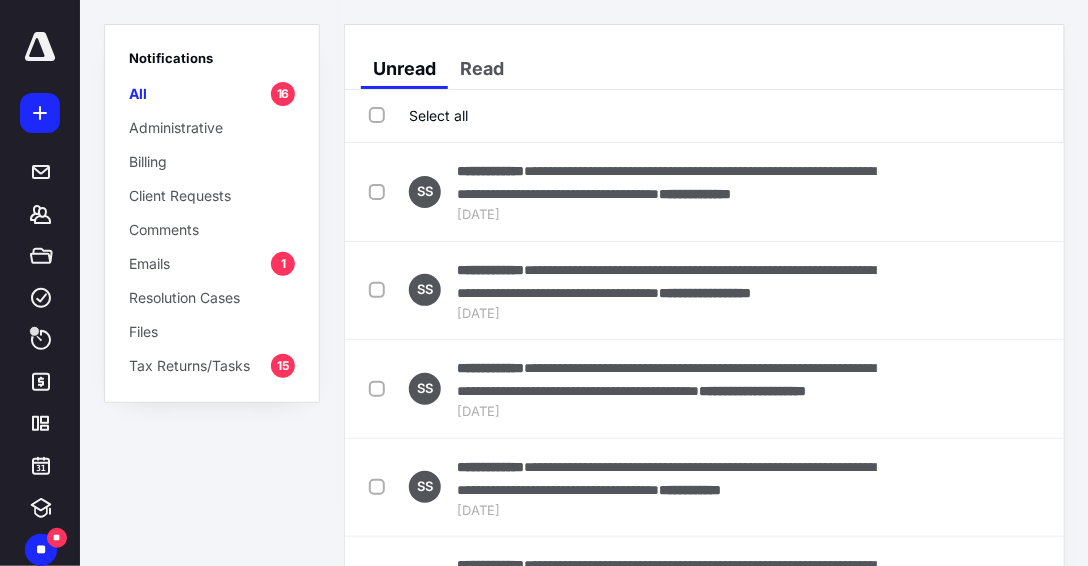 click on "Mark as  read" at bounding box center (951, 192) 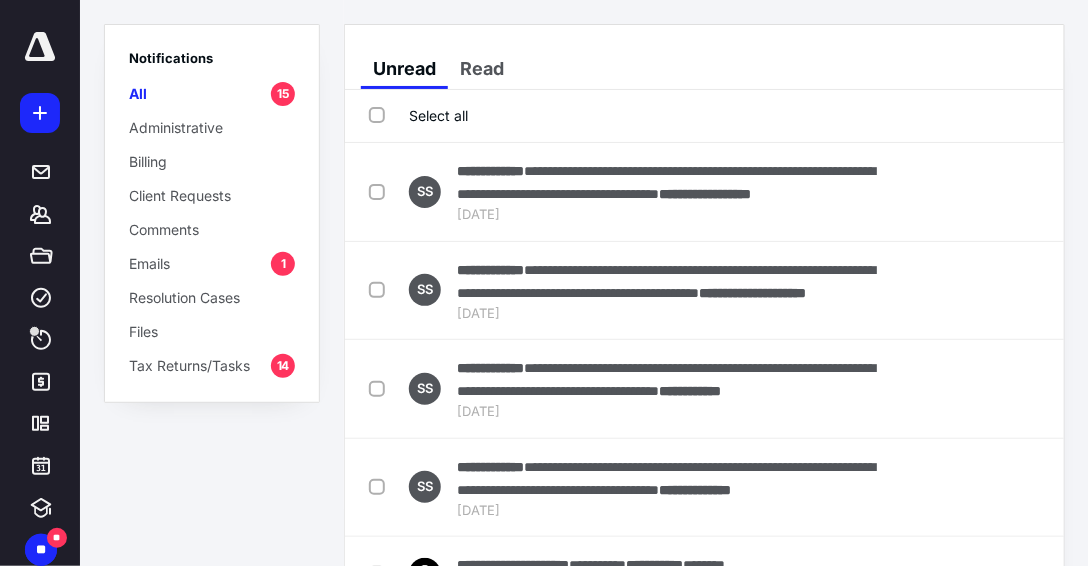click on "Mark as  read" at bounding box center [951, 192] 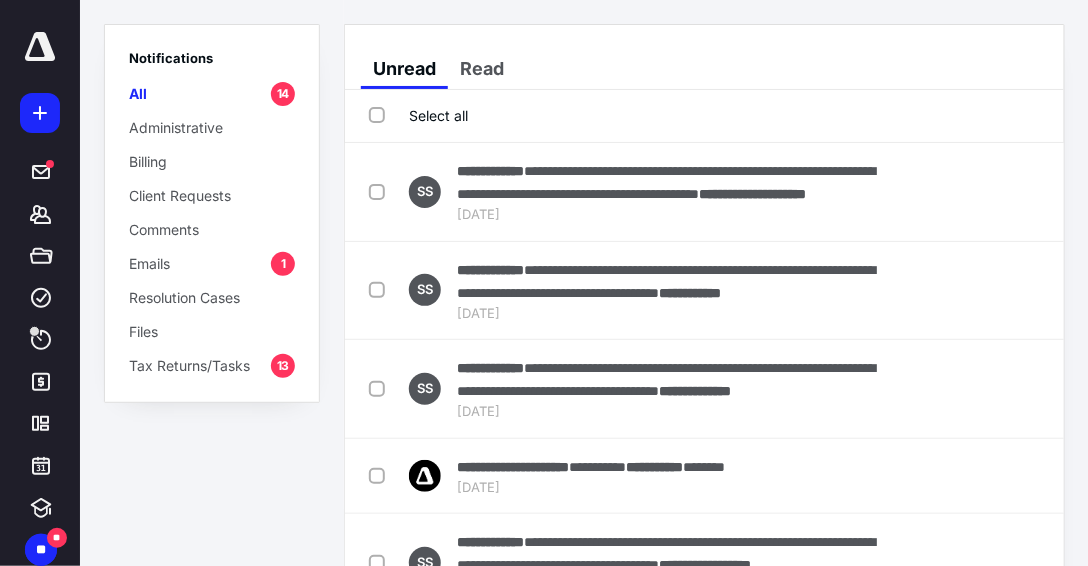 click on "Mark as  read" at bounding box center (951, 192) 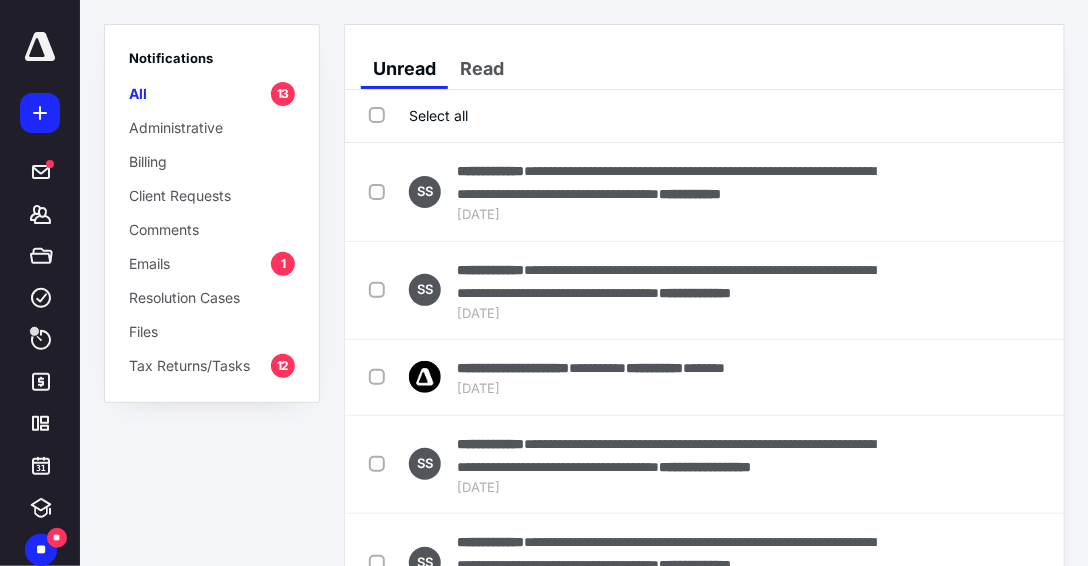 click on "Mark as  read" at bounding box center [951, 192] 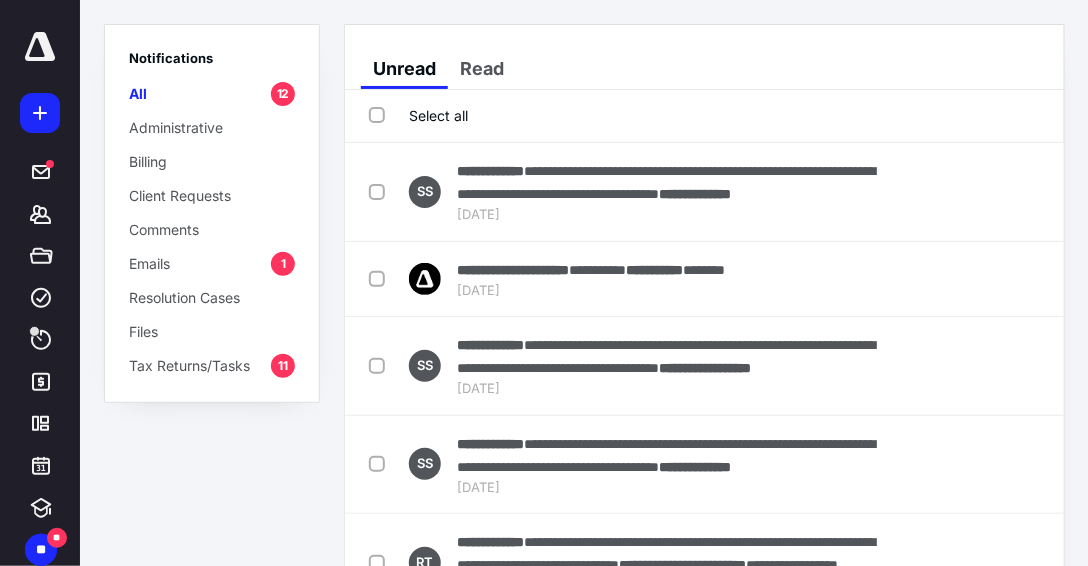 click on "Mark as  read" at bounding box center [951, 192] 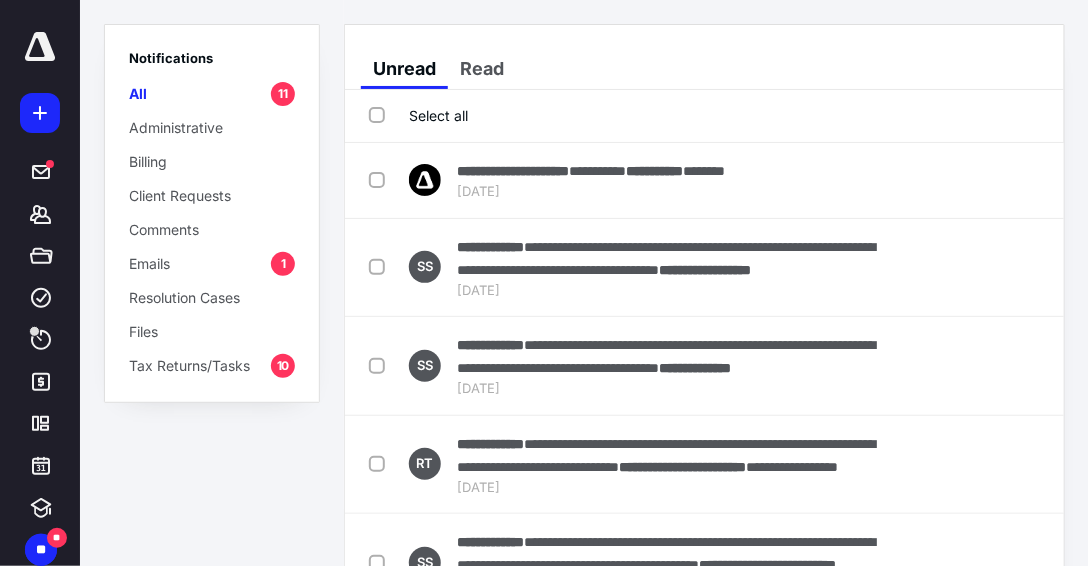 click on "**********" at bounding box center (704, 181) 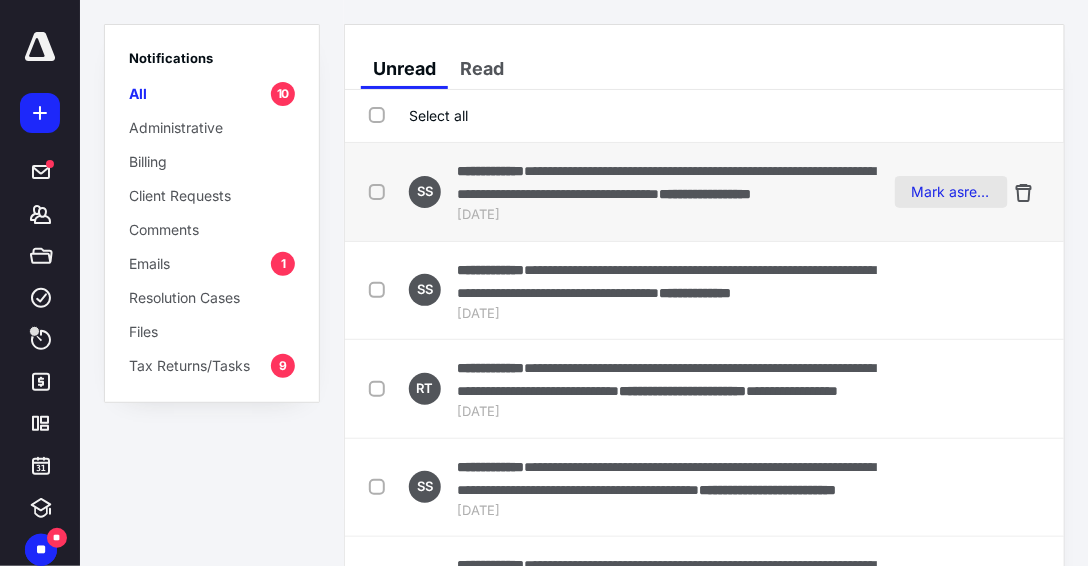 click on "Mark as  read" at bounding box center (951, 192) 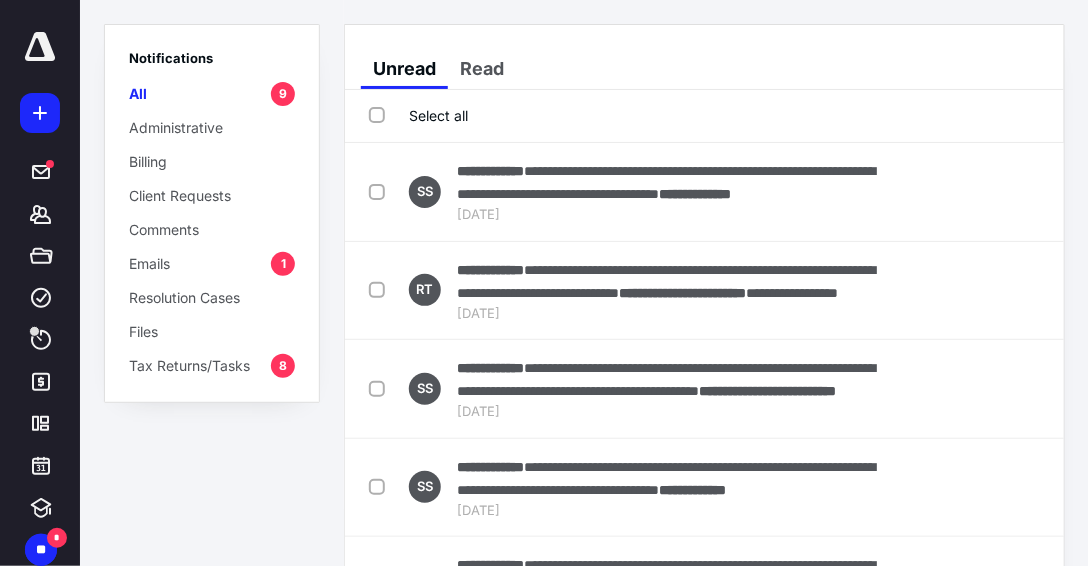 click on "Mark as  read" at bounding box center [951, 192] 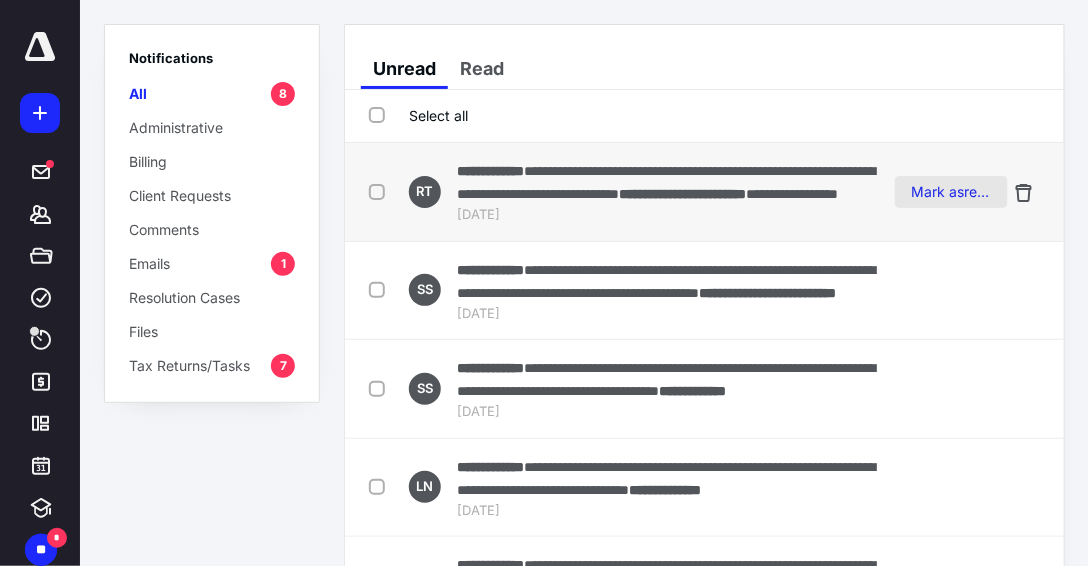 click on "Mark as  read" at bounding box center [951, 192] 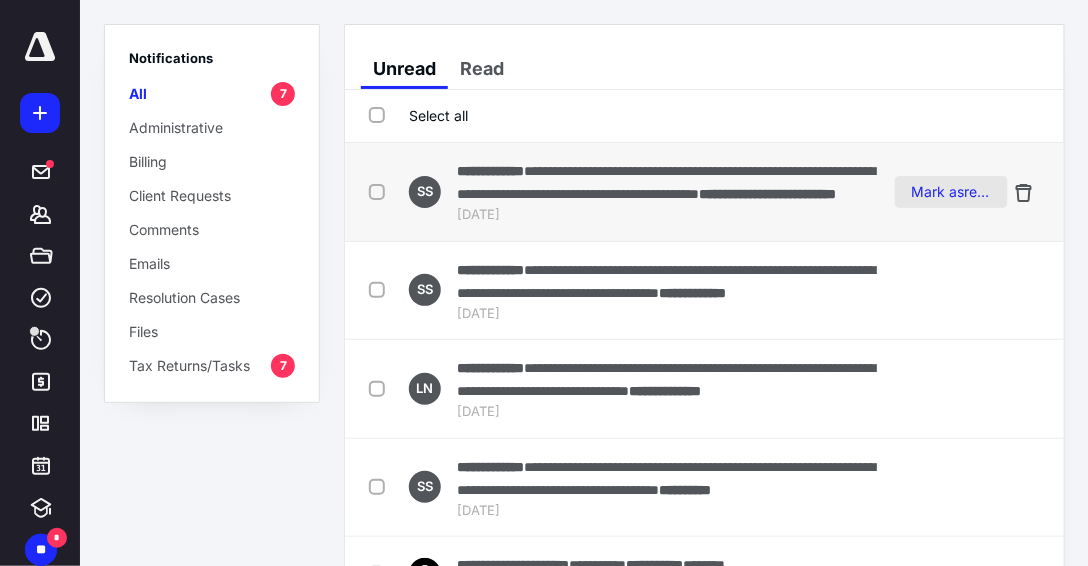 click on "Mark as  read" at bounding box center (951, 192) 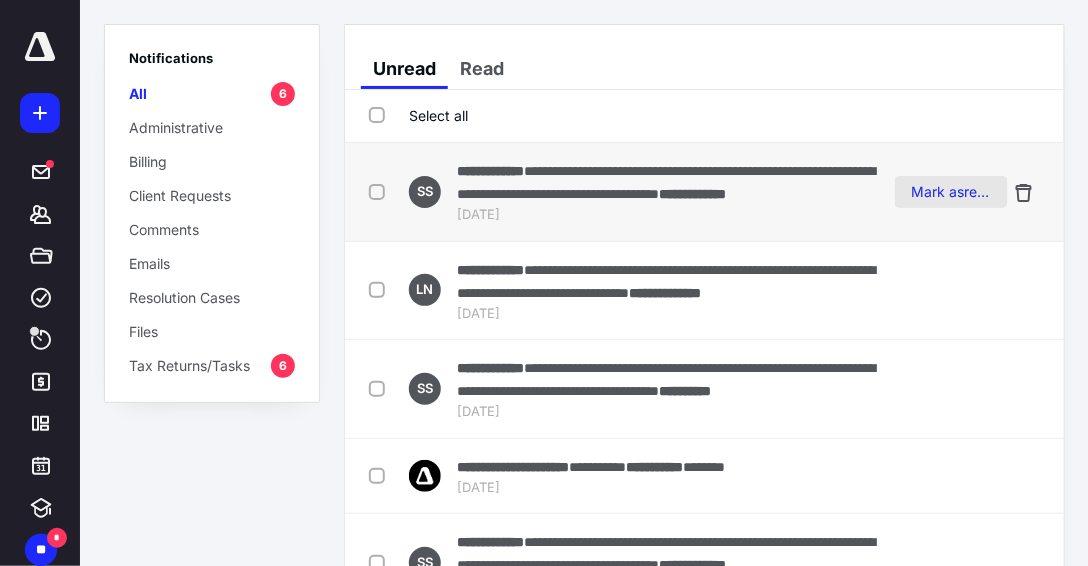 click on "Mark as  read" at bounding box center [951, 192] 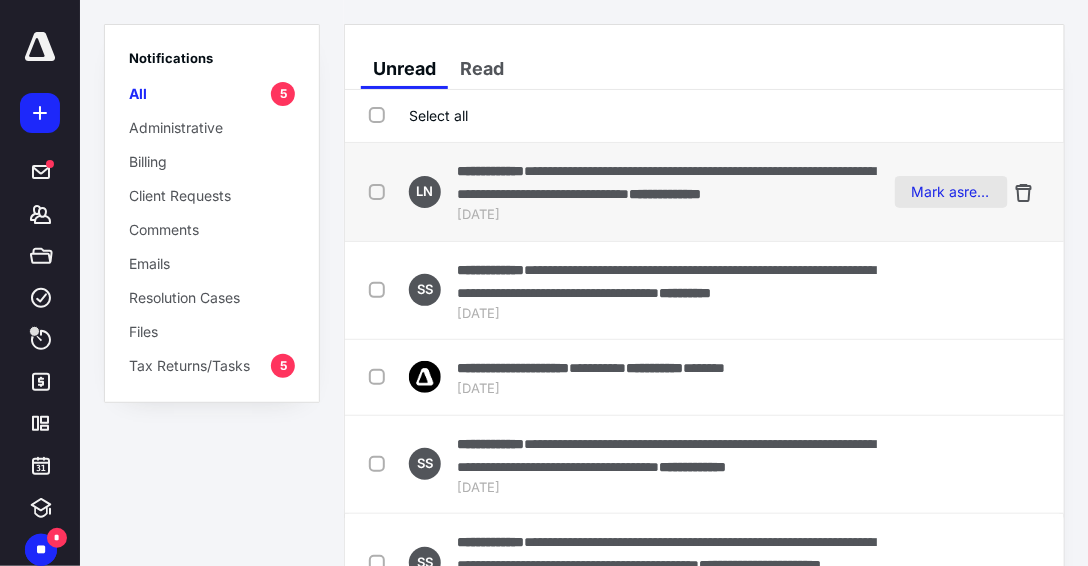 click on "Mark as  read" at bounding box center [951, 192] 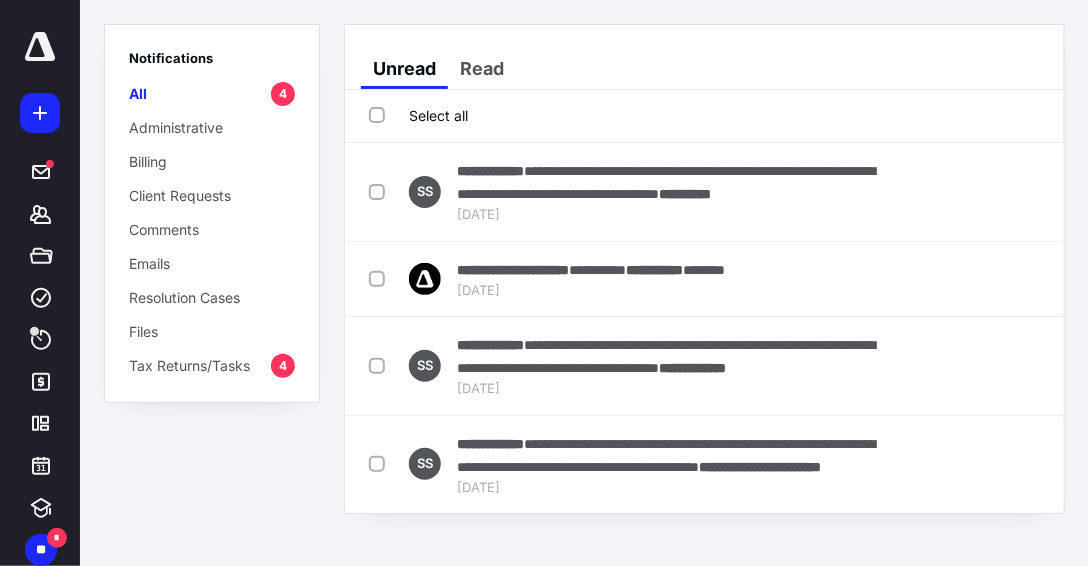 click on "Mark as  read" at bounding box center (951, 192) 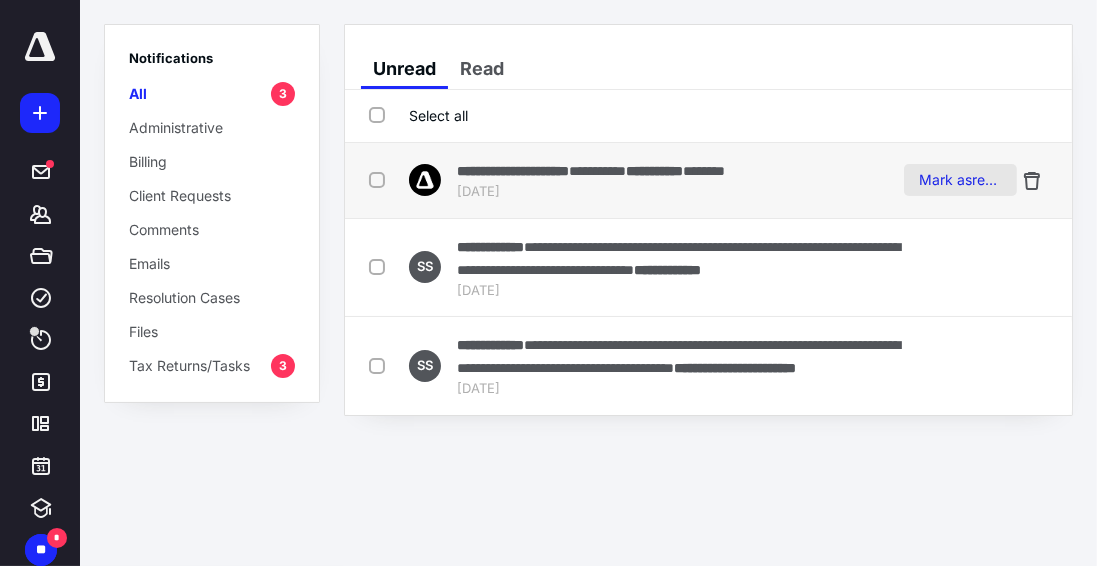 click on "Mark as  read" at bounding box center [960, 180] 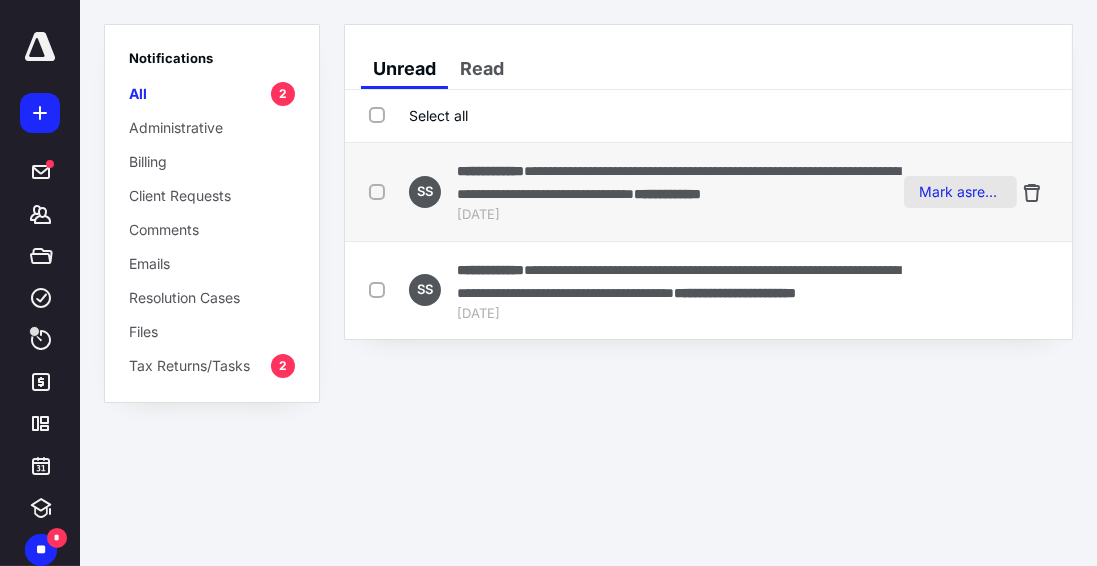 click on "Mark as  read" at bounding box center [960, 192] 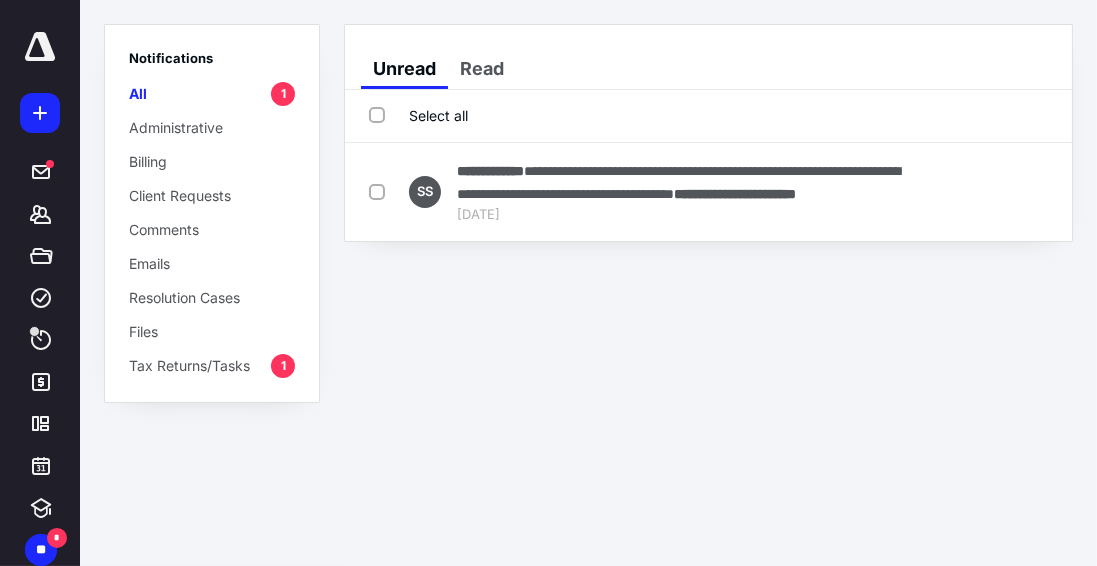 click on "Mark as  read" at bounding box center [960, 192] 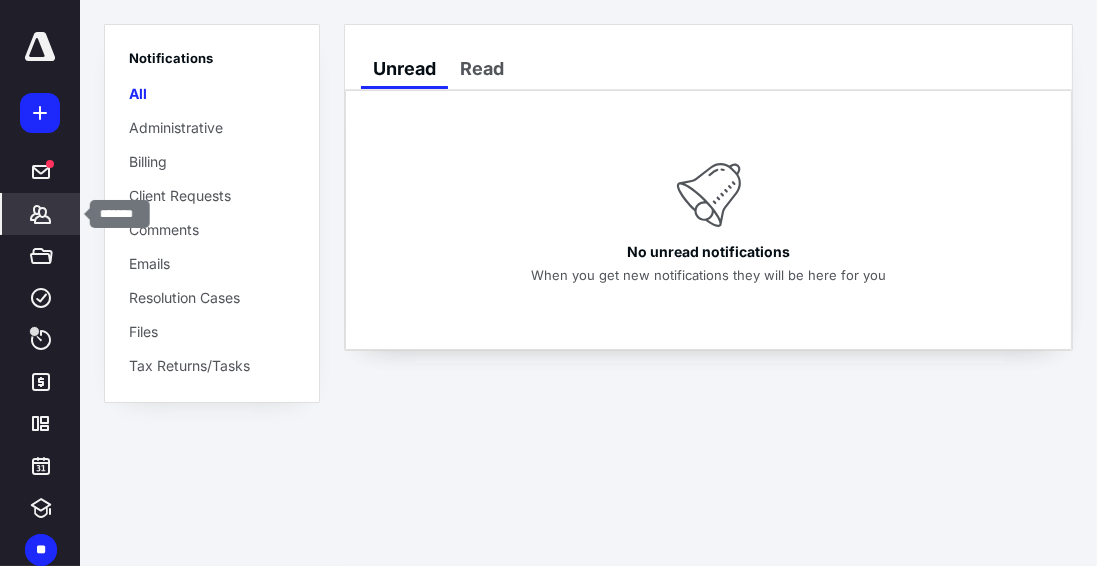 click 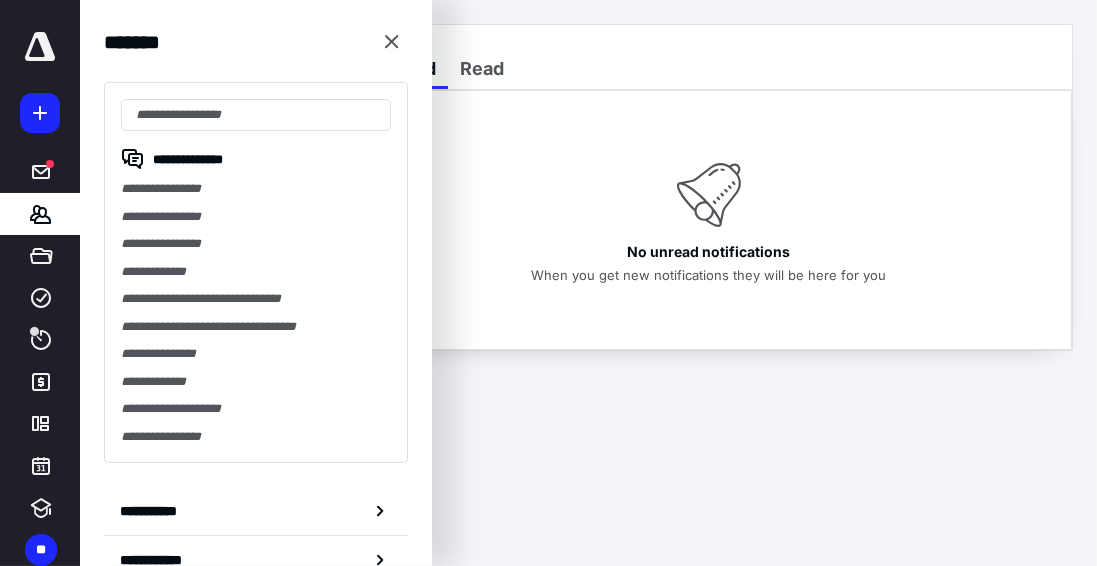 click 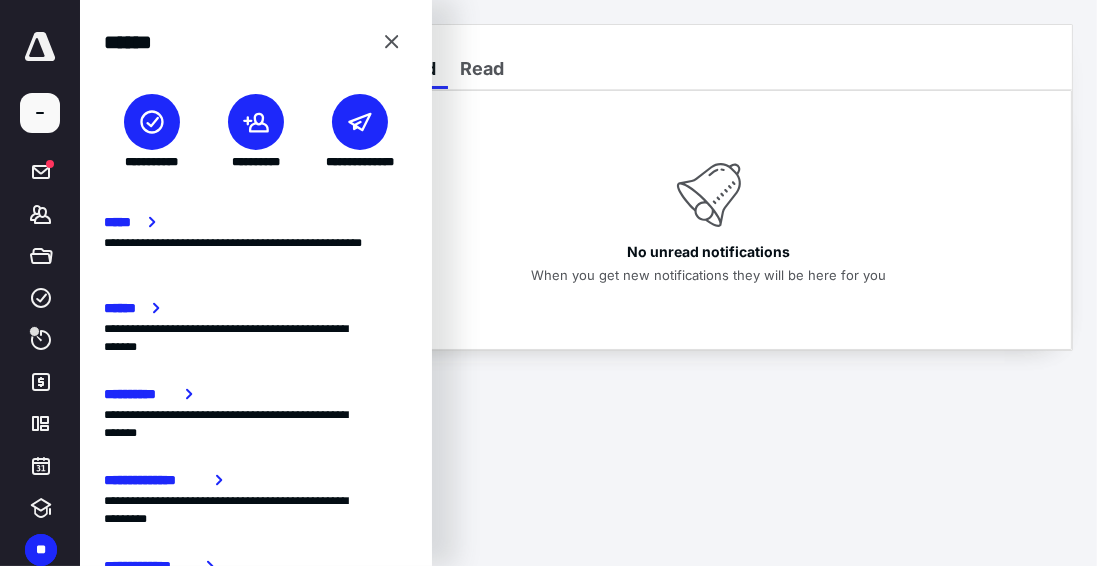 click at bounding box center (40, 47) 